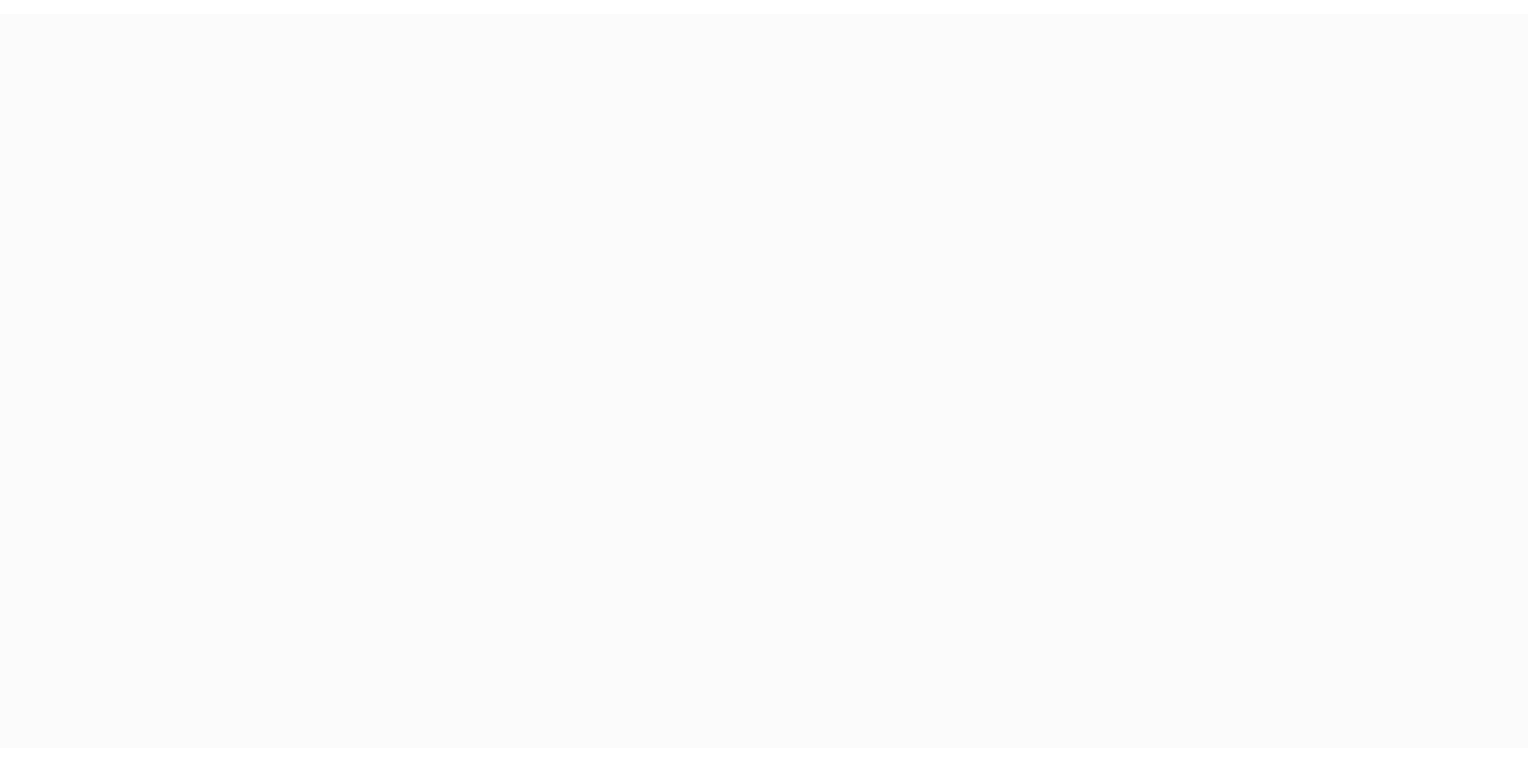 scroll, scrollTop: 0, scrollLeft: 0, axis: both 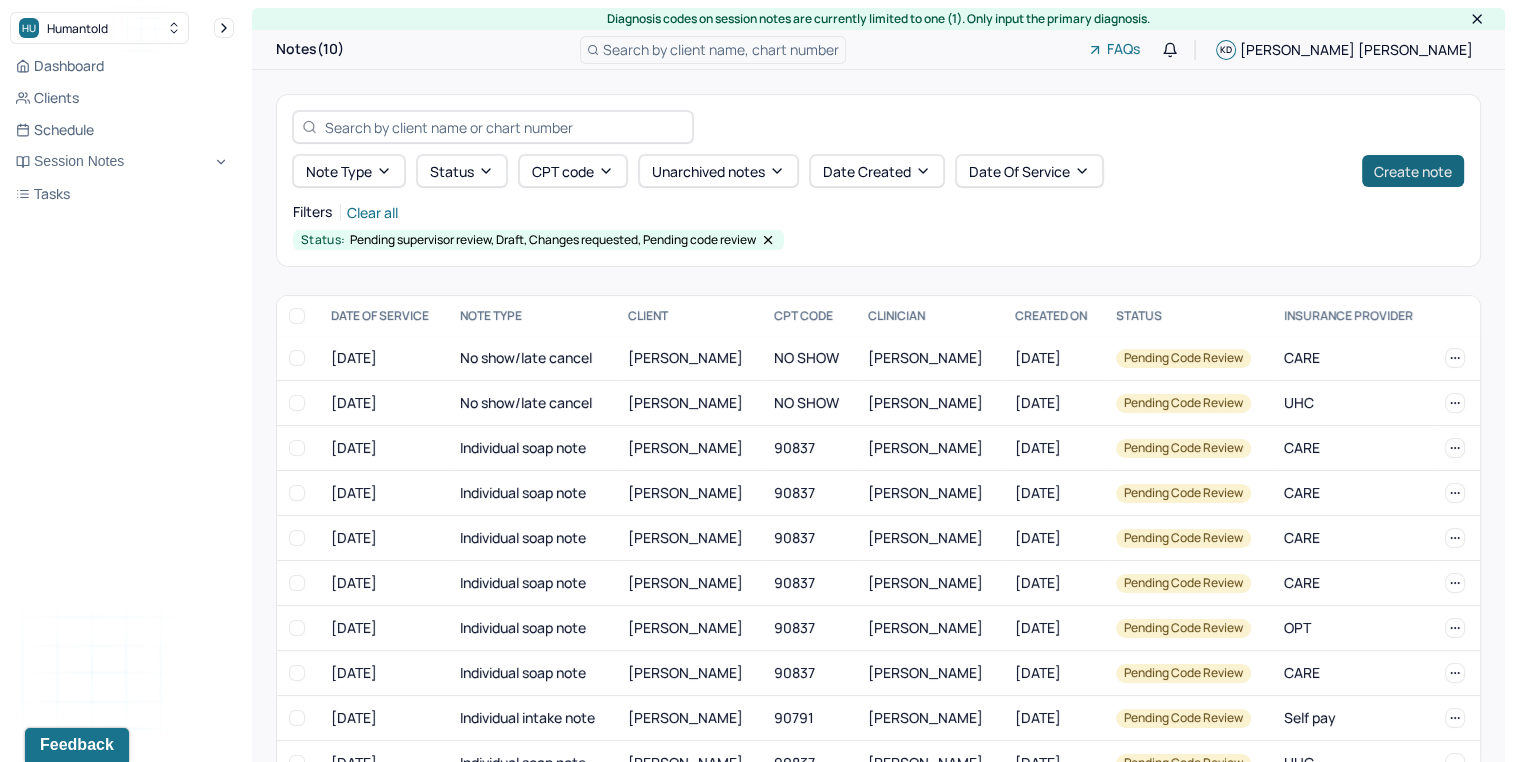 click on "Create note" at bounding box center (1413, 171) 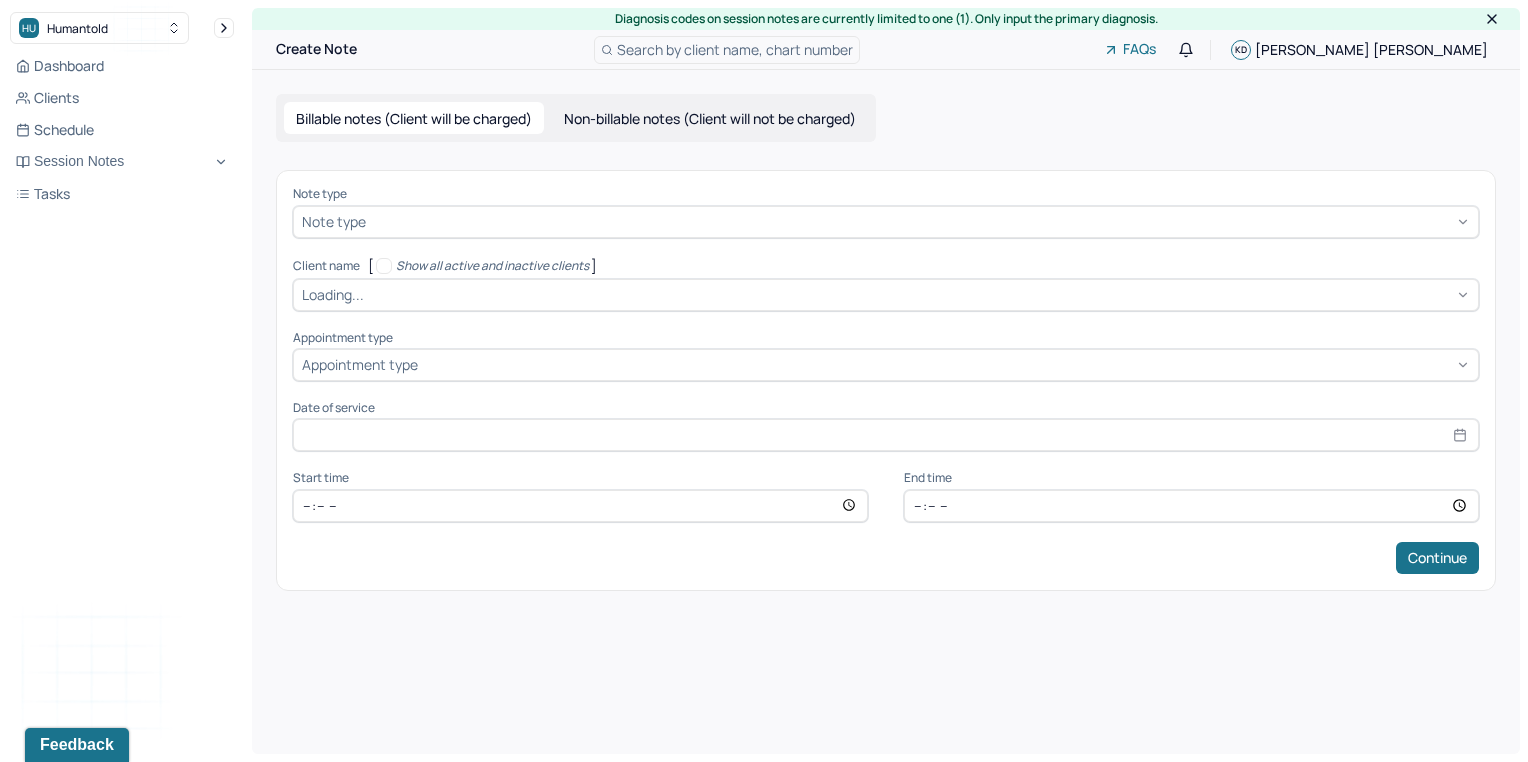 click on "Note type Note type Client name [ Show all active and inactive clients ] Loading... Appointment type Appointment type Date of service Start time End time Continue" at bounding box center [886, 380] 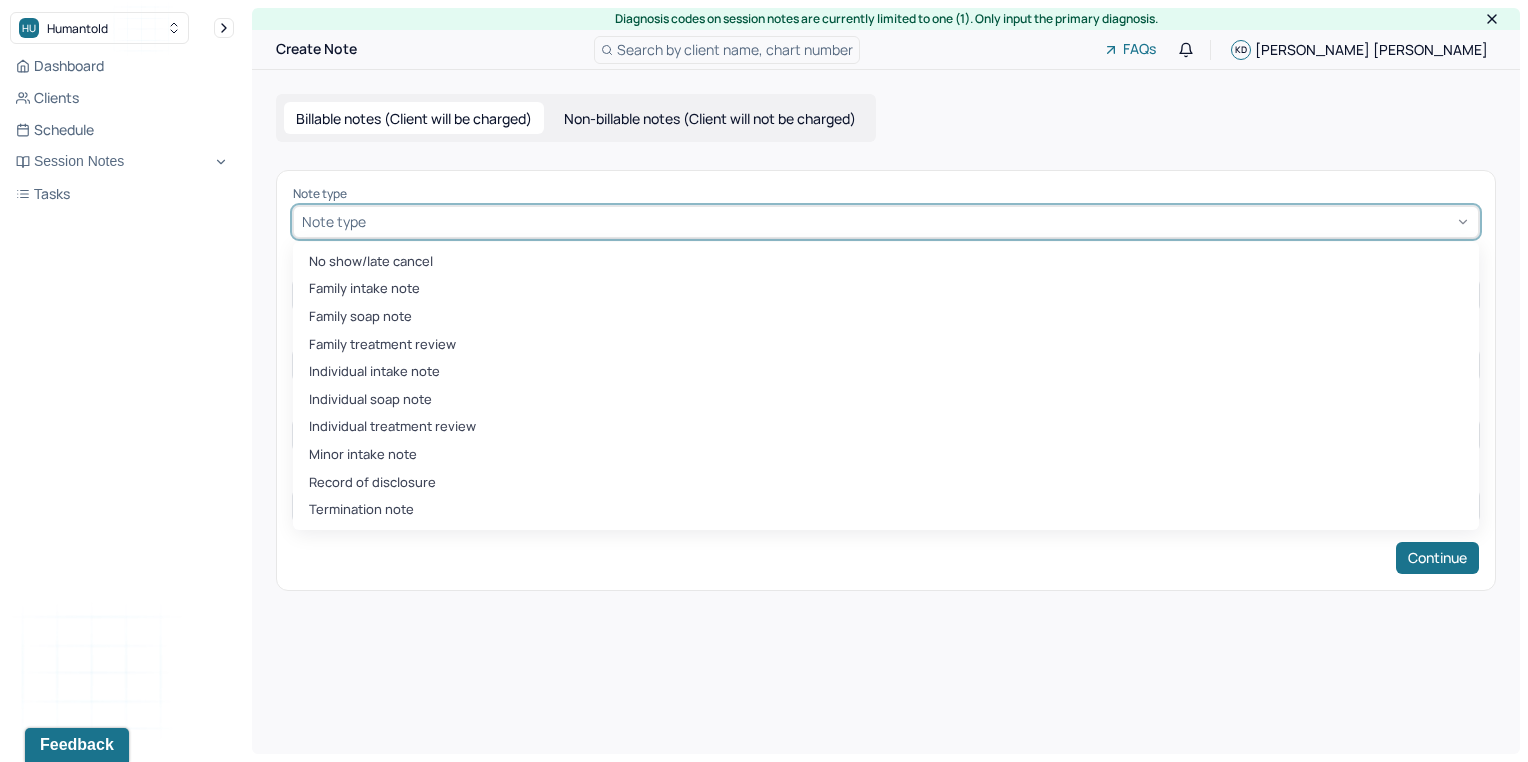 click at bounding box center (920, 221) 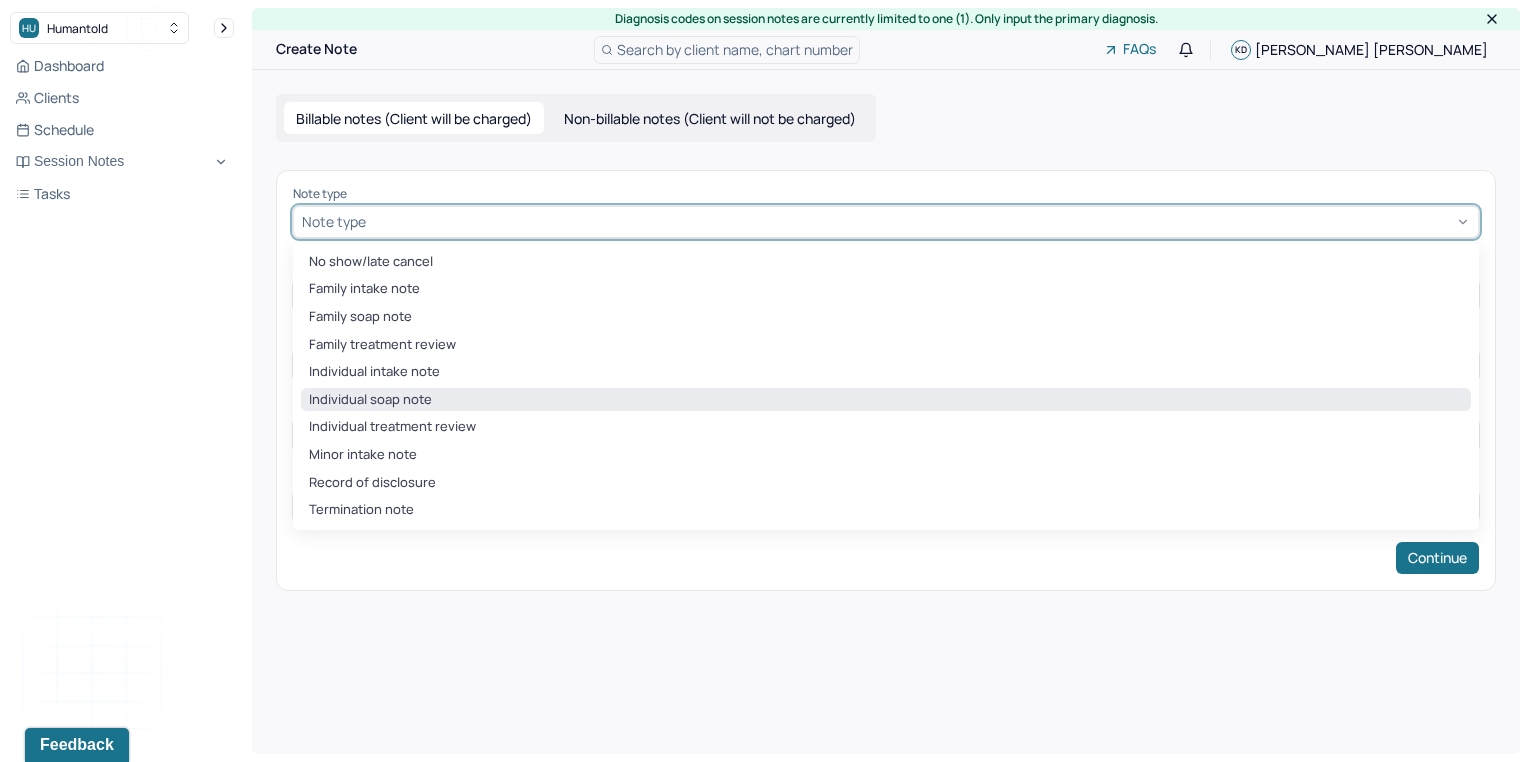 click on "Individual soap note" at bounding box center [886, 400] 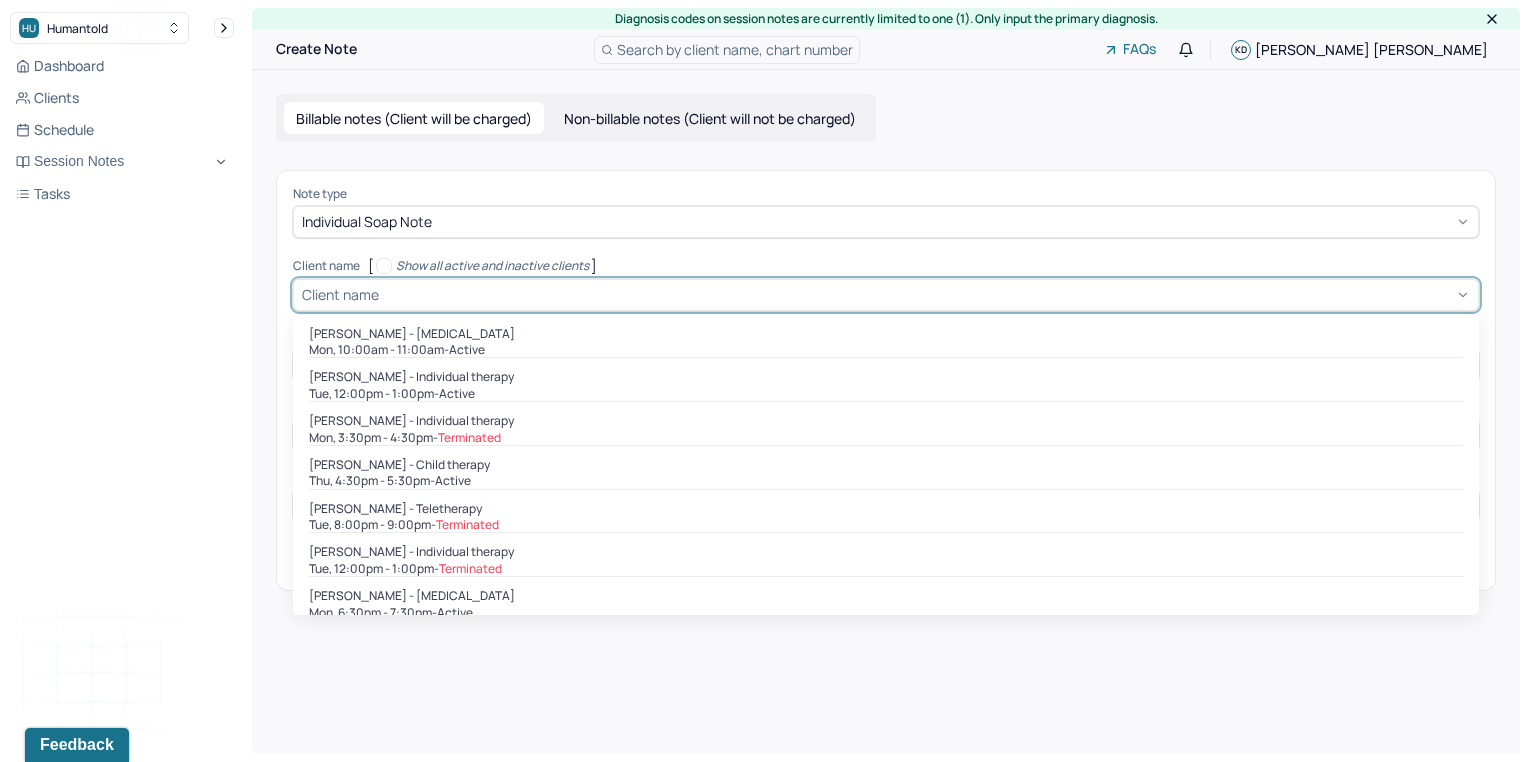 click at bounding box center [926, 294] 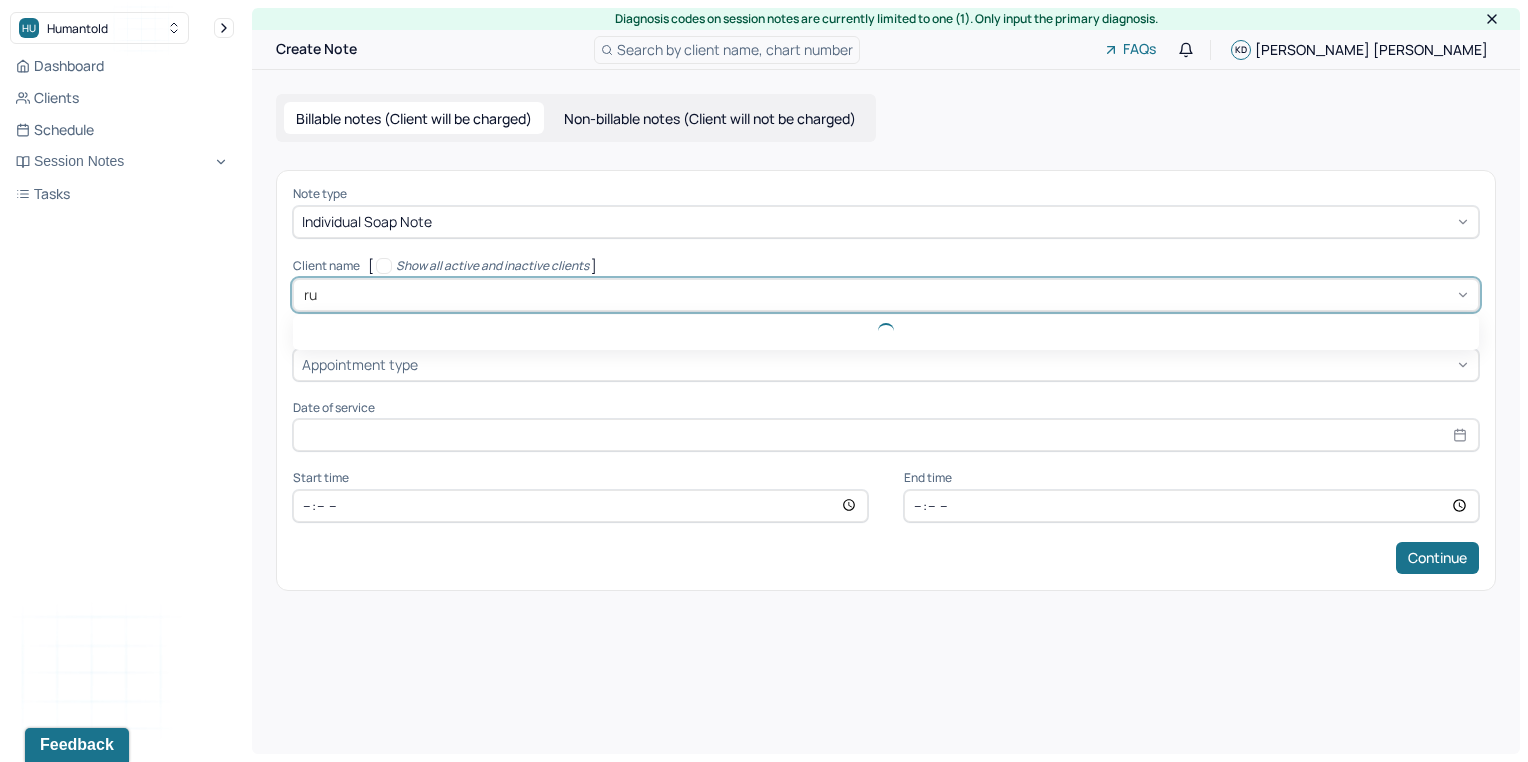 type on "rub" 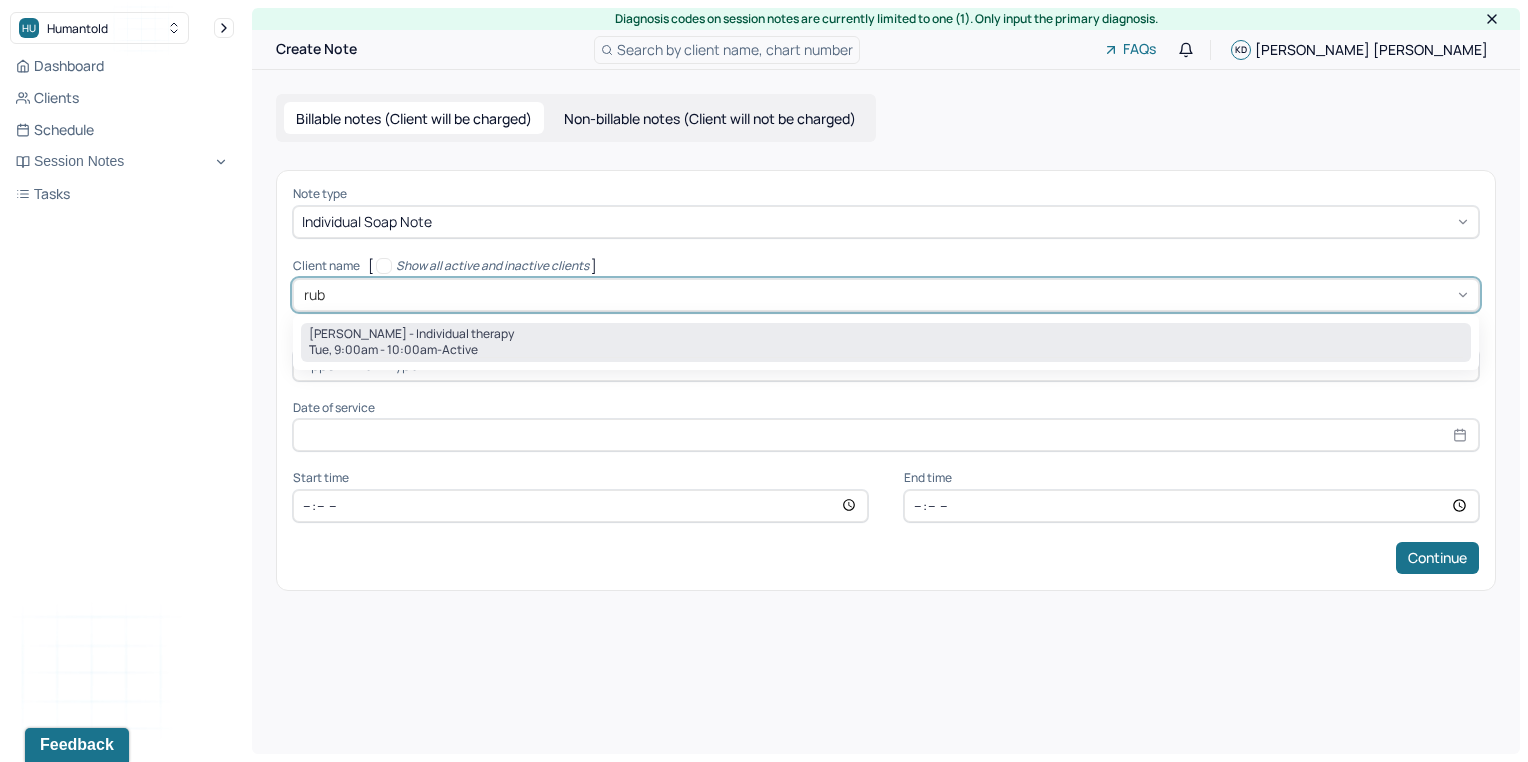 click on "active" at bounding box center (460, 350) 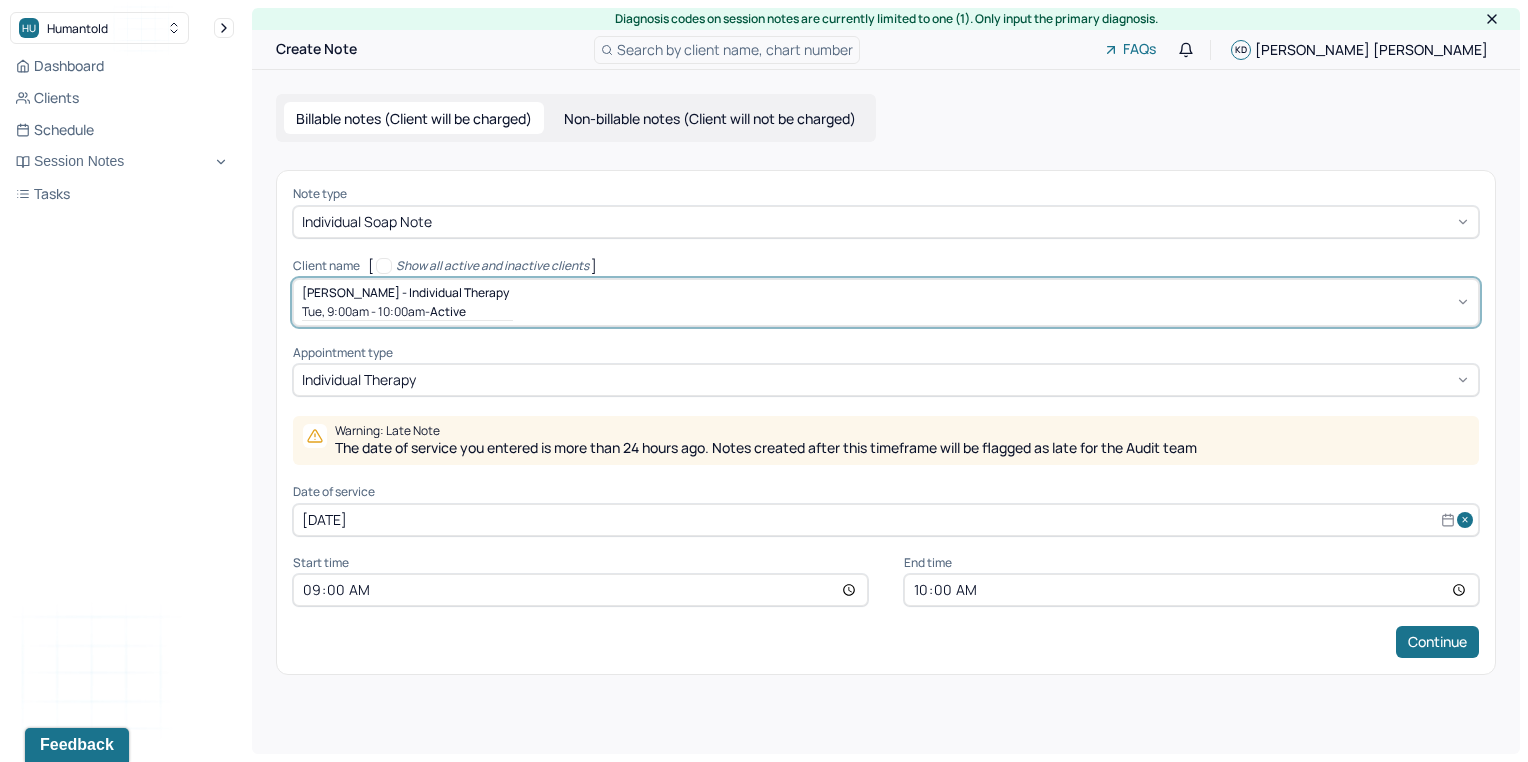 select on "6" 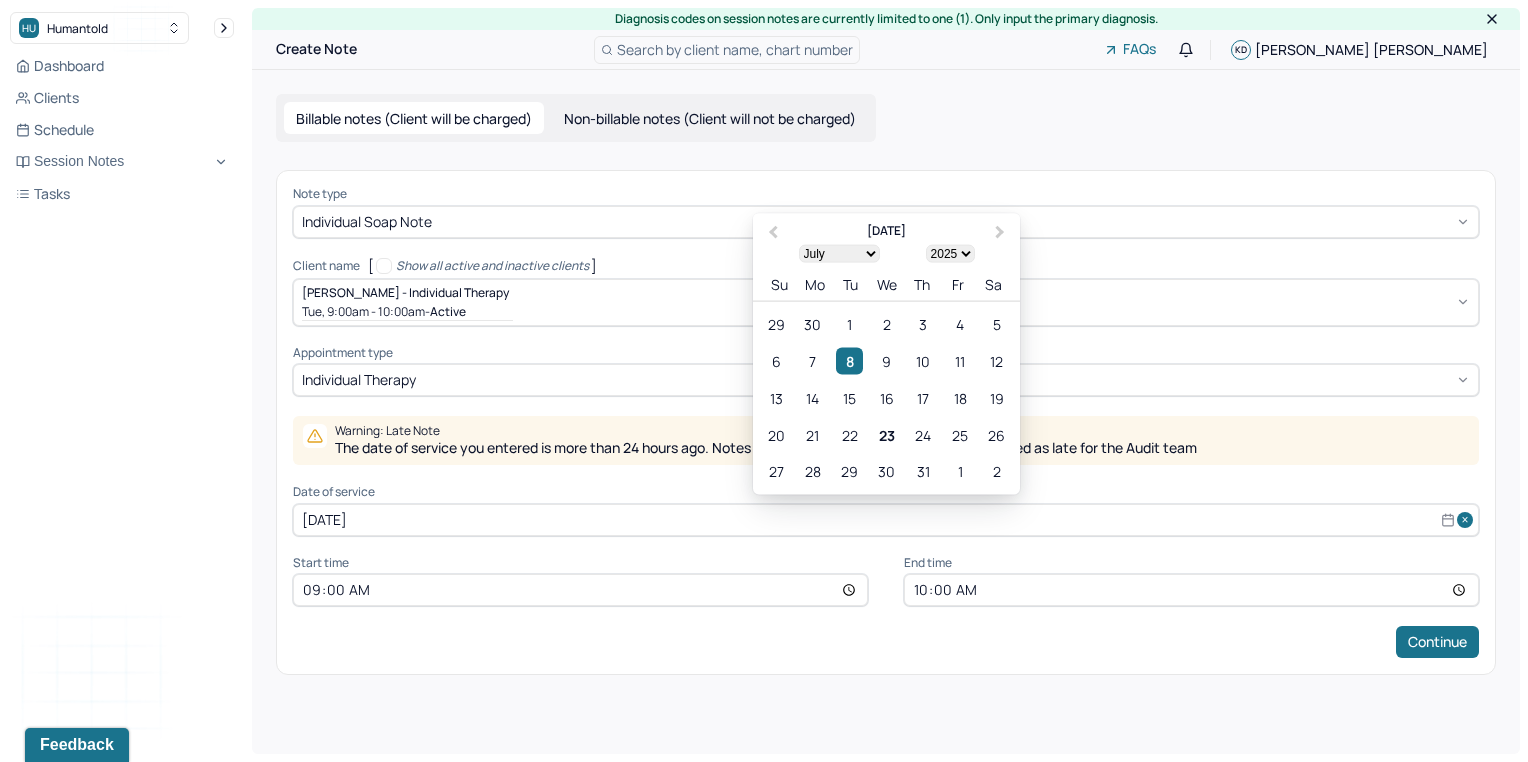 click on "[DATE]" at bounding box center (886, 520) 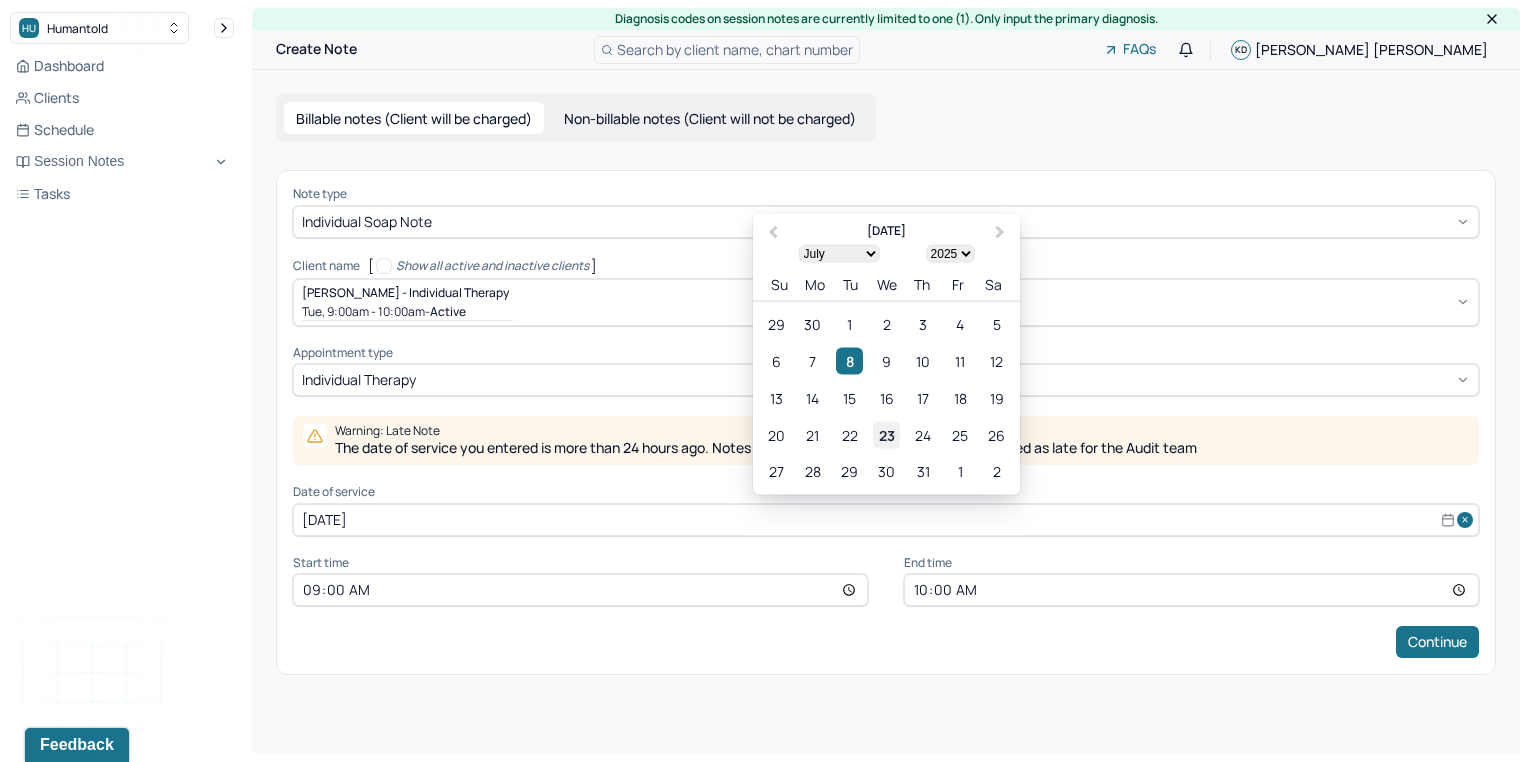 click on "23" at bounding box center [886, 434] 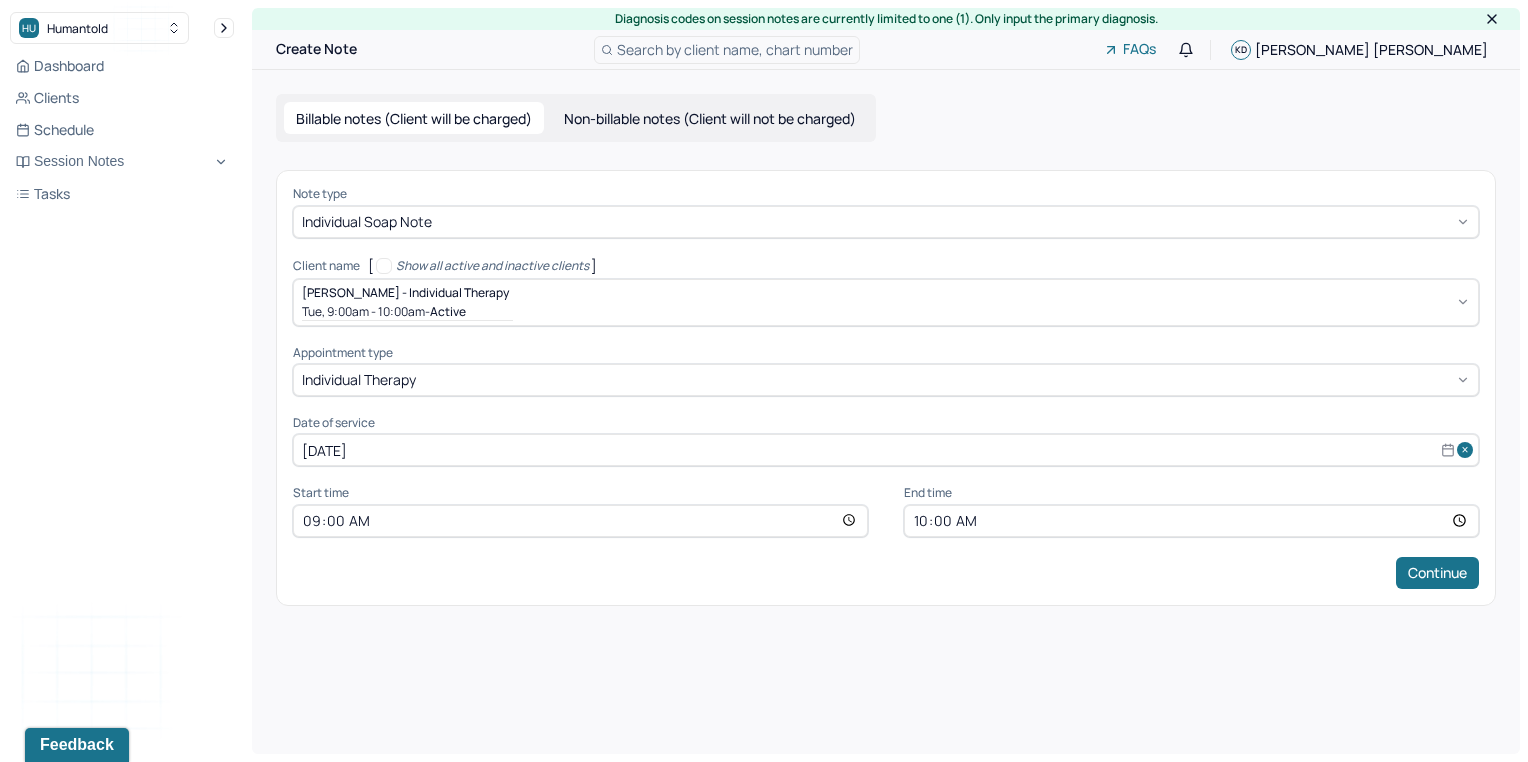 click on "09:00" at bounding box center [580, 521] 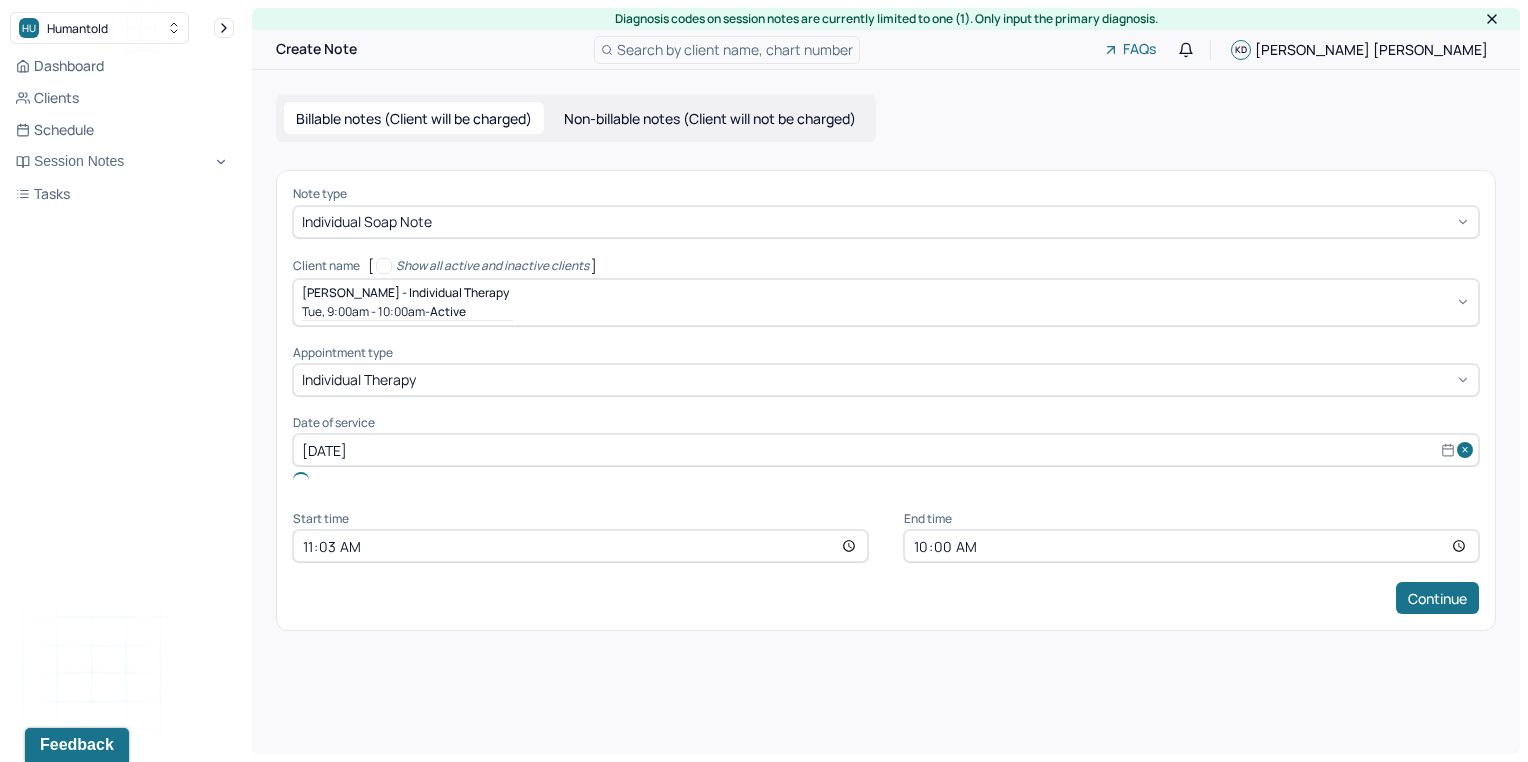 type on "11:30" 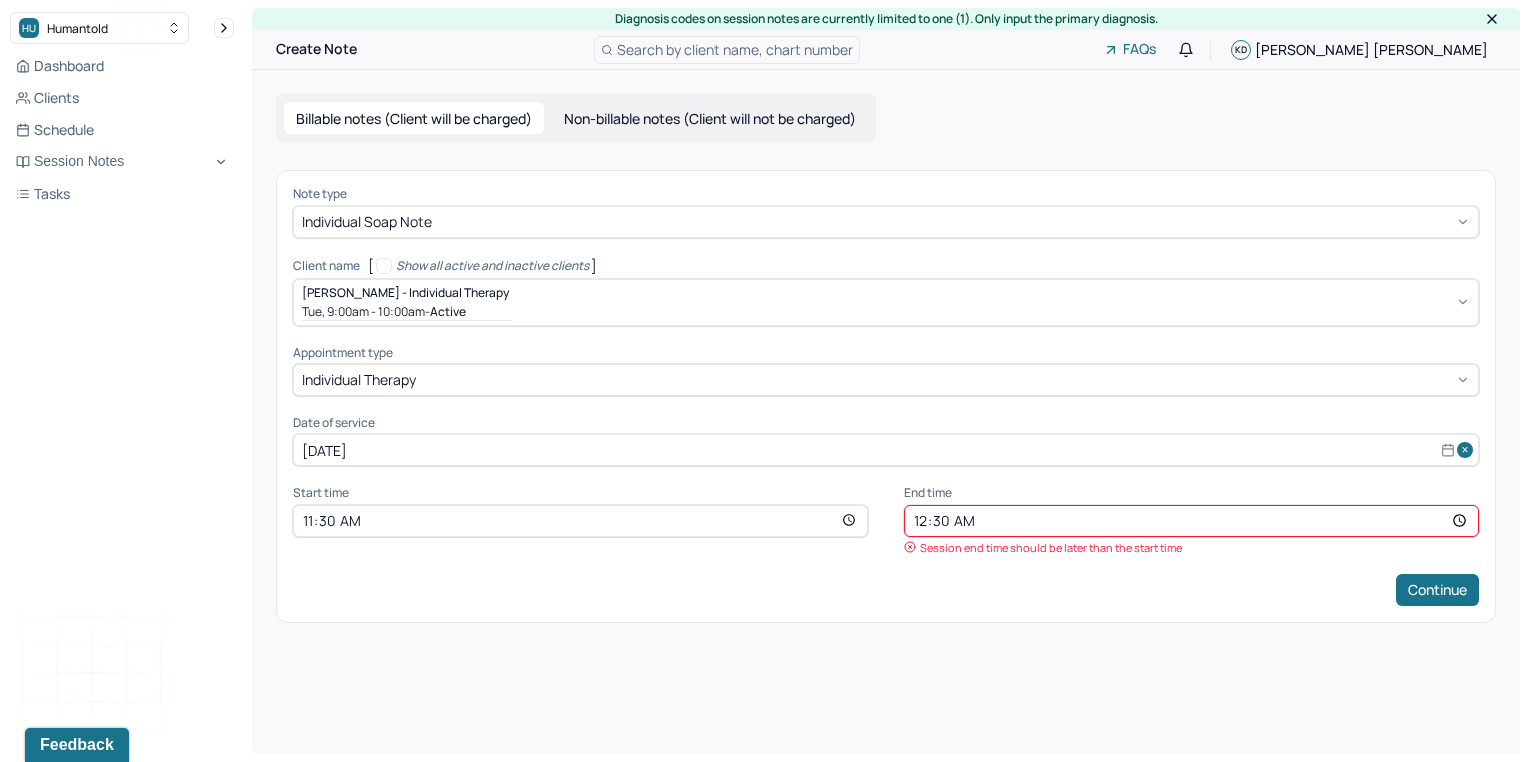 type on "12:30" 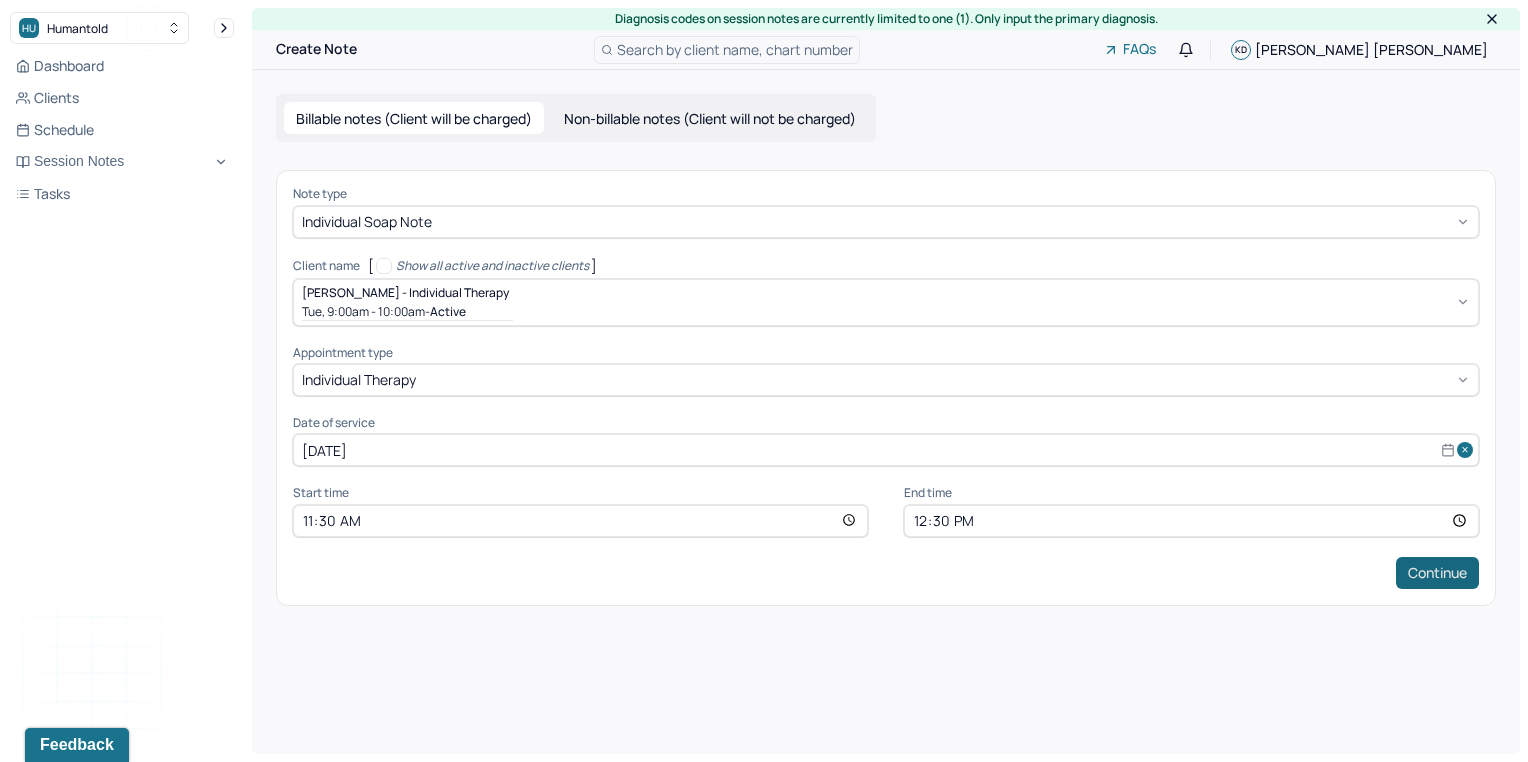 click on "Continue" at bounding box center [1437, 573] 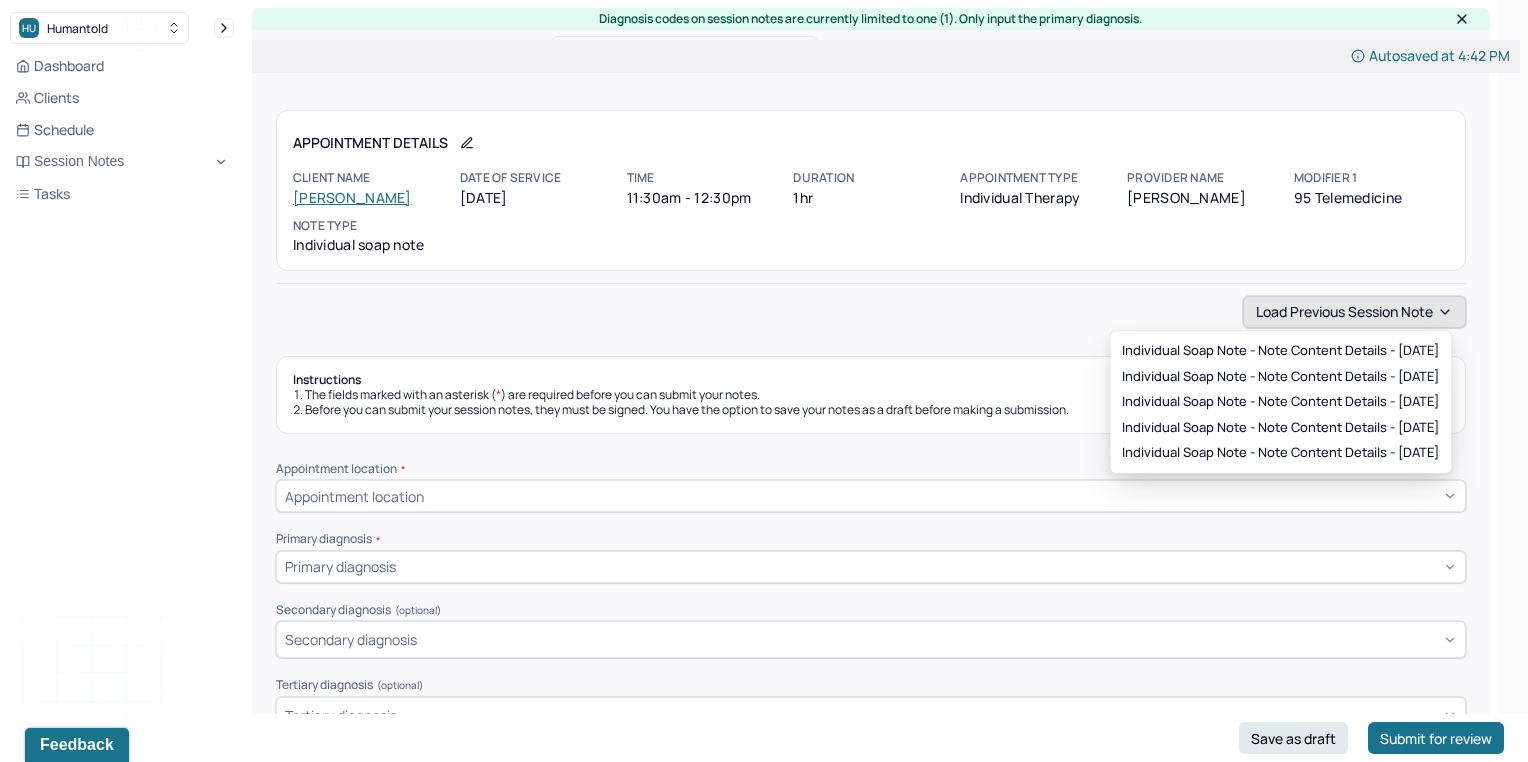 click on "Load previous session note" at bounding box center [1354, 312] 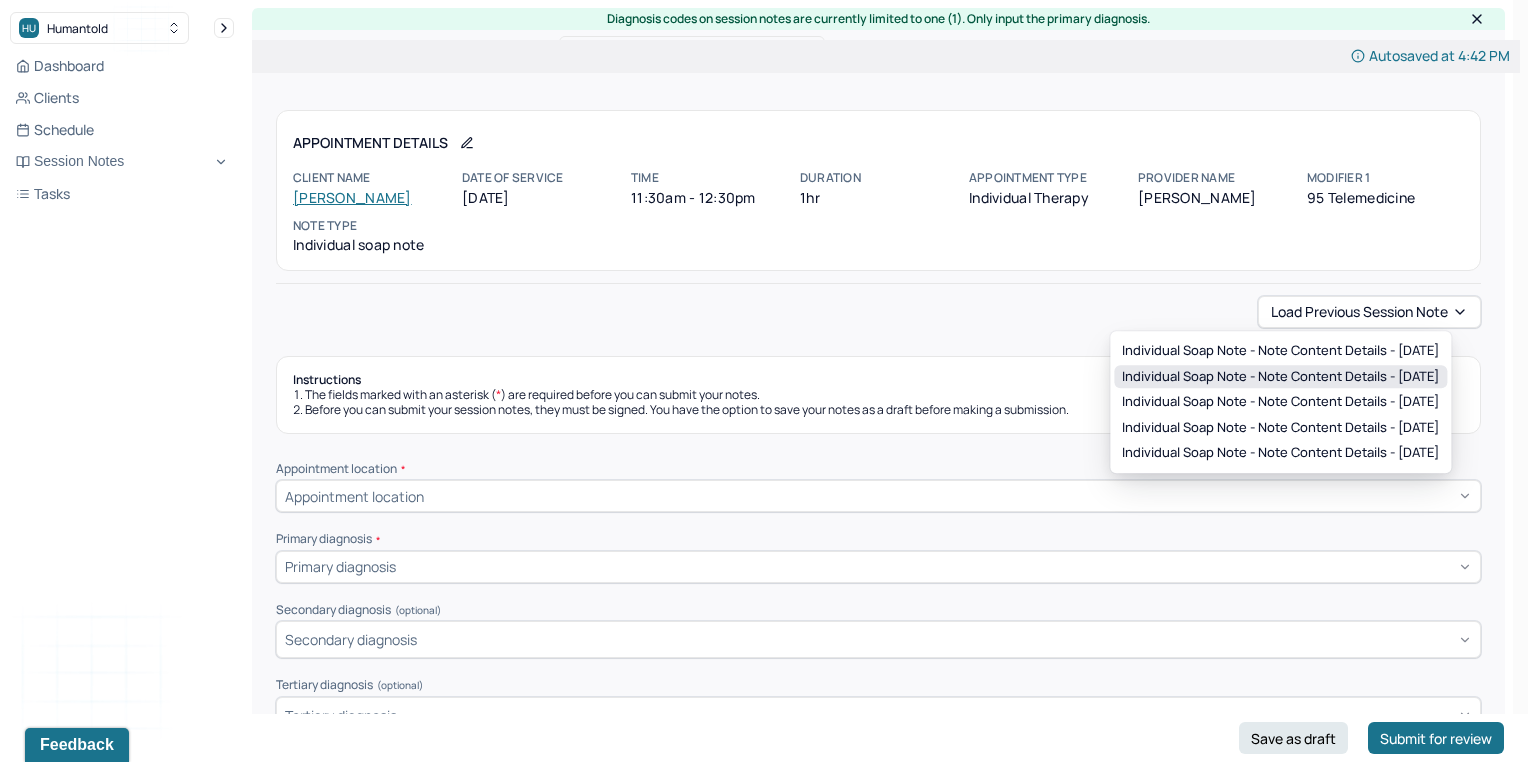 click on "Individual soap note   - Note content Details -   [DATE]" at bounding box center [1280, 377] 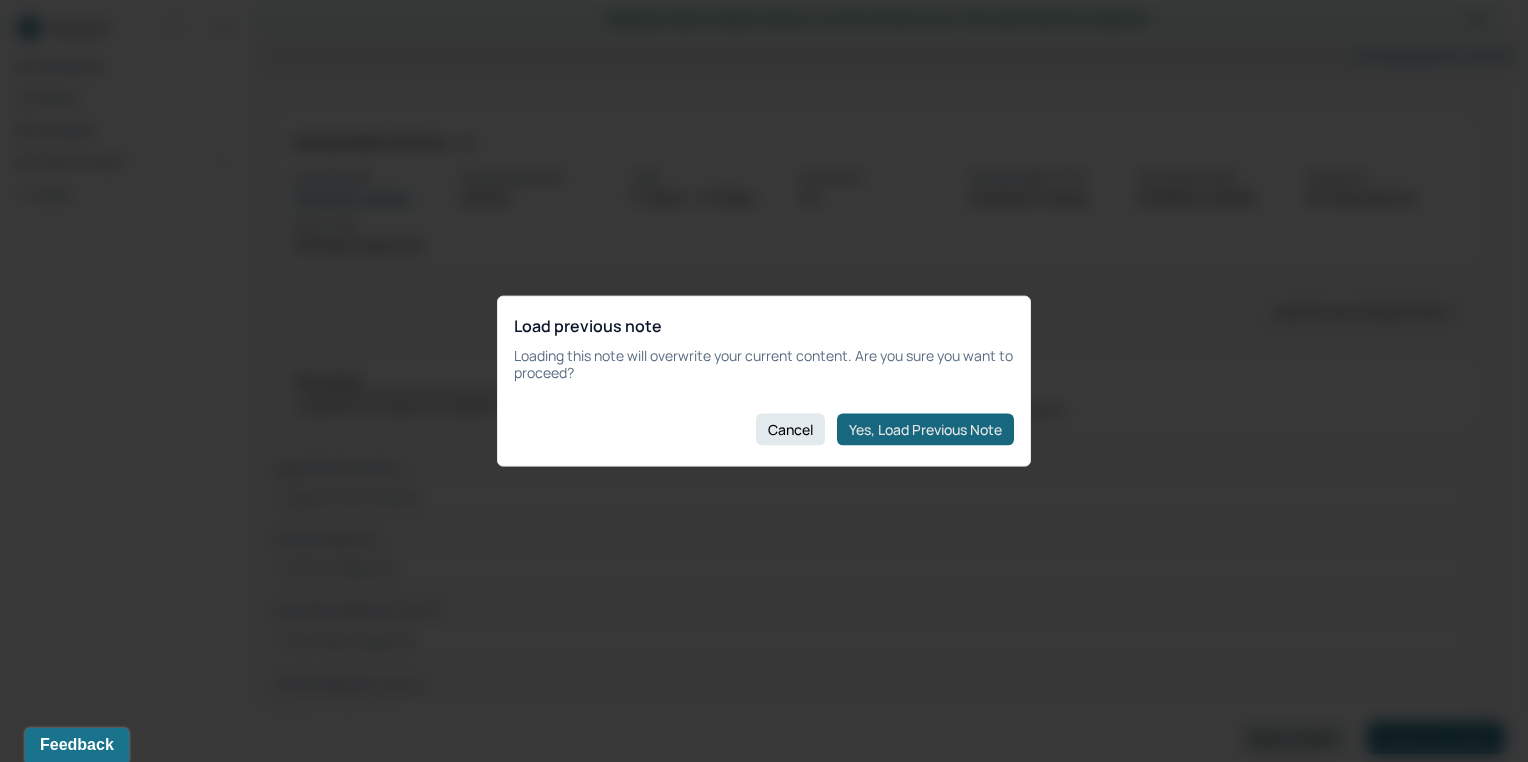 click on "Yes, Load Previous Note" at bounding box center (925, 429) 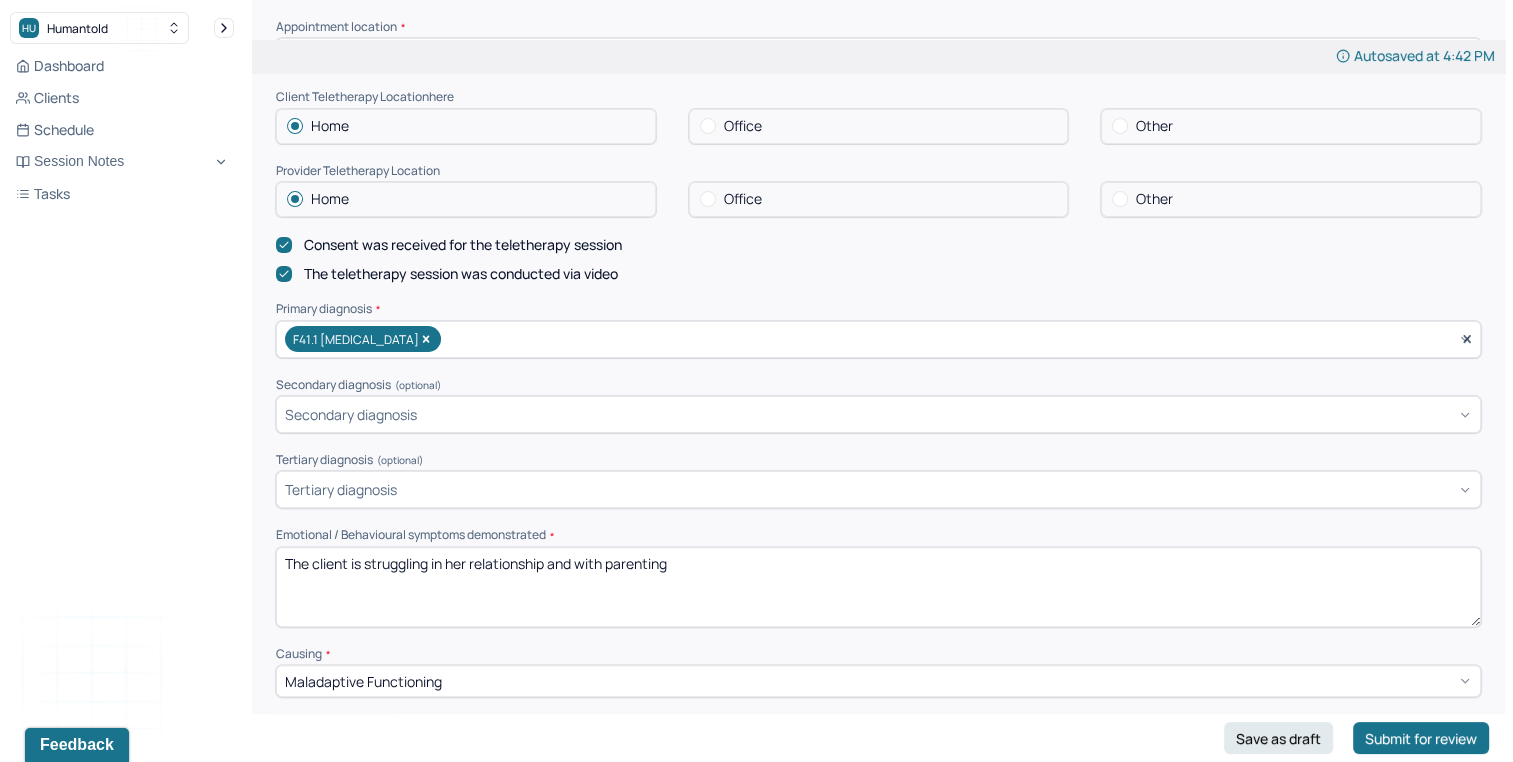 scroll, scrollTop: 450, scrollLeft: 0, axis: vertical 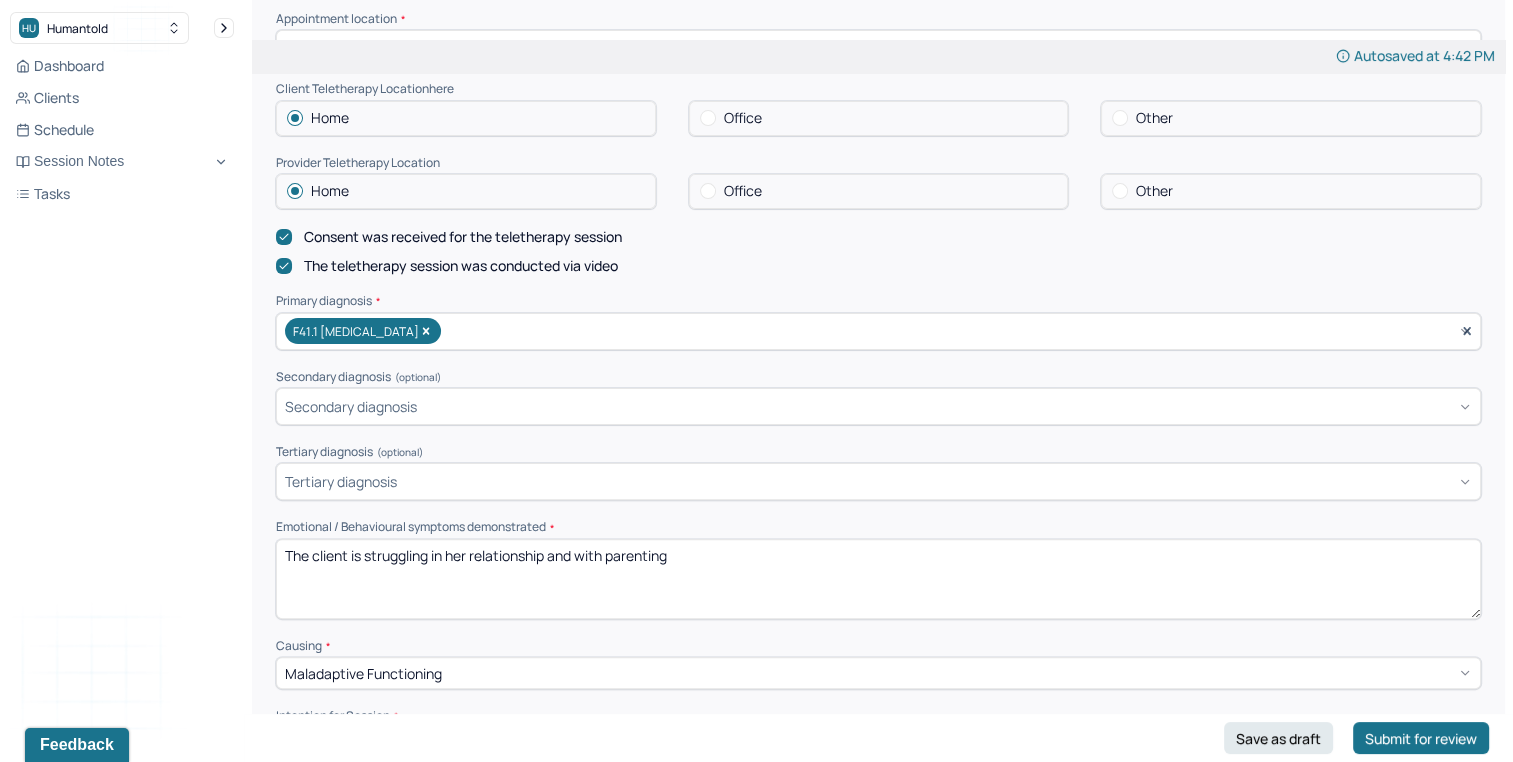 drag, startPoint x: 432, startPoint y: 547, endPoint x: 837, endPoint y: 550, distance: 405.0111 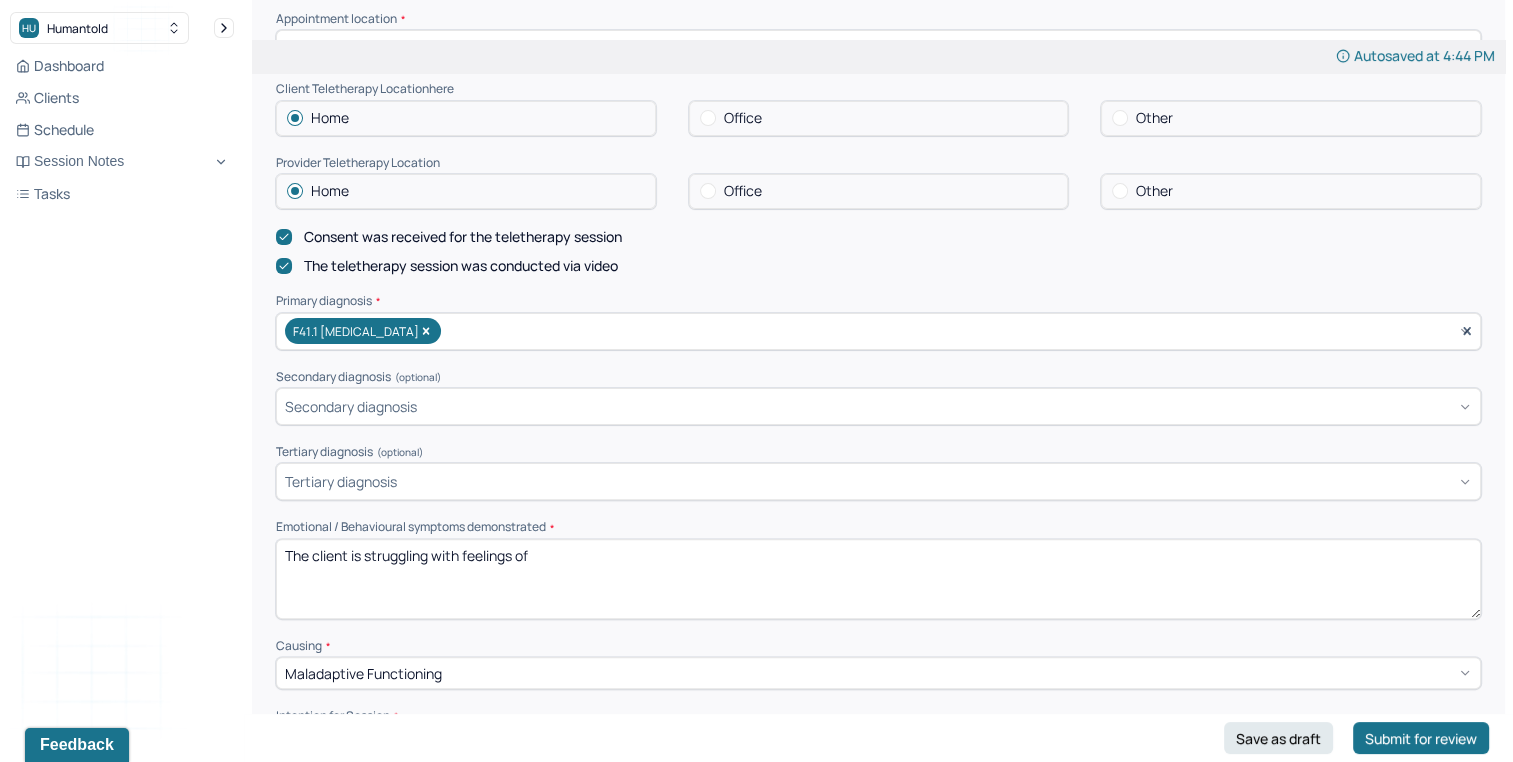 scroll, scrollTop: 1116, scrollLeft: 0, axis: vertical 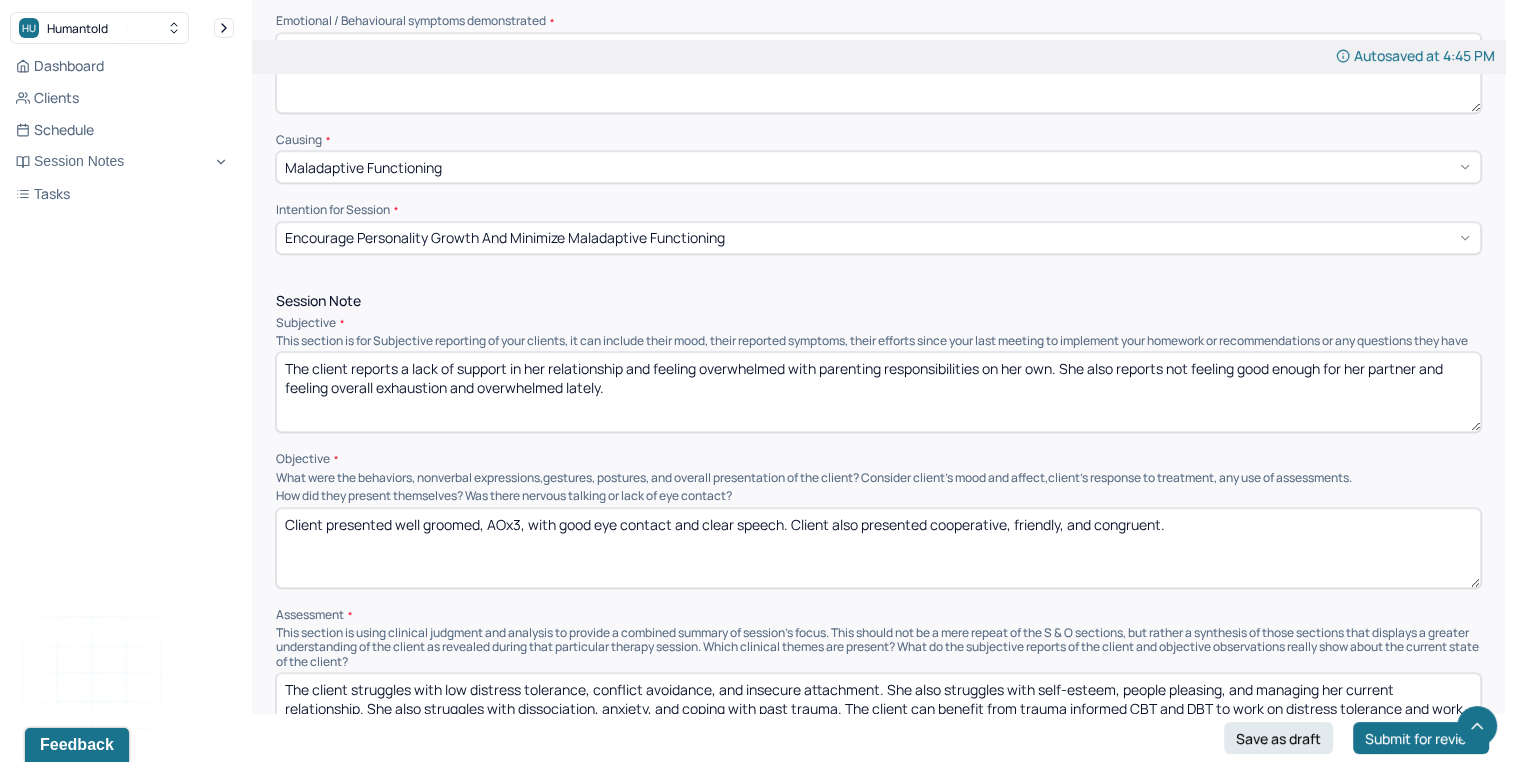 type on "The client is struggling with feelings of inadequacy" 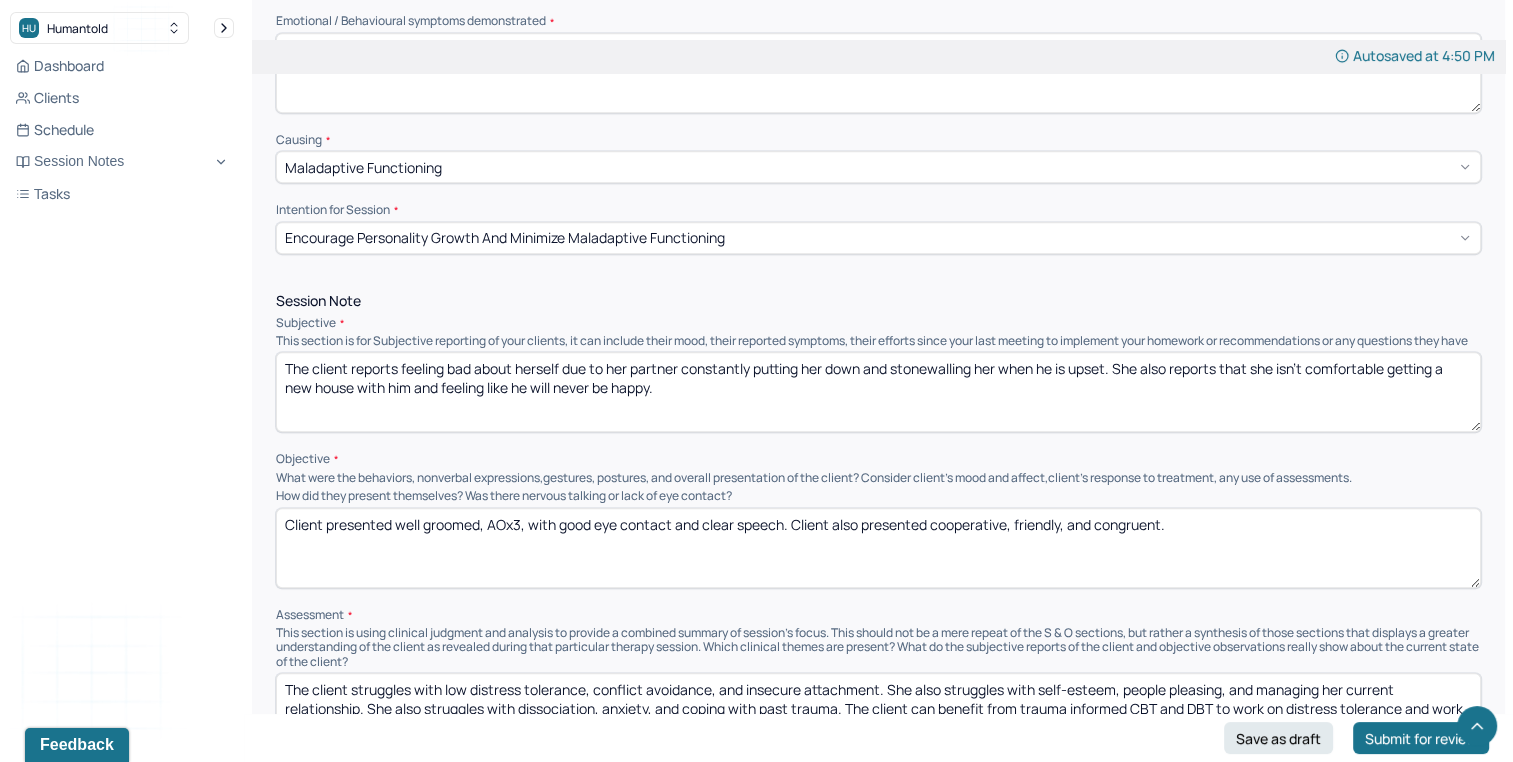 type on "The client reports feeling bad about herself due to her partner constantly putting her down and stonewalling her when he is upset. She also reports that she isn't comfortable getting a new house with him and feeling like he will never be happy." 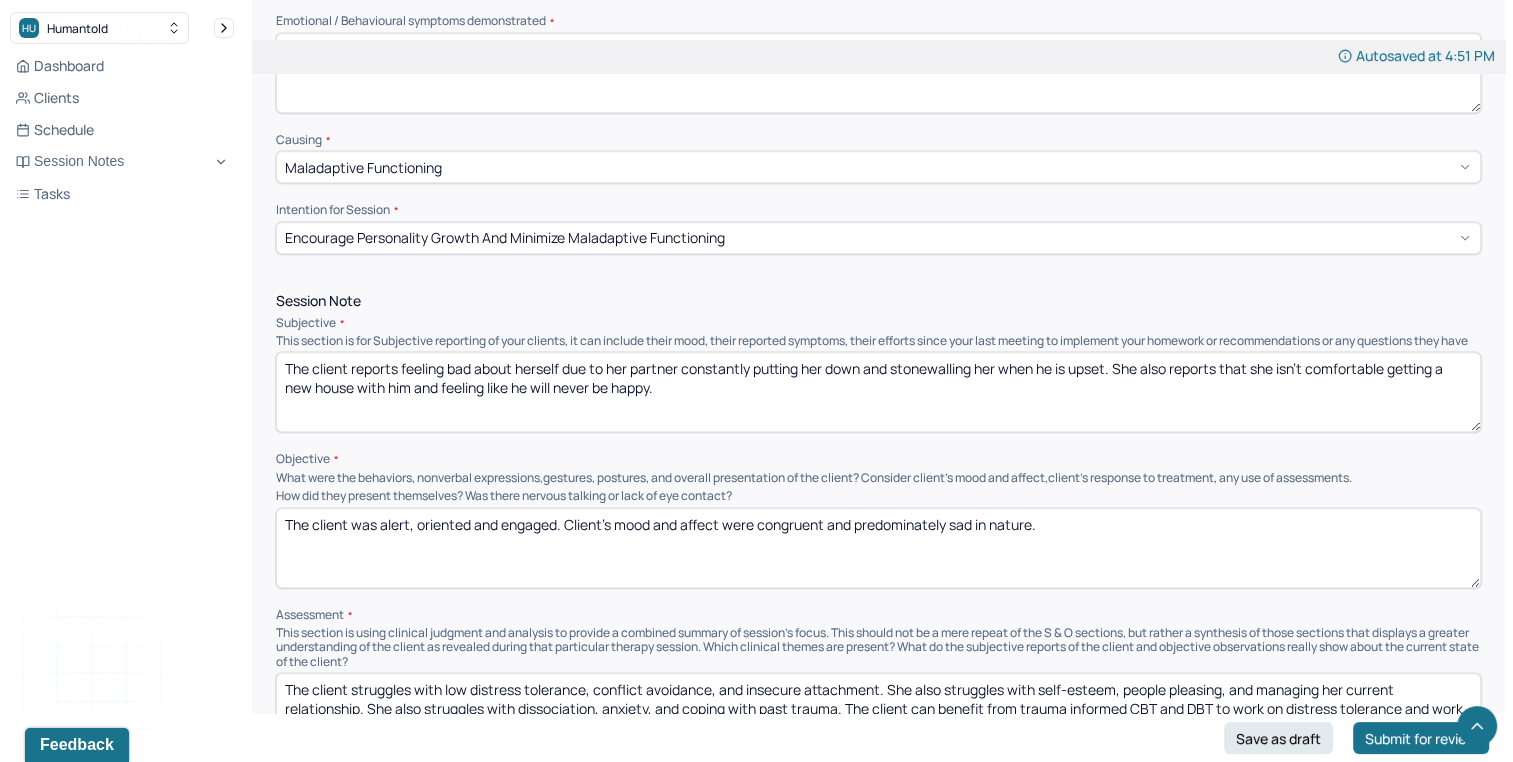 click on "The client was alert, oriented and engaged. Client’s mood and affect were congruent and predominately sad in nature." at bounding box center (878, 548) 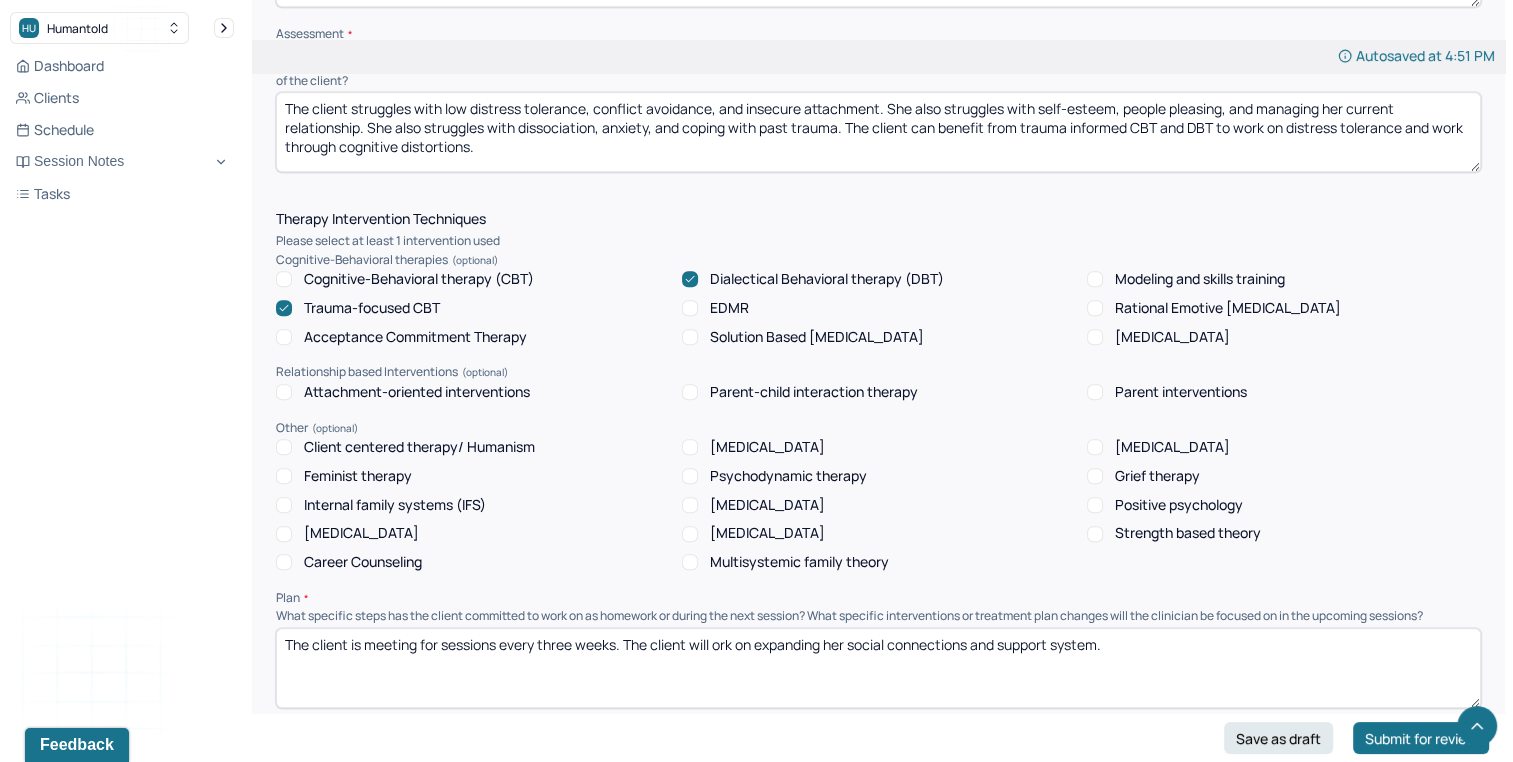 scroll, scrollTop: 1521, scrollLeft: 0, axis: vertical 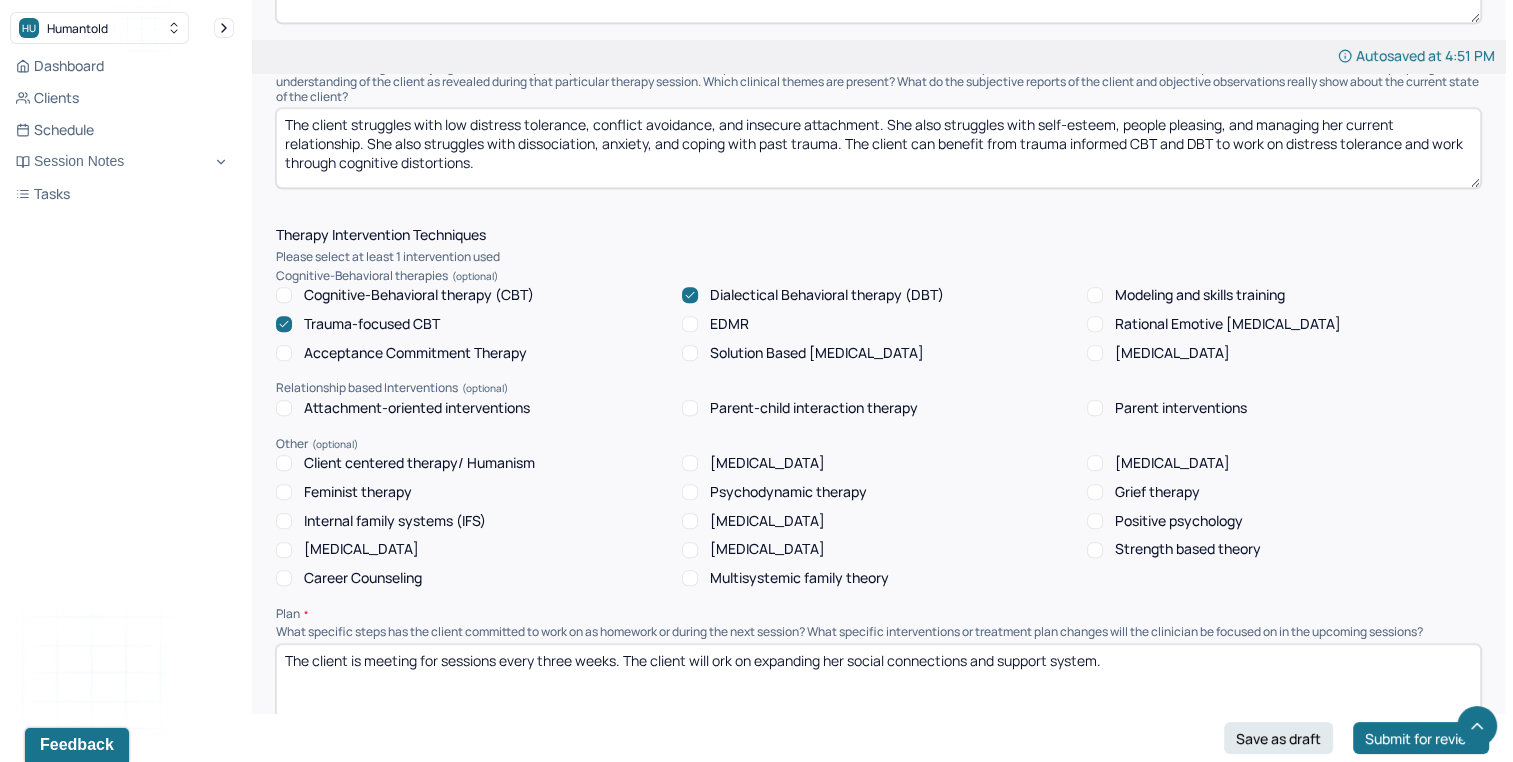click on "The client struggles with low distress tolerance, conflict avoidance, and insecure attachment. She also struggles with self-esteem, people pleasing, and managing her current relationship. She also struggles with dissociation, anxiety, and coping with past trauma. The client can benefit from trauma informed CBT and DBT to work on distress tolerance and work through cognitive distortions." at bounding box center (878, 148) 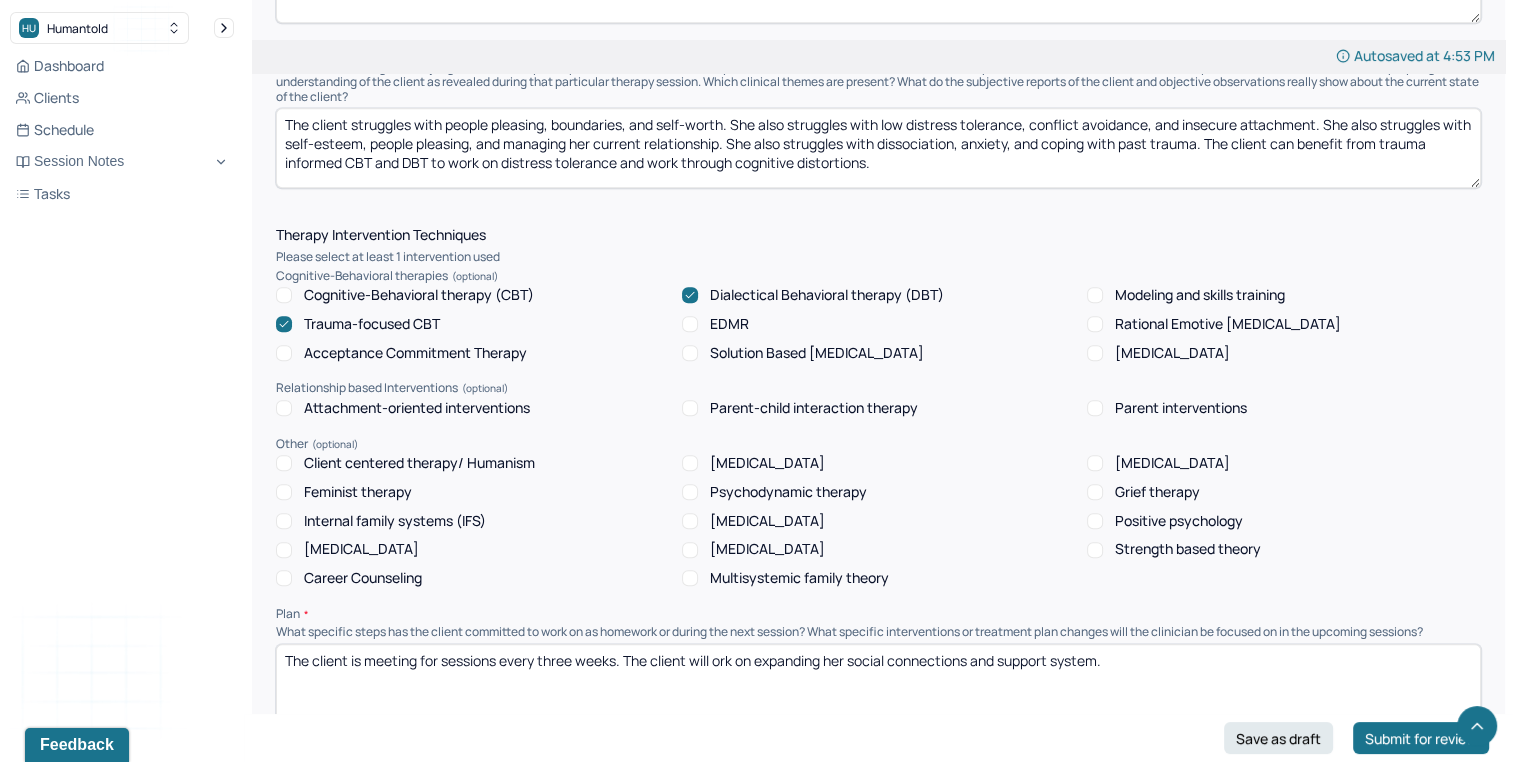 drag, startPoint x: 1328, startPoint y: 137, endPoint x: 757, endPoint y: 158, distance: 571.38605 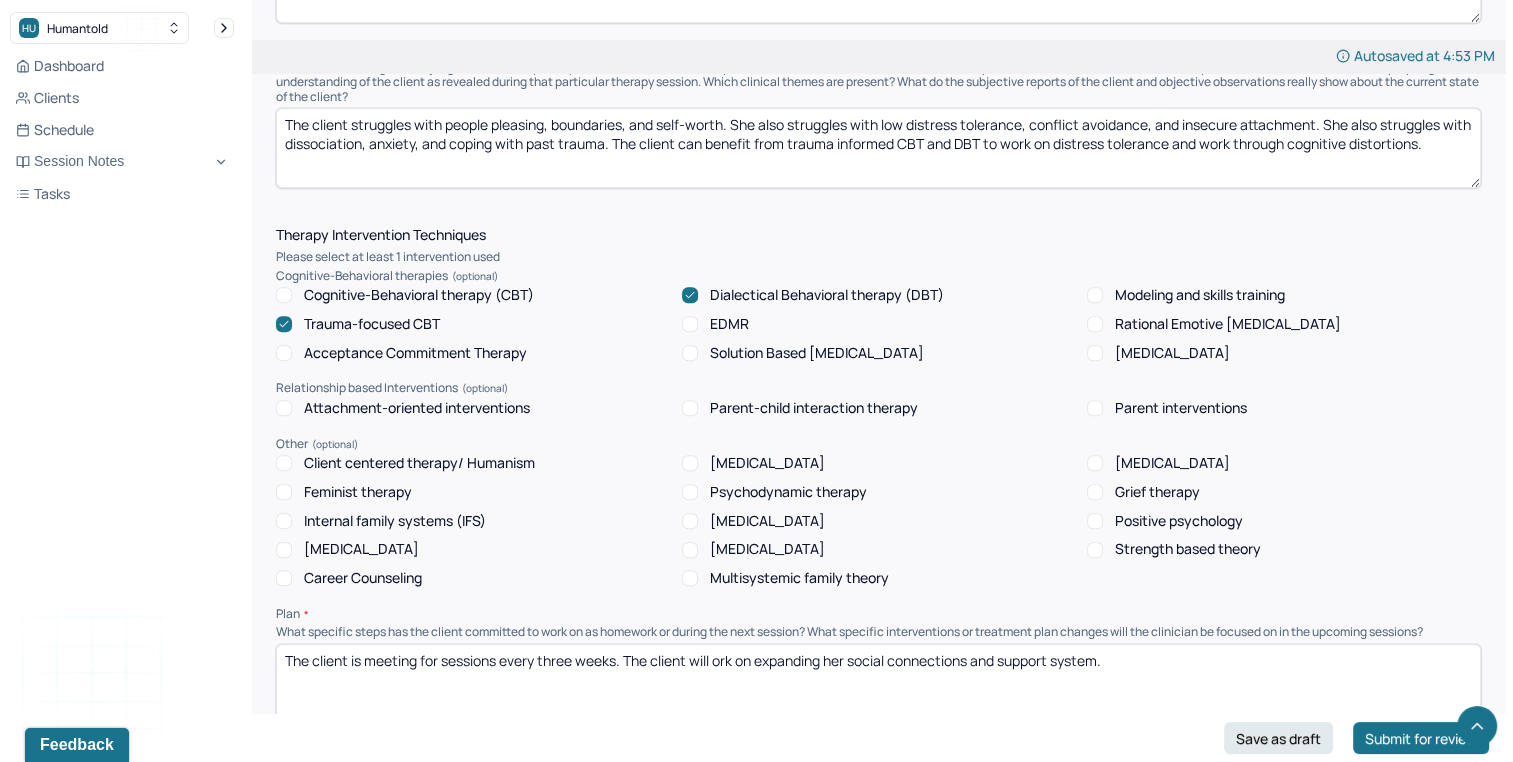 click on "The client struggles with people pleasing, boundaries, and self-worth. She also struggles with low distress tolerance, conflict avoidance, and insecure attachment. She also struggles with dissociation, anxiety, and coping with past trauma. The client can benefit from trauma informed CBT and DBT to work on distress tolerance and work through cognitive distortions." at bounding box center [878, 148] 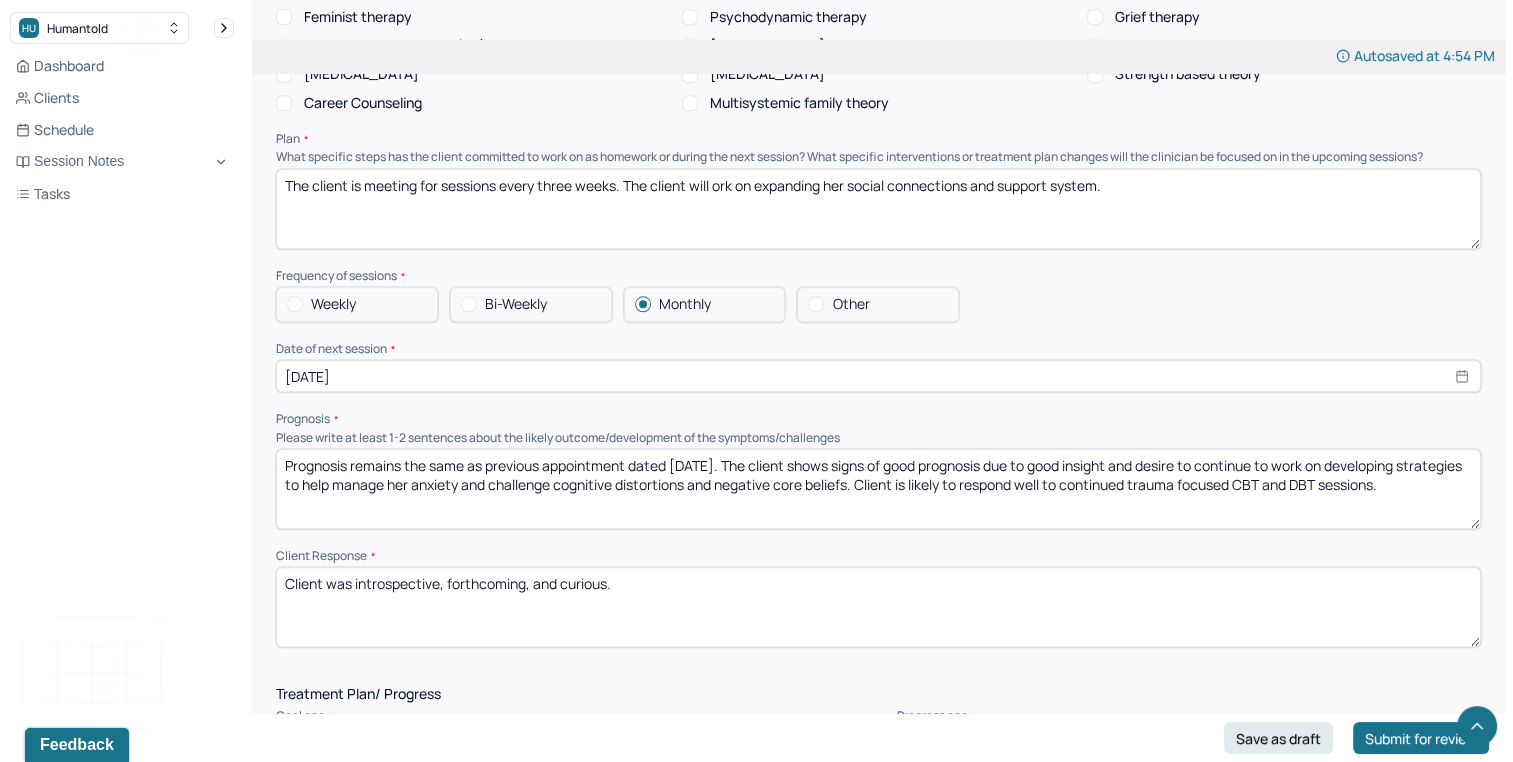 scroll, scrollTop: 1992, scrollLeft: 0, axis: vertical 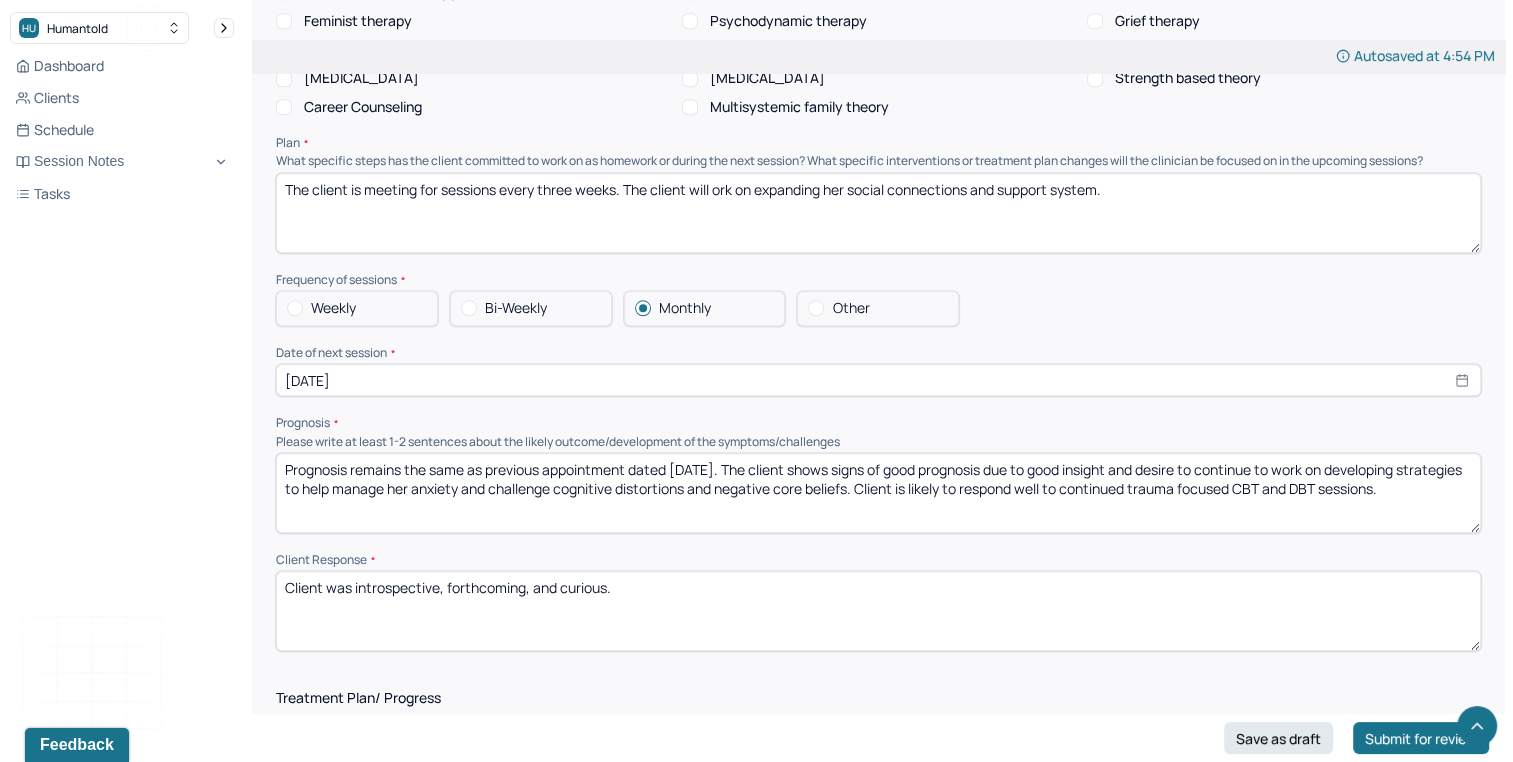 type on "The client struggles with people pleasing, boundaries, and self-worth. She also struggles with low distress tolerance, conflict avoidance, and insecure attachment. She also struggles with dissociation, anxiety, and [MEDICAL_DATA]. The client can benefit from trauma informed CBT and DBT to work on distress tolerance and work through cognitive distortions." 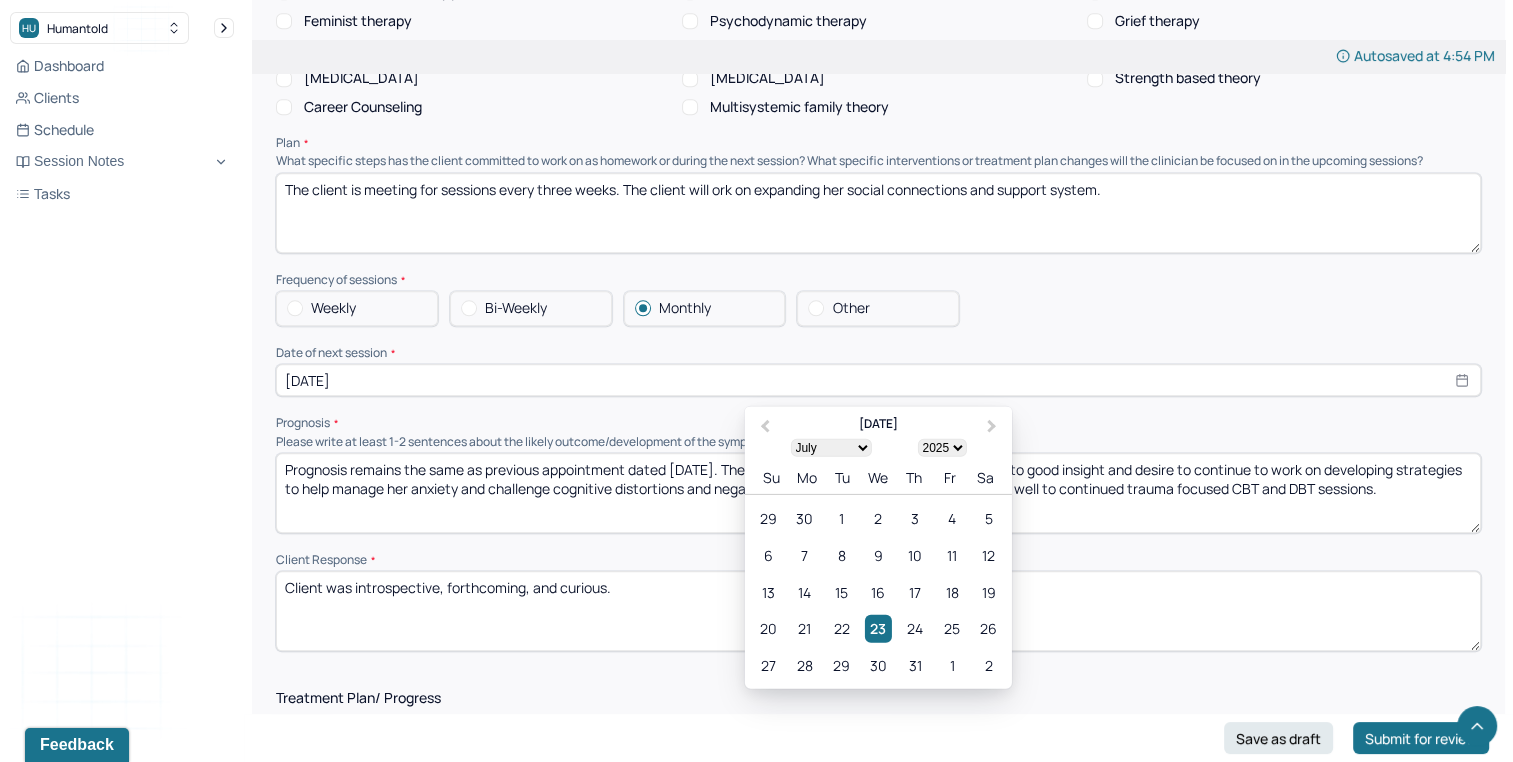 click on "[DATE]" at bounding box center (878, 380) 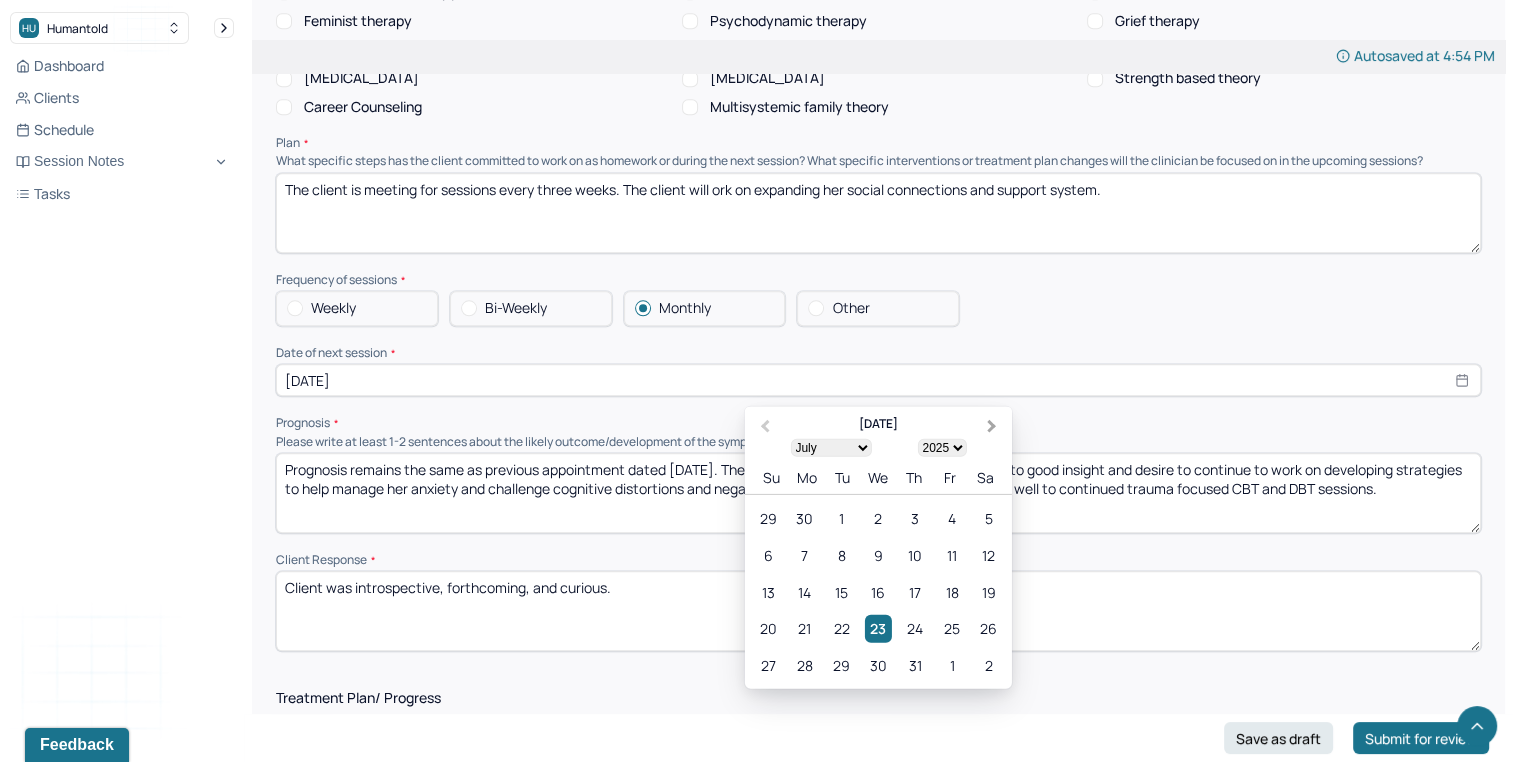 click on "Next Month" at bounding box center (992, 426) 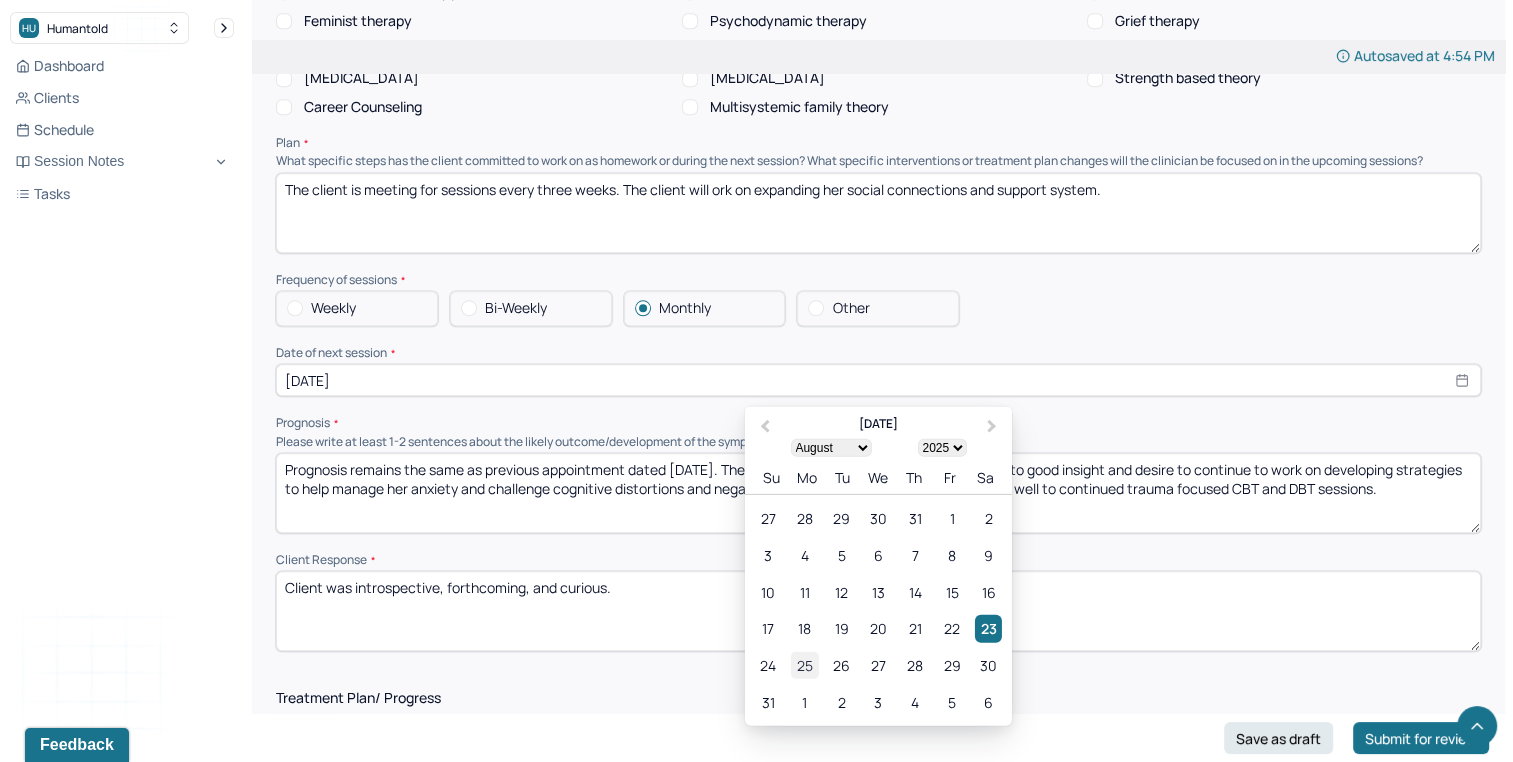 click on "25" at bounding box center [804, 665] 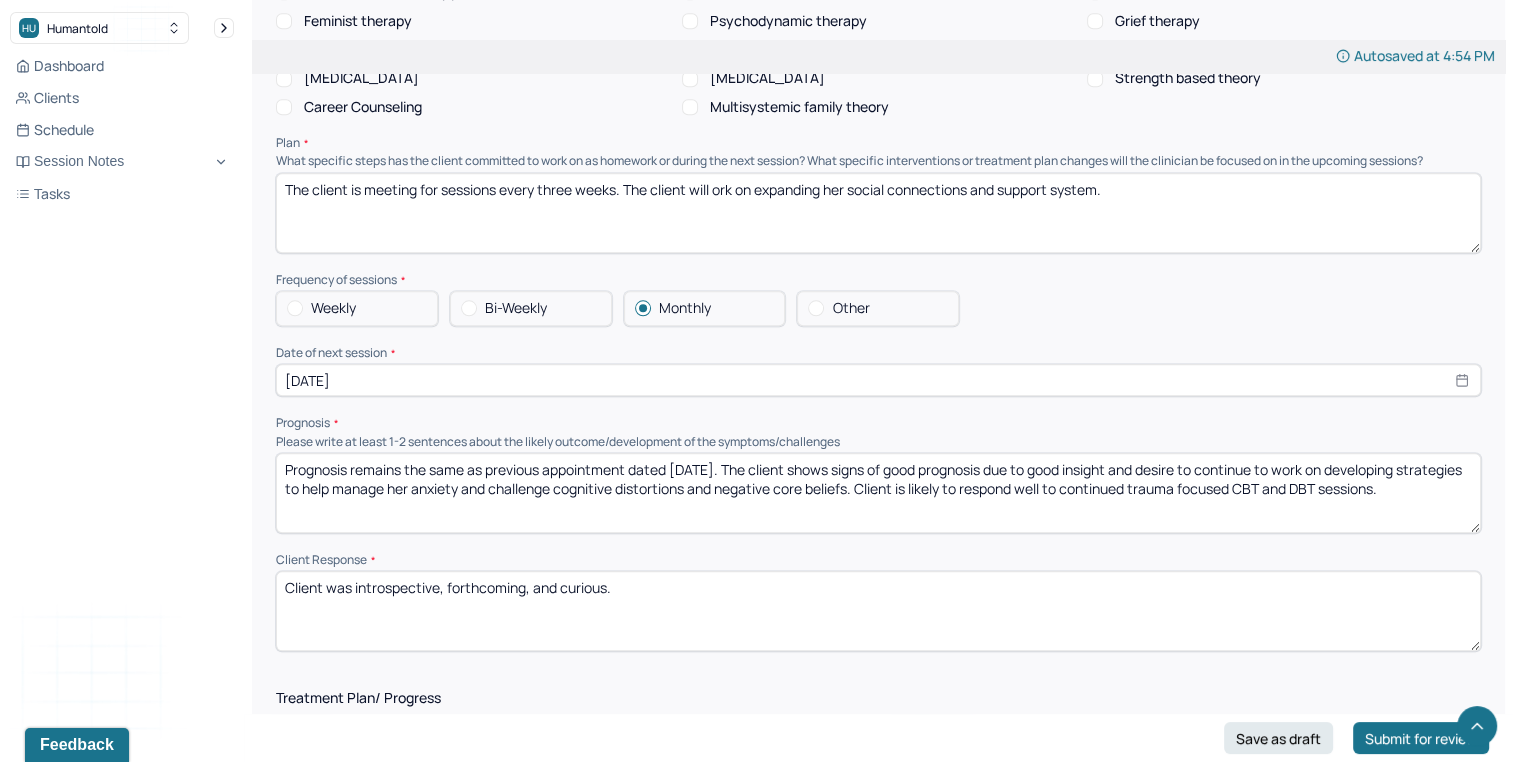 click on "[DATE]" at bounding box center (878, 380) 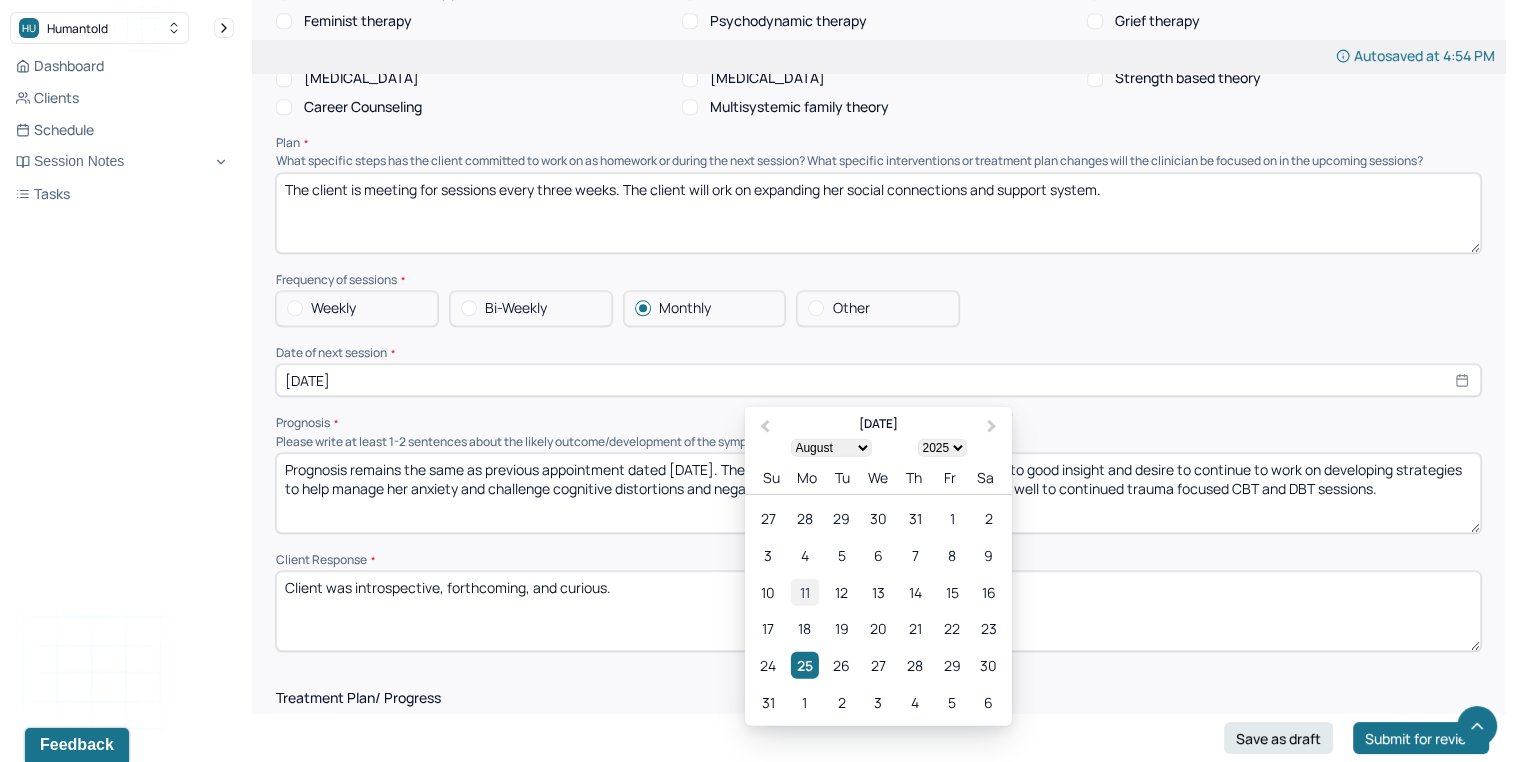 click on "11" at bounding box center (804, 591) 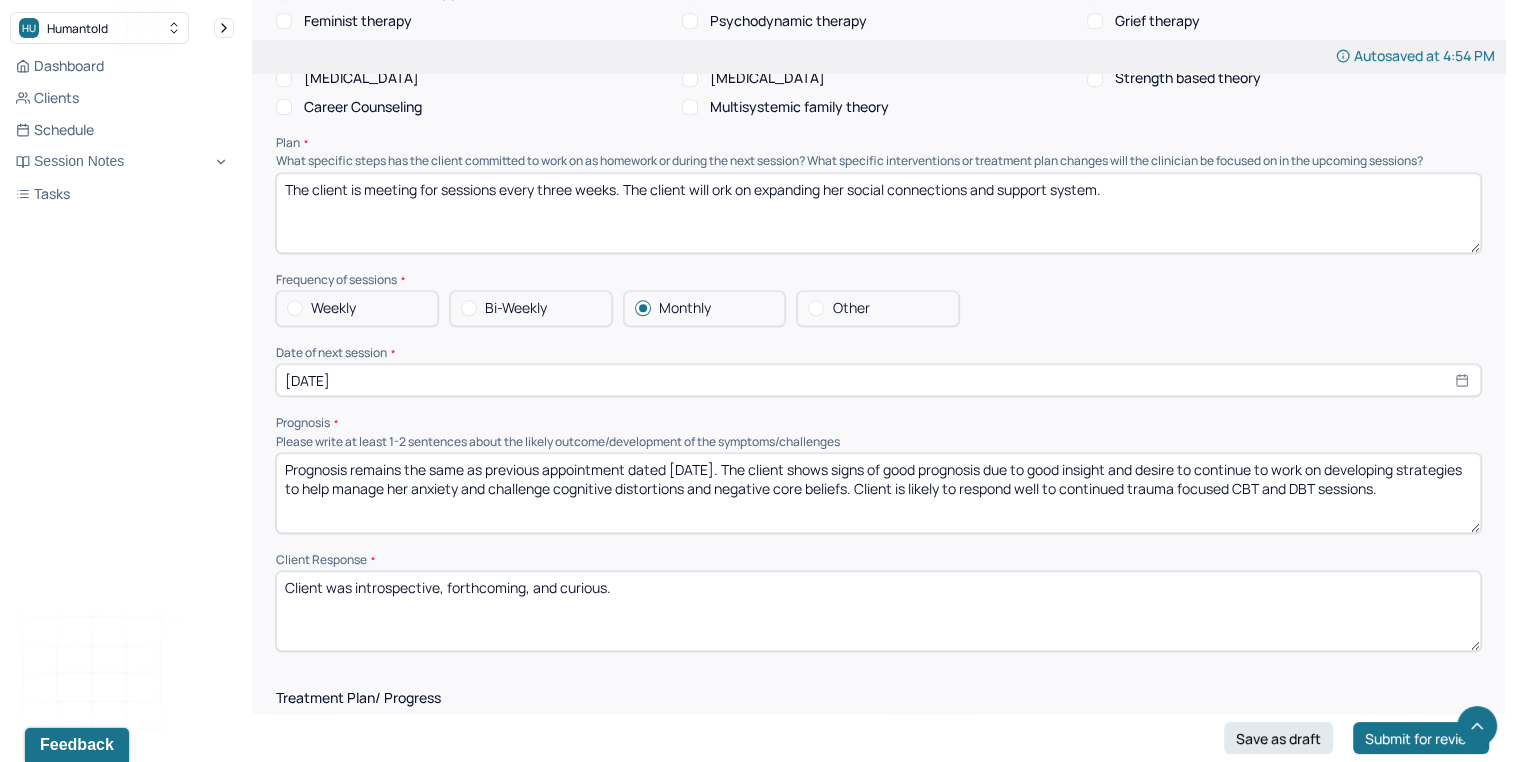 click on "The client is meeting for sessions every three weeks. The client will ork on expanding her social connections and support system." at bounding box center (878, 213) 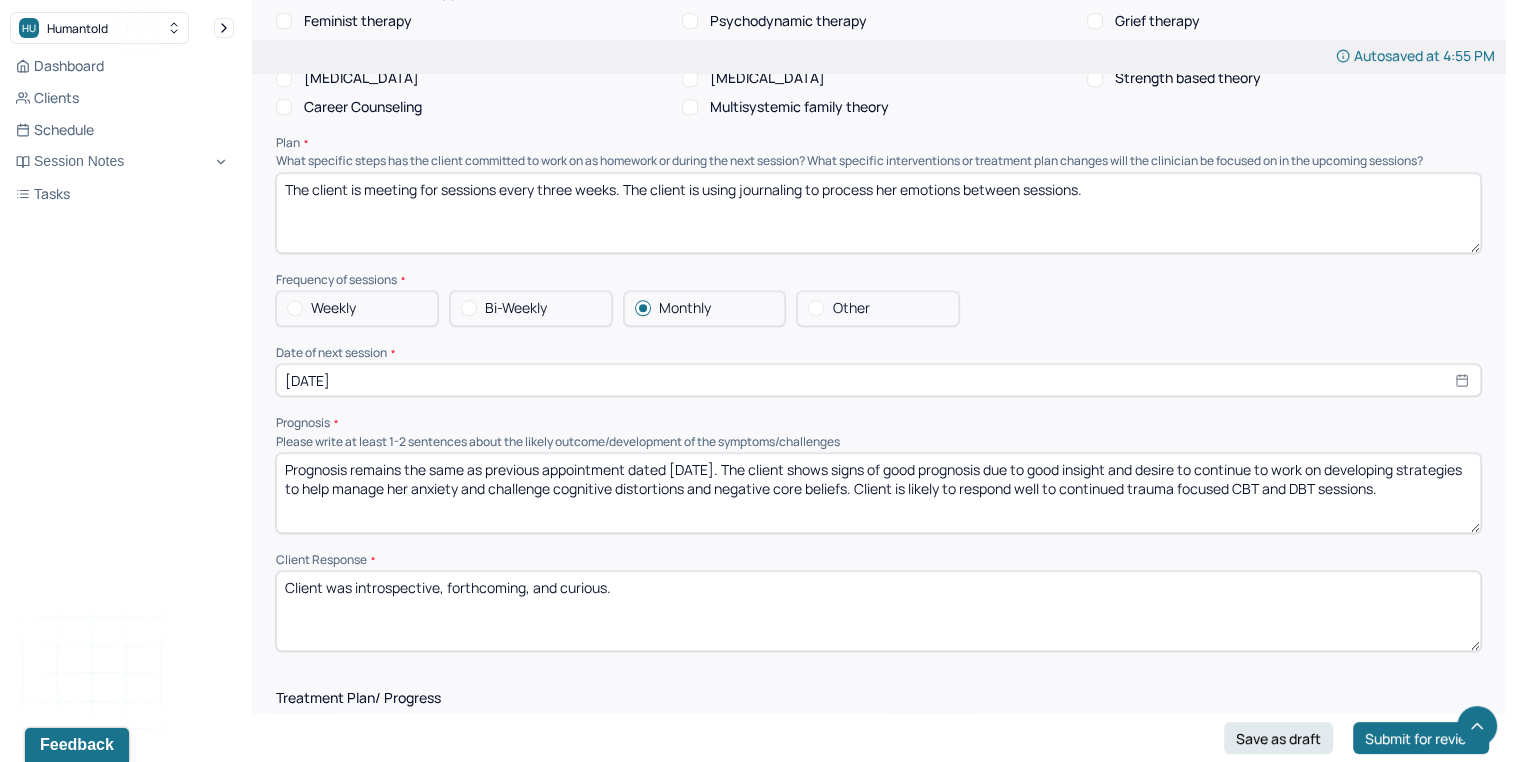 type on "The client is meeting for sessions every three weeks. The client is using journaling to process her emotions between sessions." 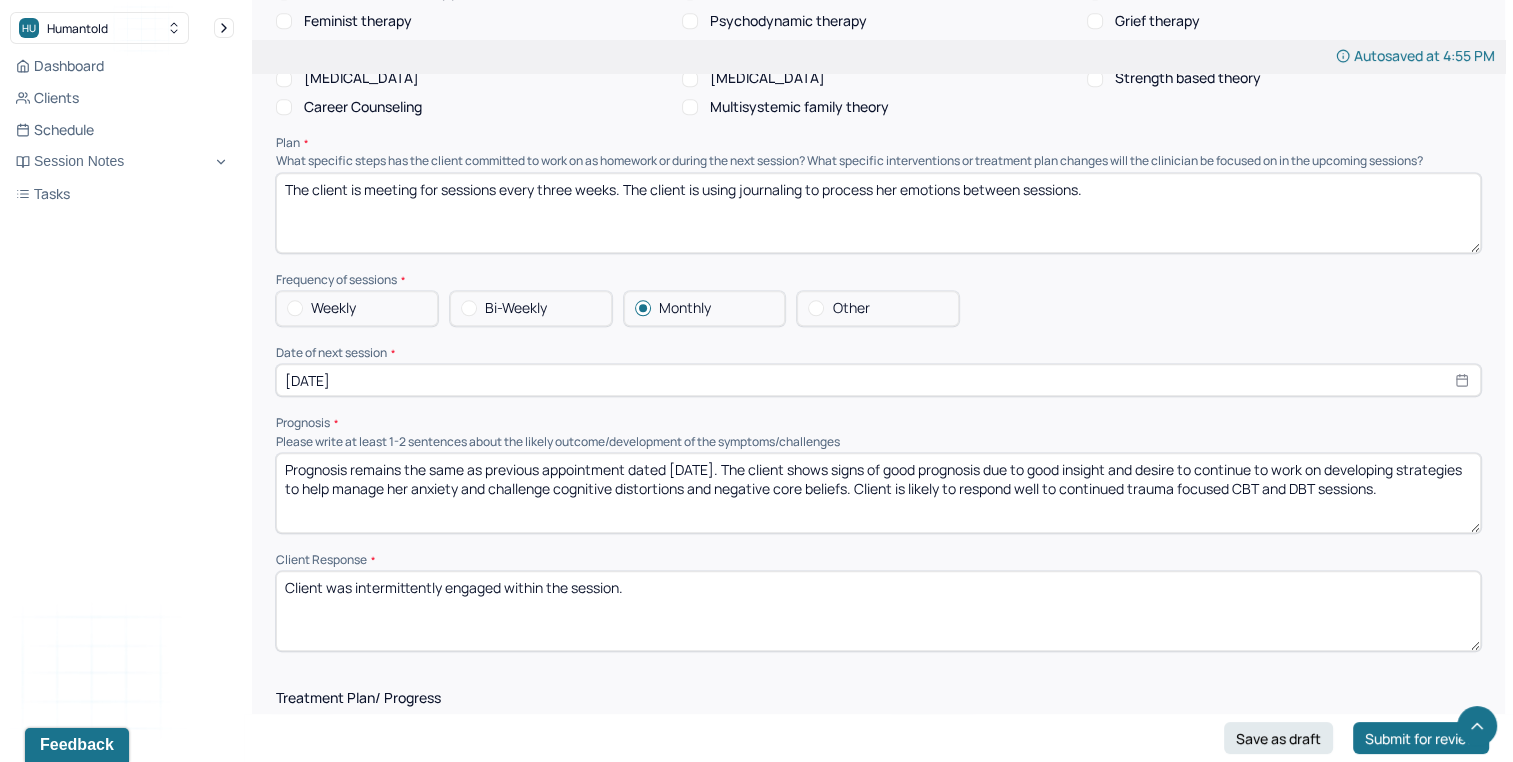 type on "Client was intermittently engaged within the session." 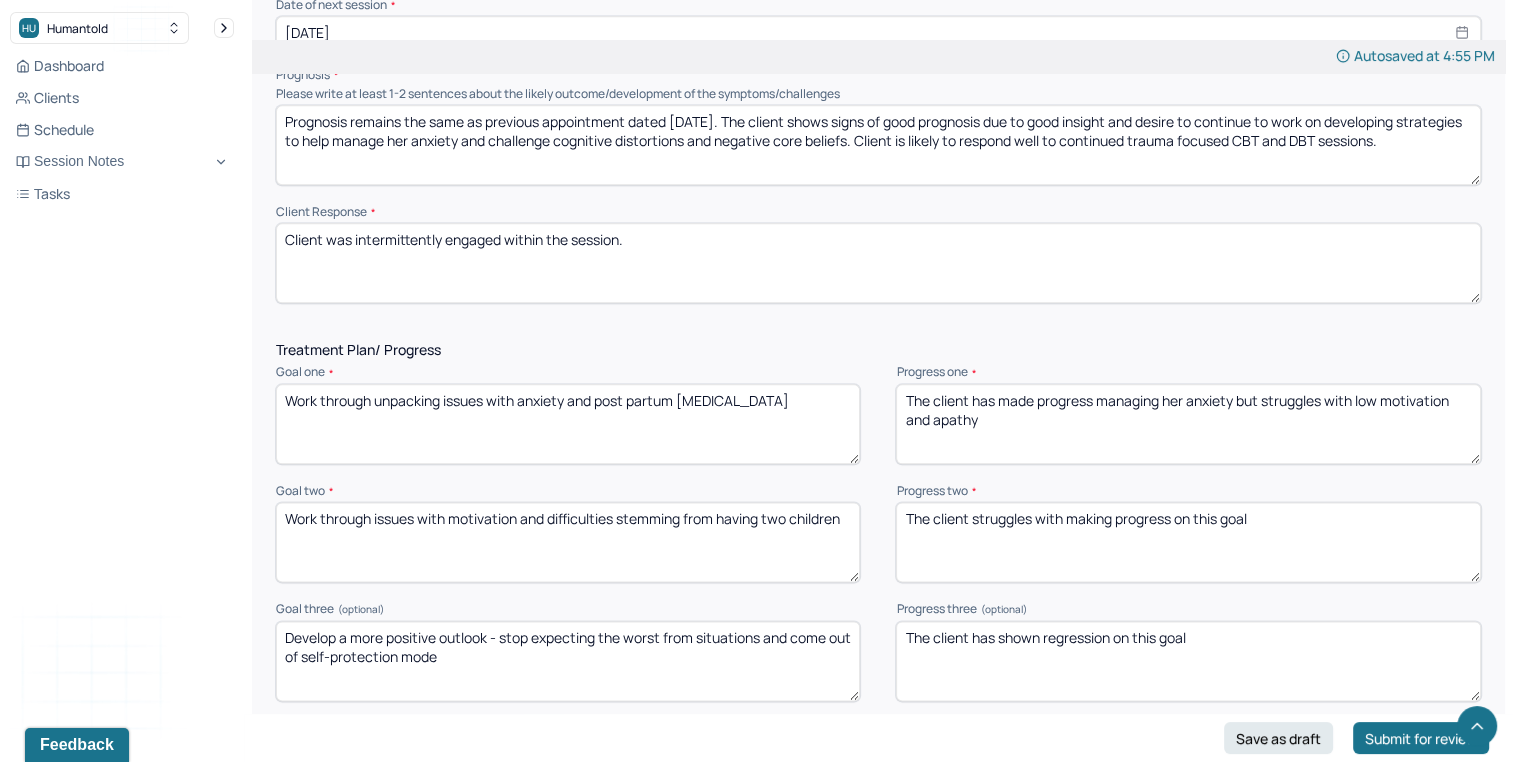 scroll, scrollTop: 2300, scrollLeft: 0, axis: vertical 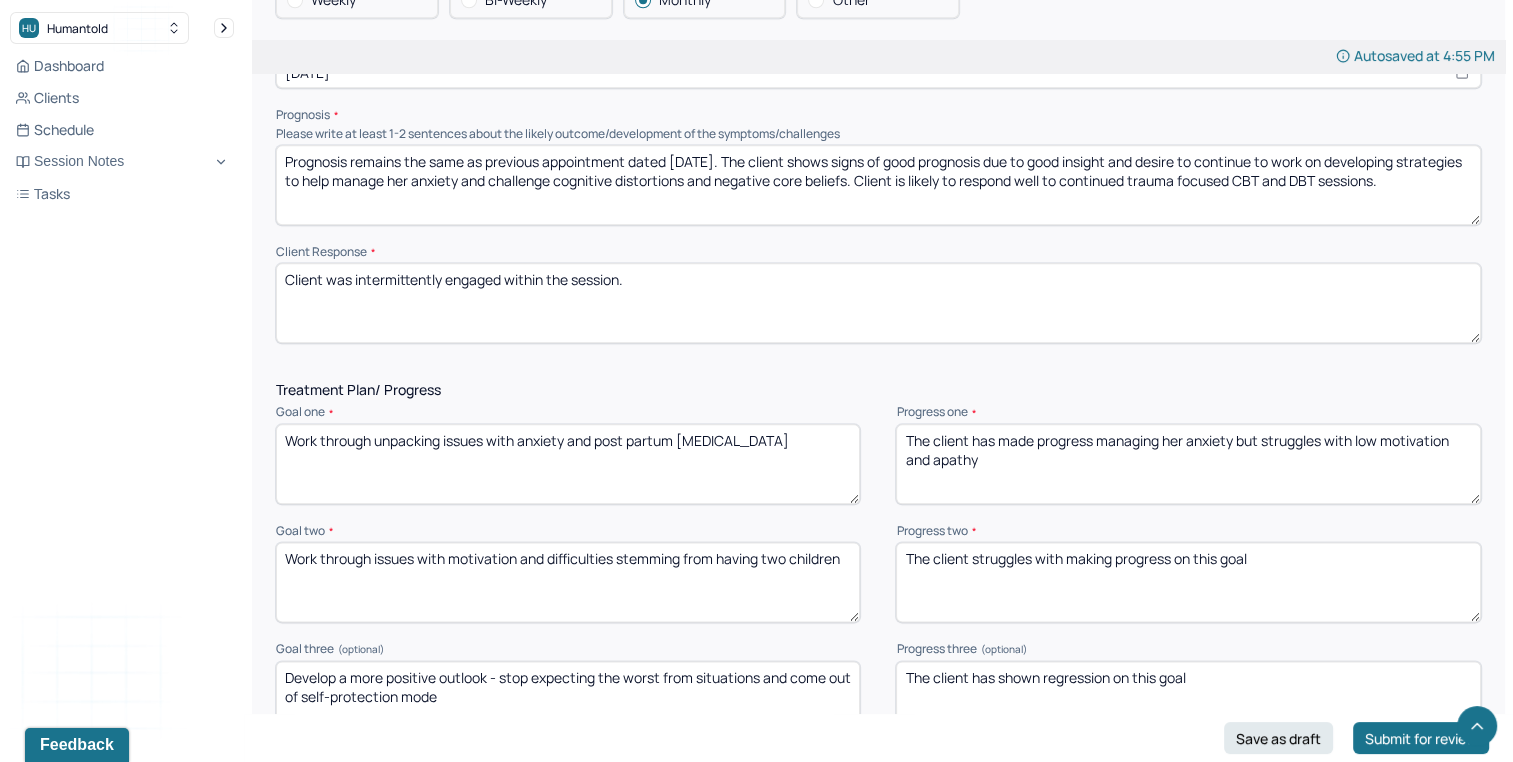 drag, startPoint x: 1236, startPoint y: 454, endPoint x: 1280, endPoint y: 534, distance: 91.3017 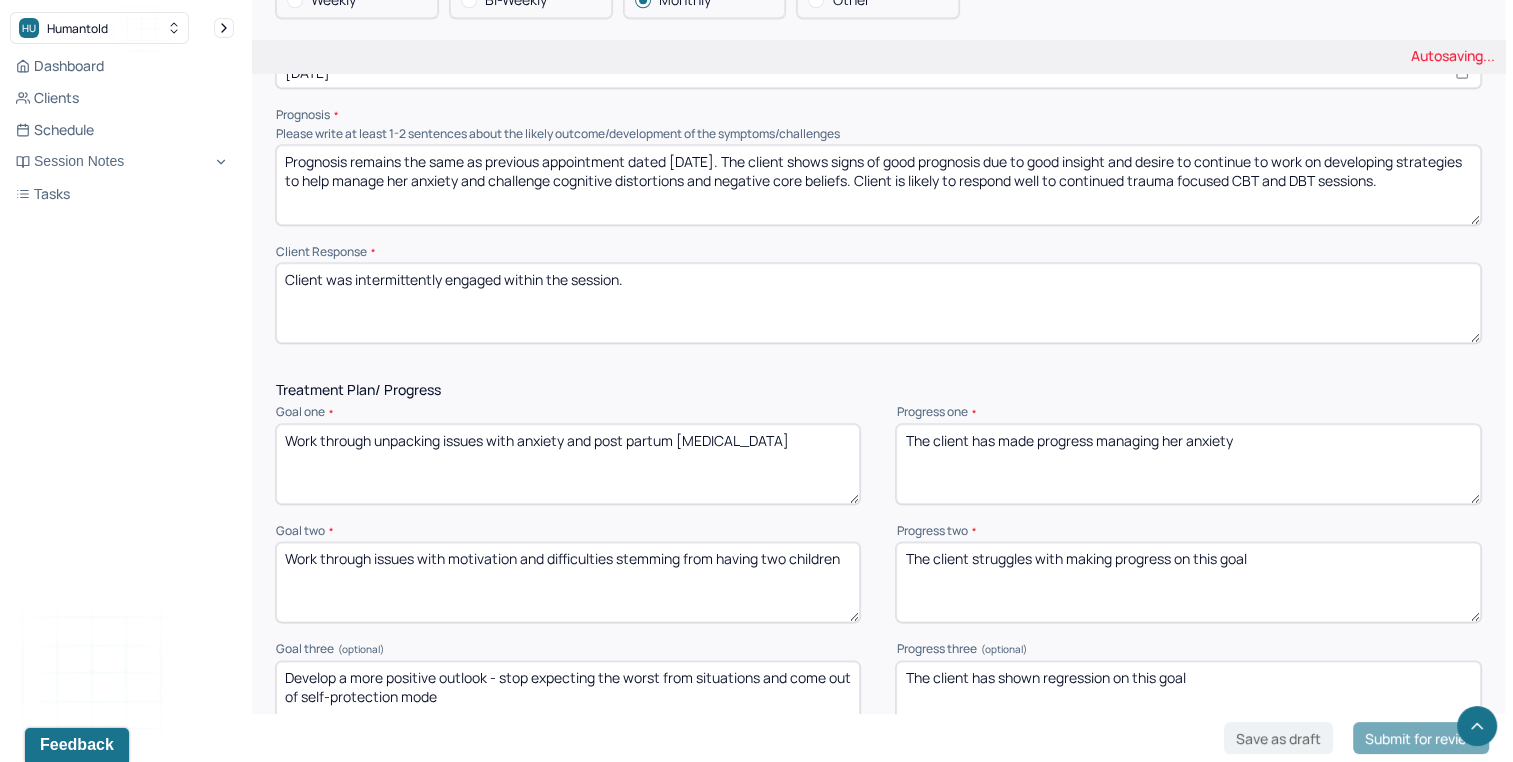 type on "The client has made progress managing her anxiety" 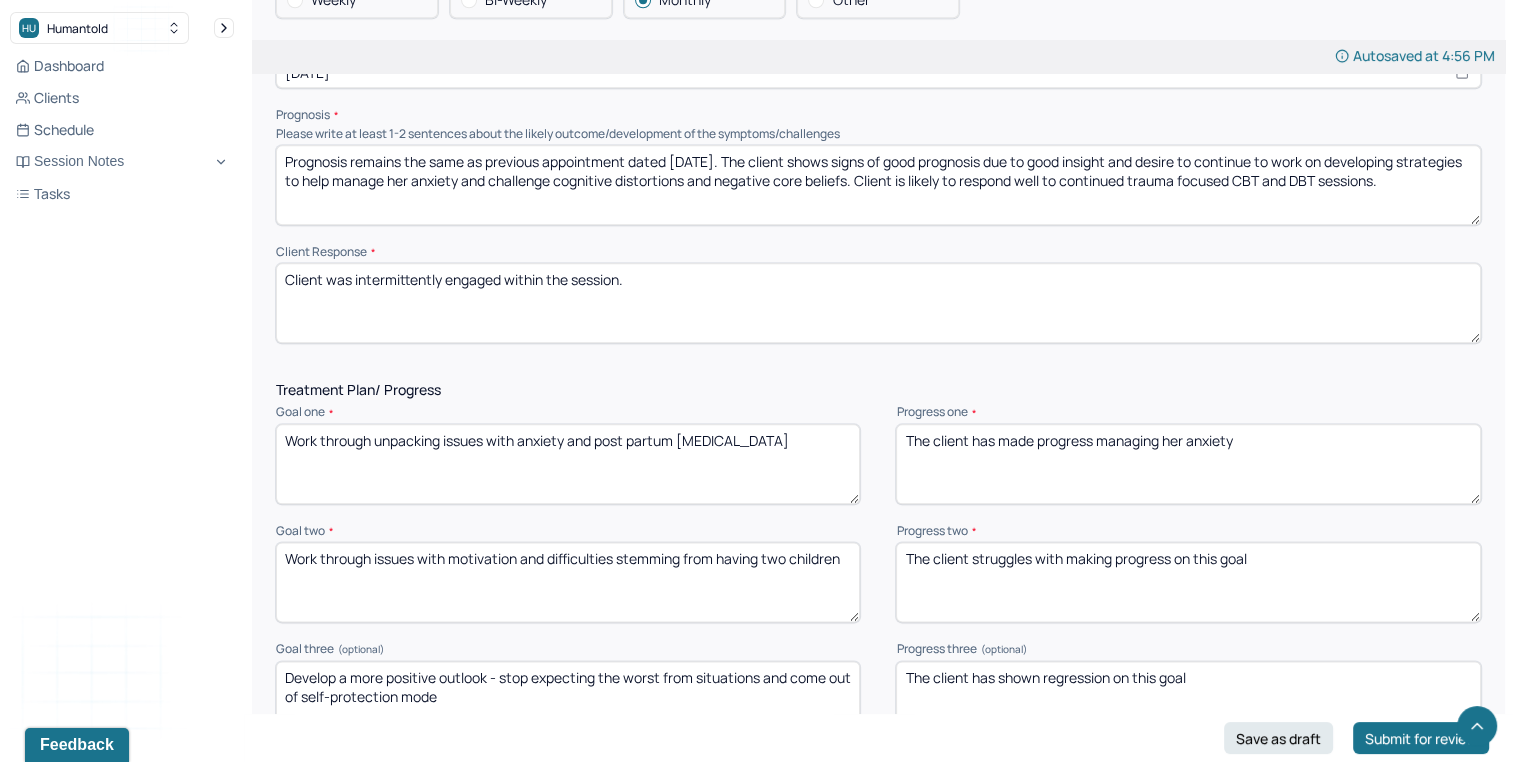 drag, startPoint x: 976, startPoint y: 572, endPoint x: 1527, endPoint y: 545, distance: 551.66113 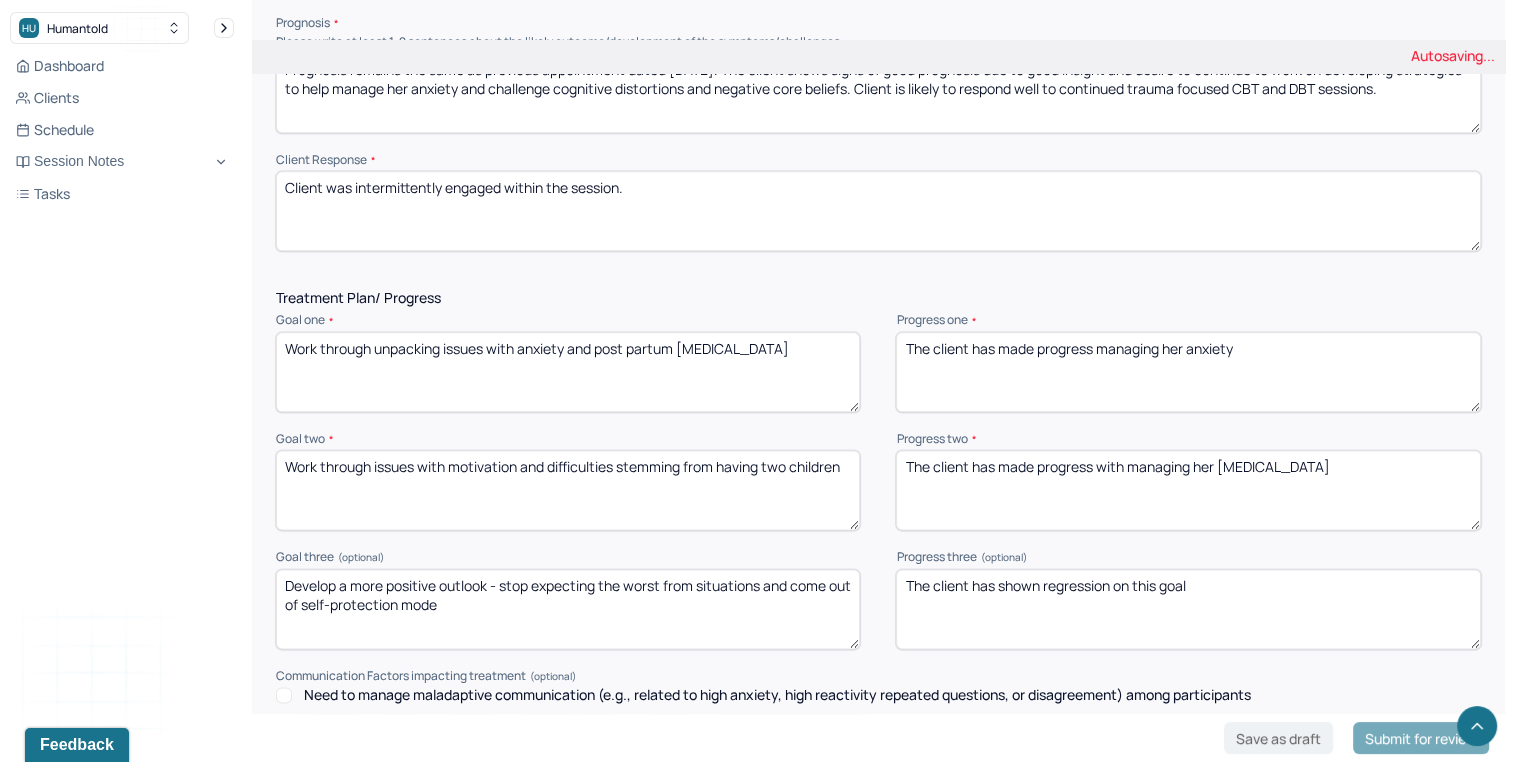 scroll, scrollTop: 2436, scrollLeft: 0, axis: vertical 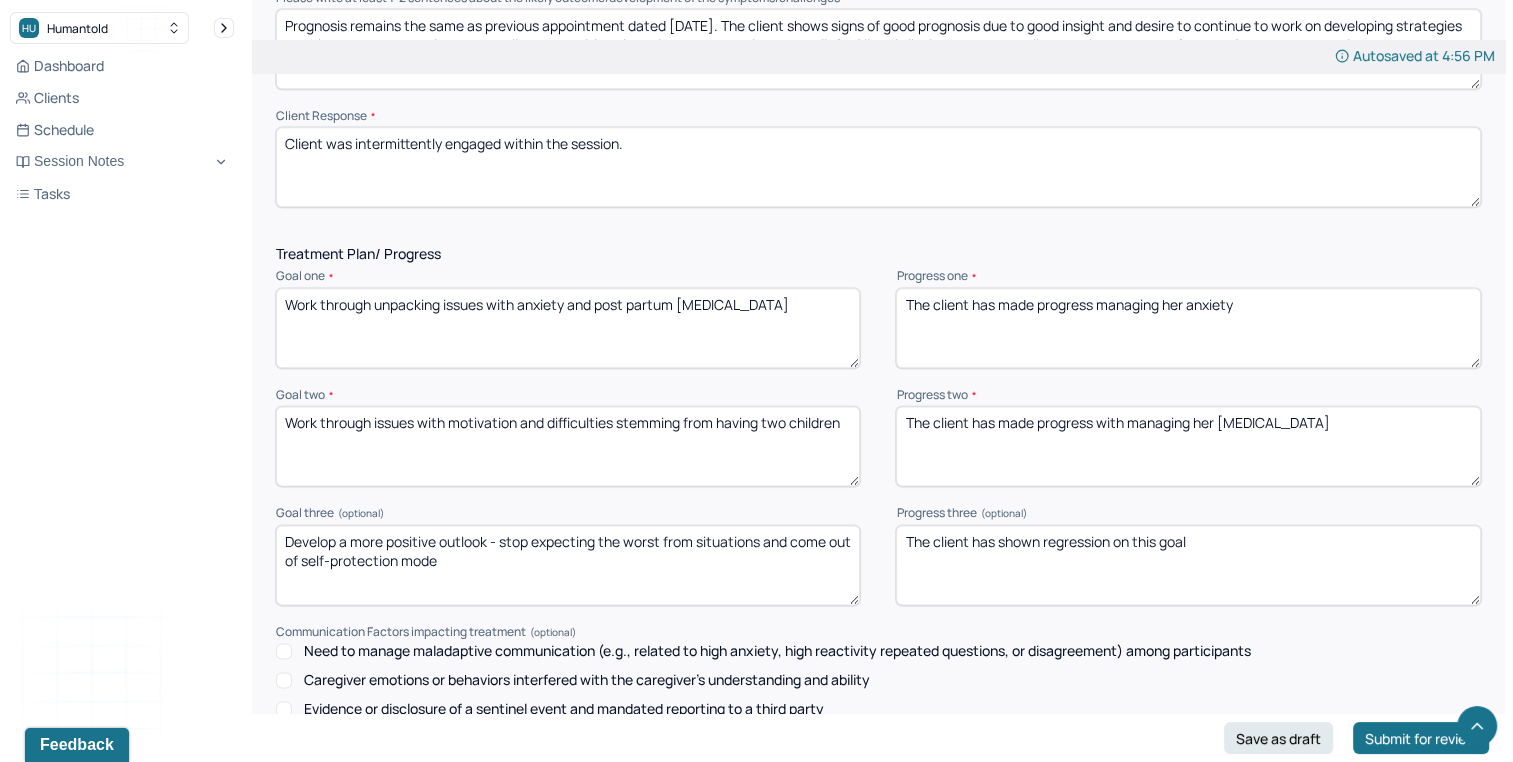 type on "The client has made progress with managing her [MEDICAL_DATA]" 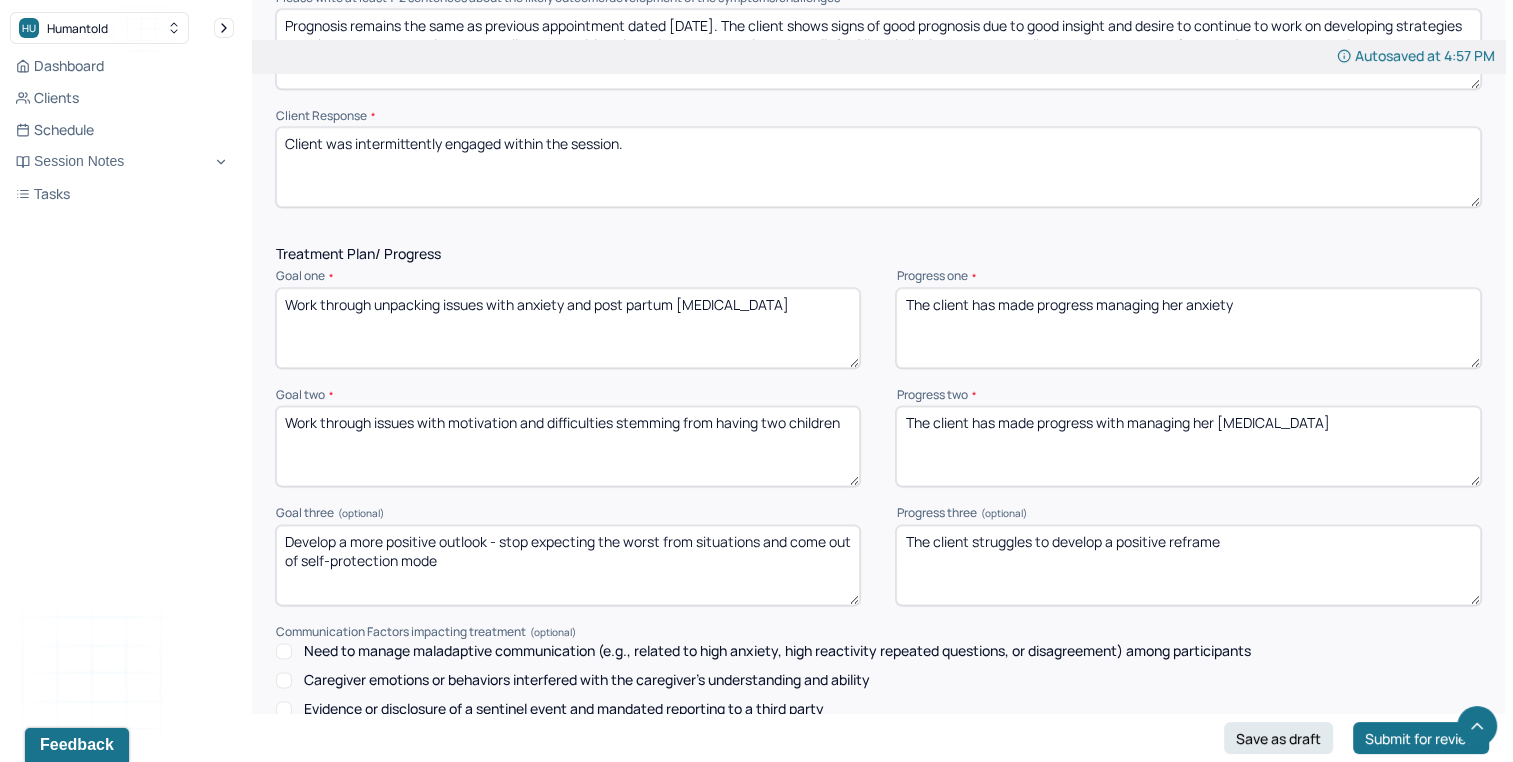 scroll, scrollTop: 1770, scrollLeft: 0, axis: vertical 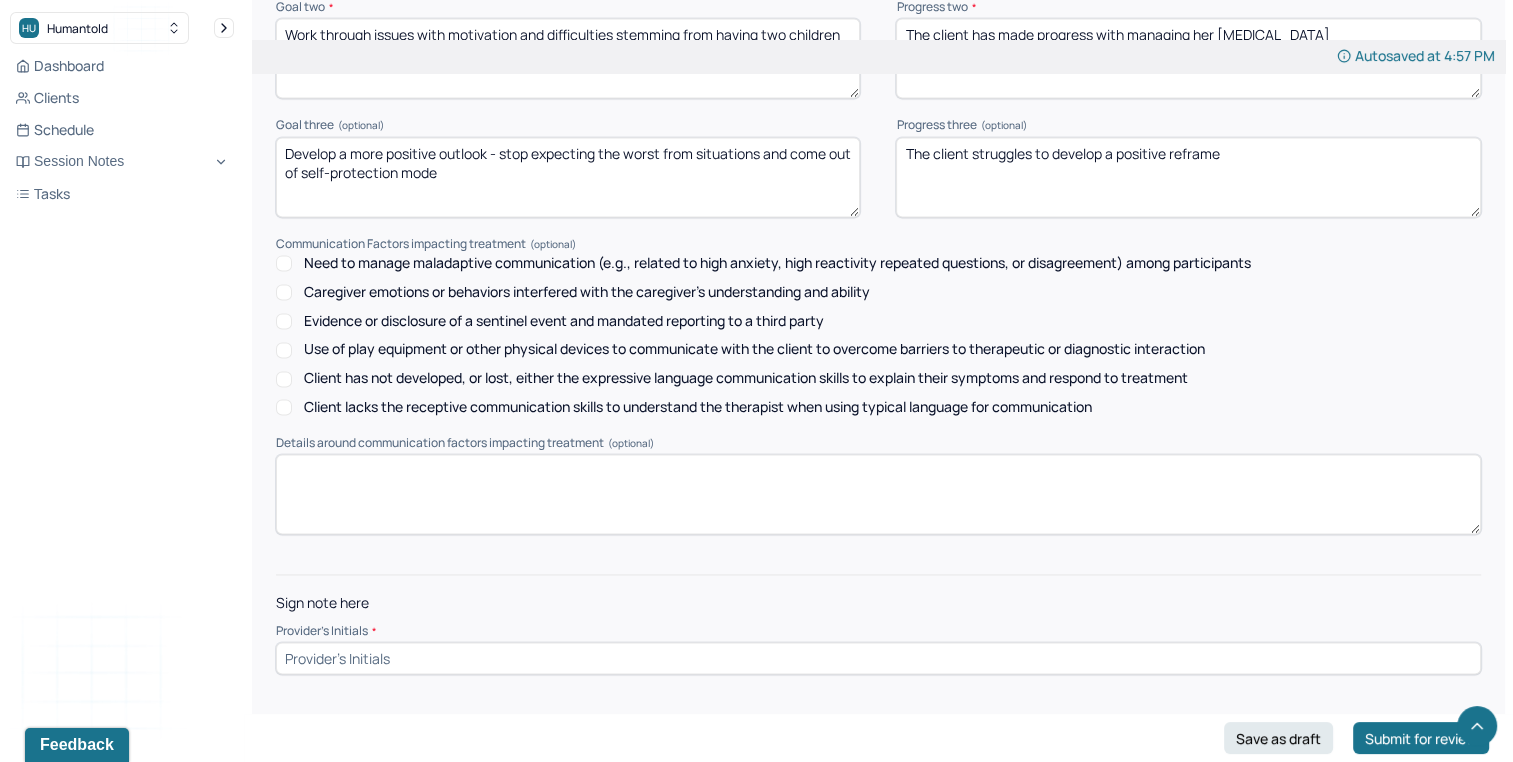 type on "The client struggles to develop a positive reframe" 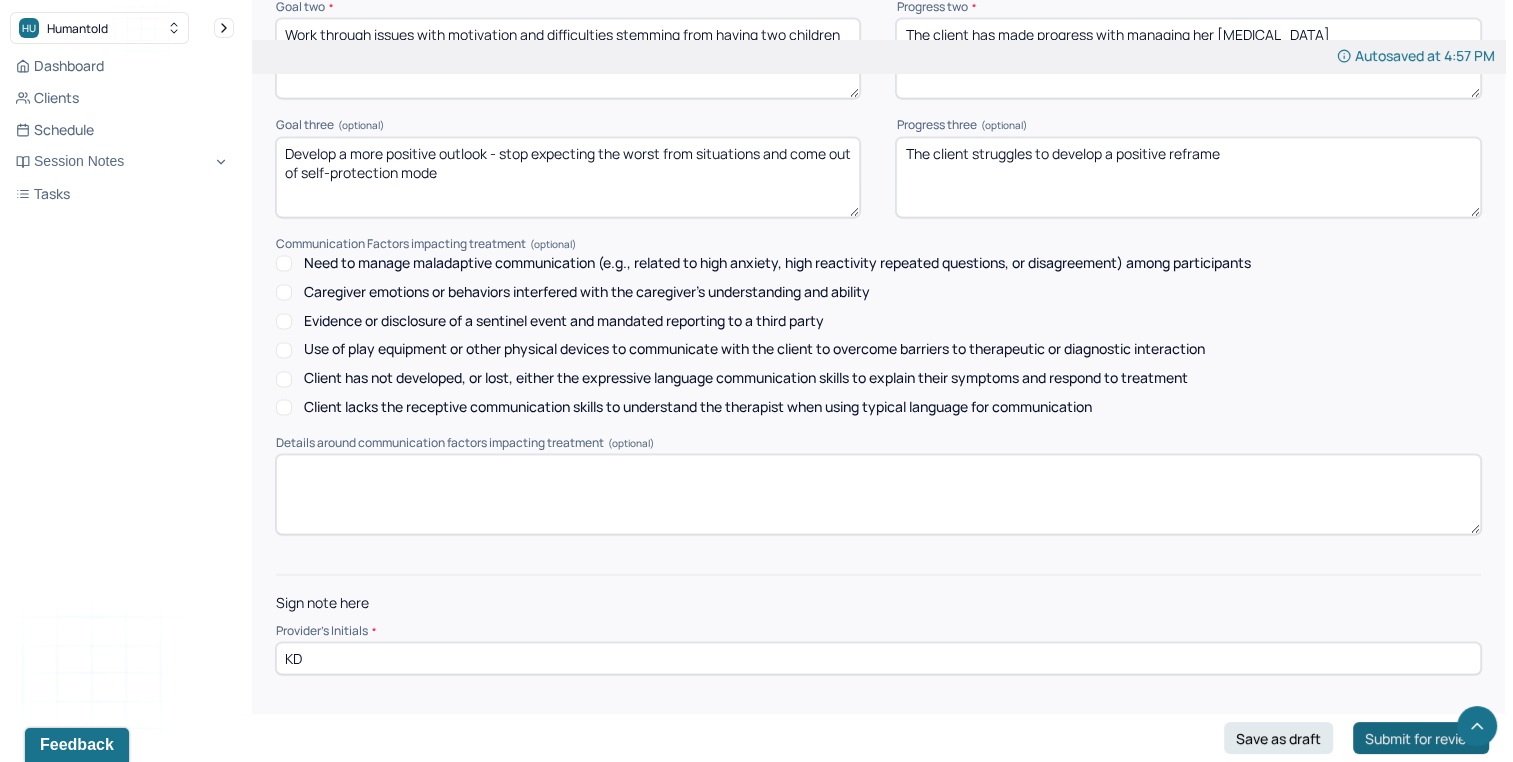 type on "KD" 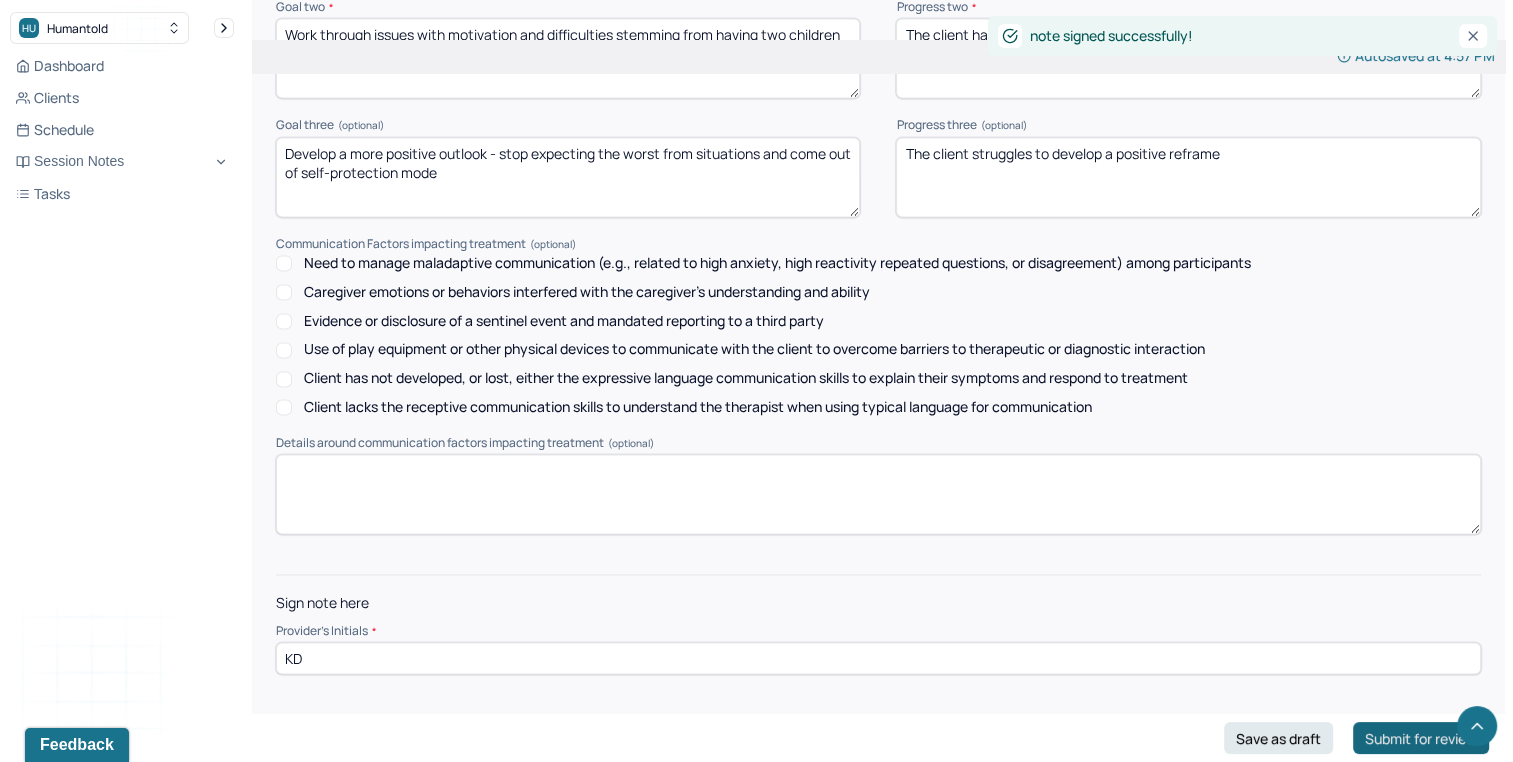 scroll, scrollTop: 0, scrollLeft: 0, axis: both 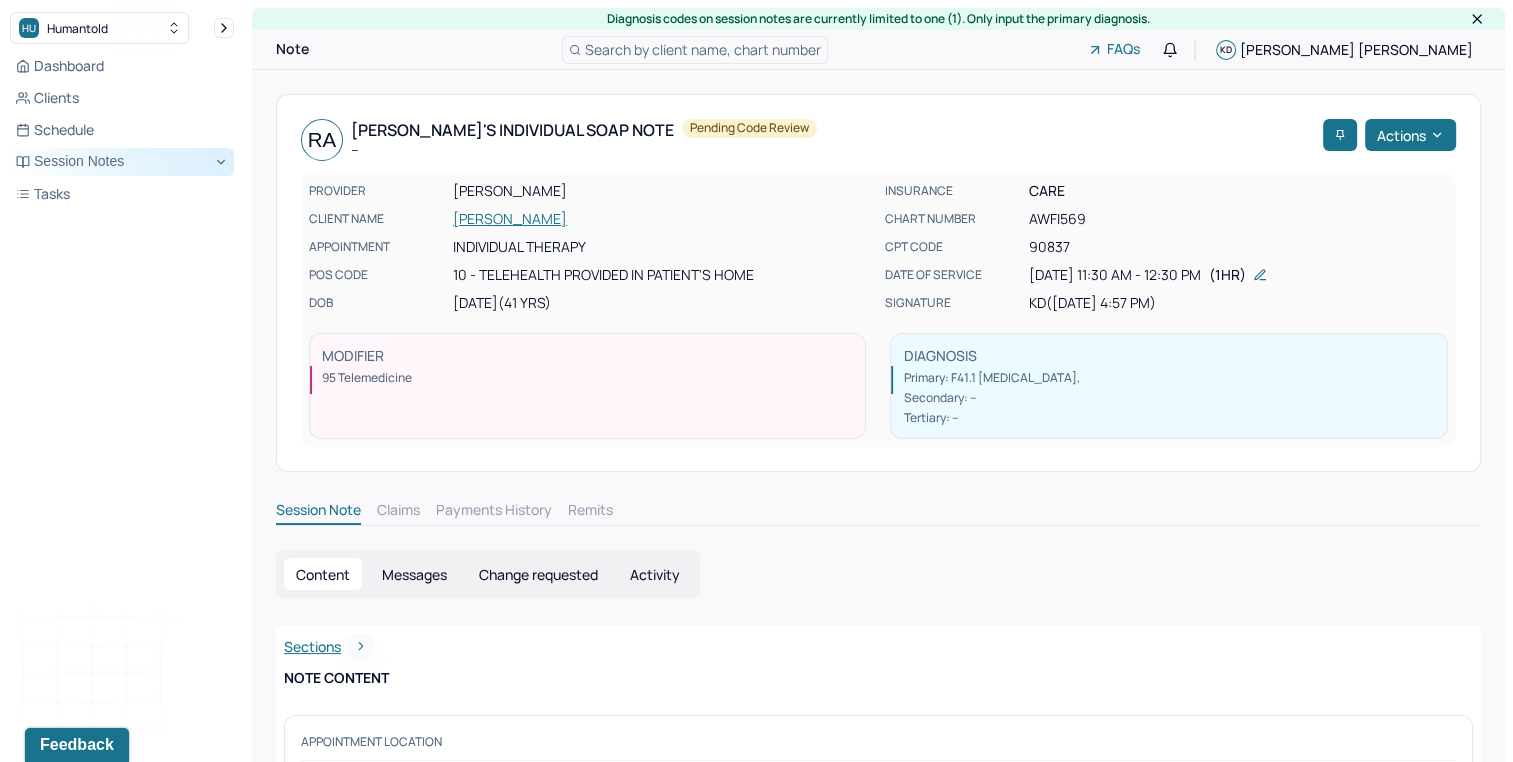 click on "Session Notes" at bounding box center [122, 162] 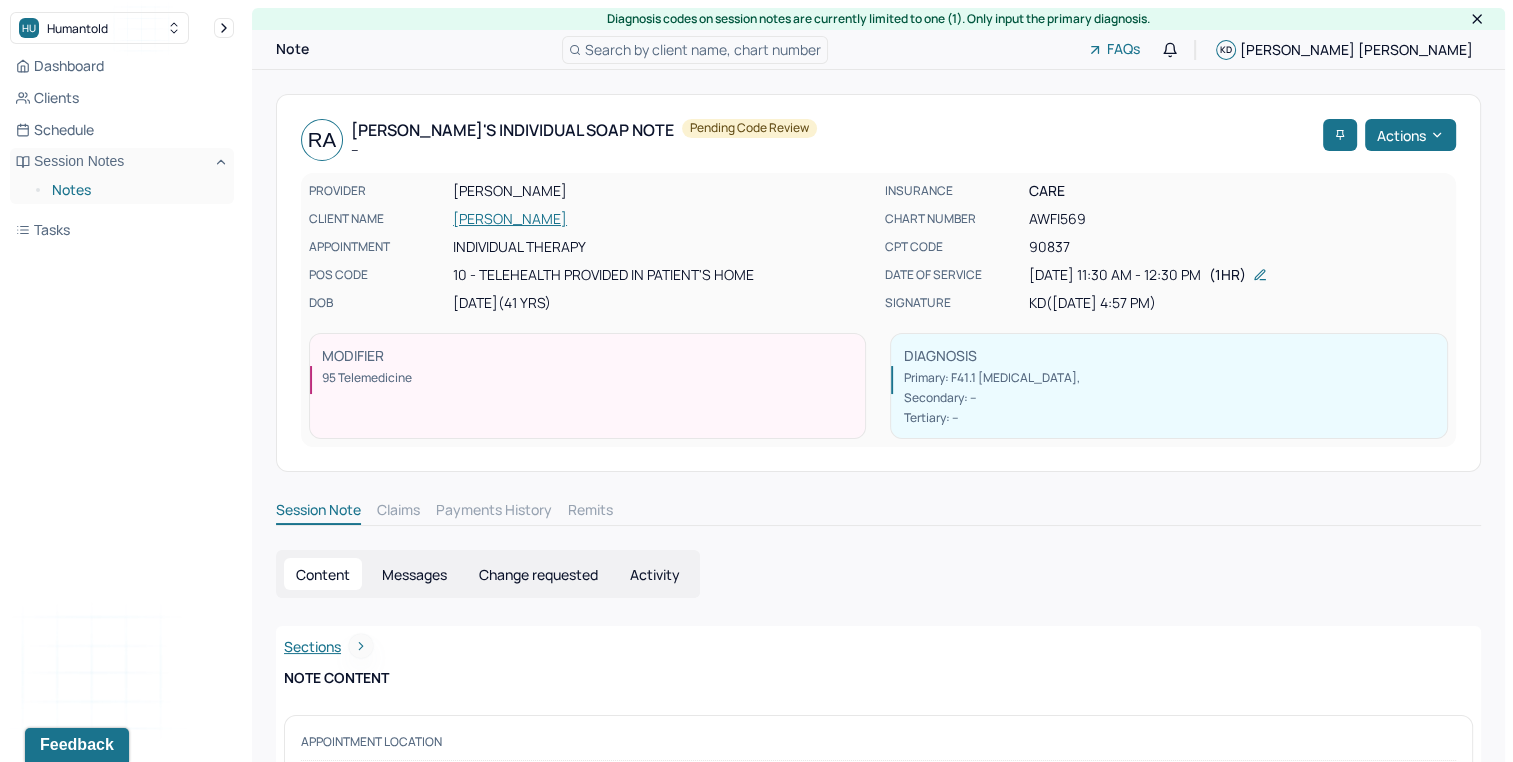 click on "Notes" at bounding box center [135, 190] 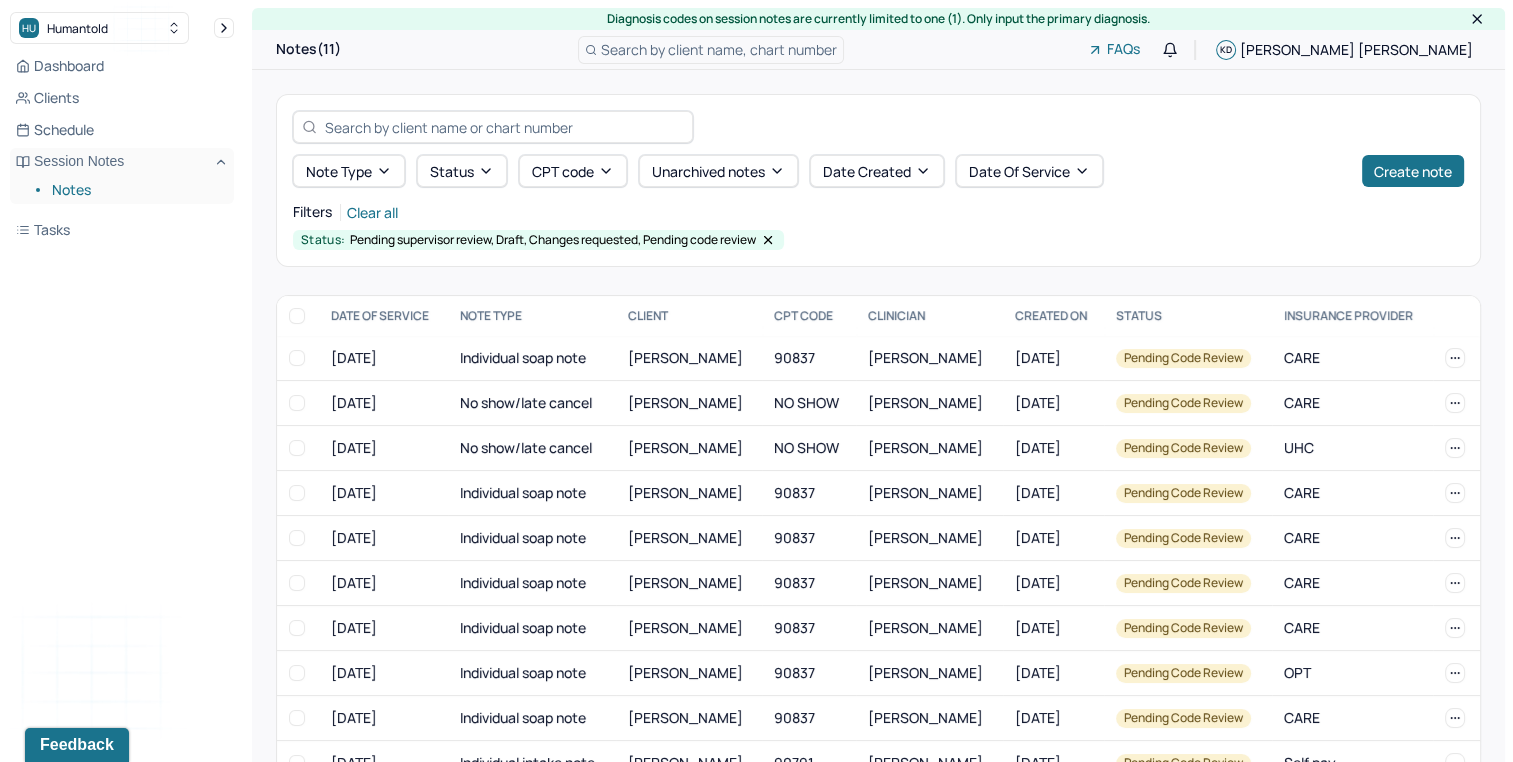 click on "Note type Status CPT code Unarchived notes Date Created Date Of Service Create note" at bounding box center [878, 171] 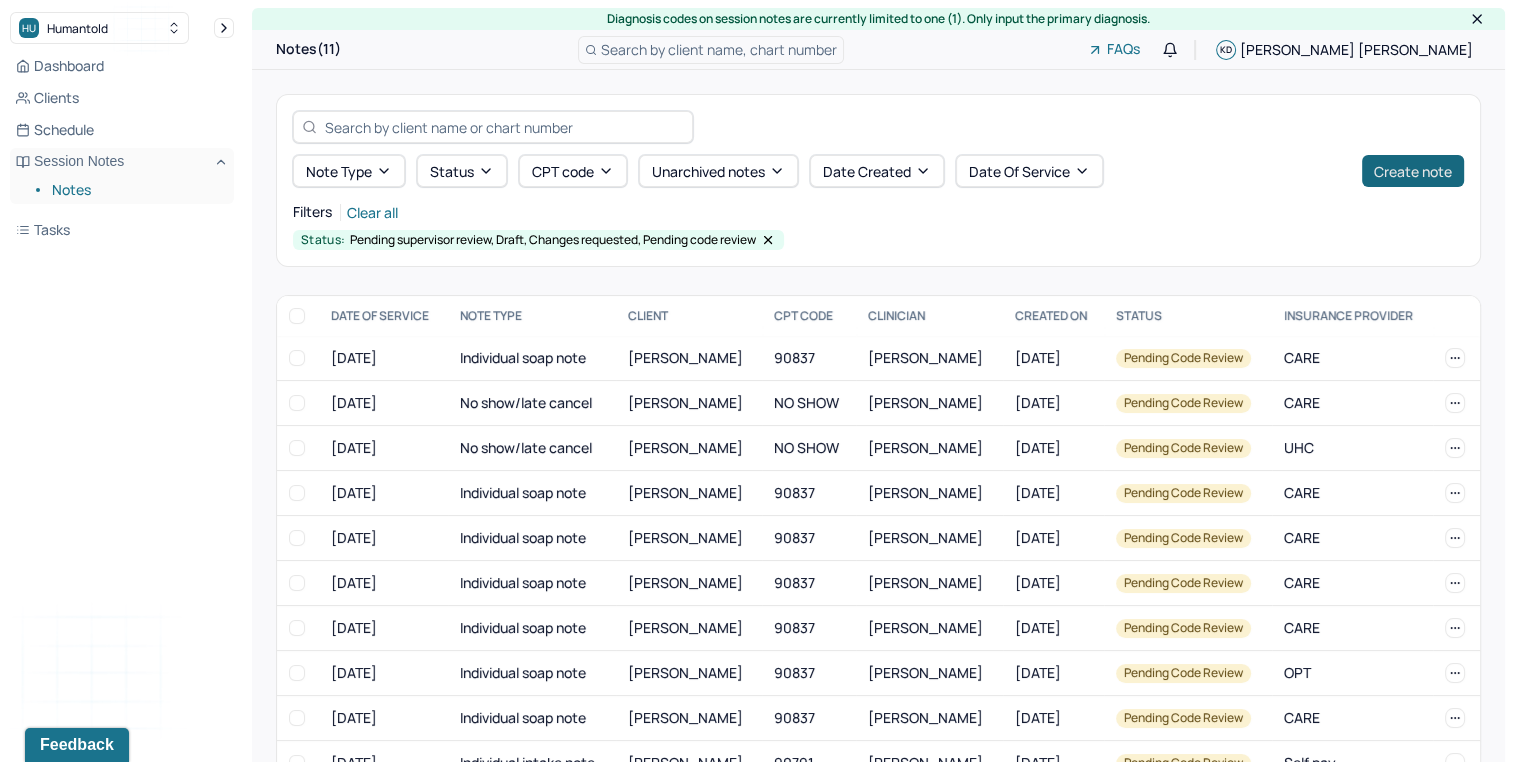 click on "Create note" at bounding box center (1413, 171) 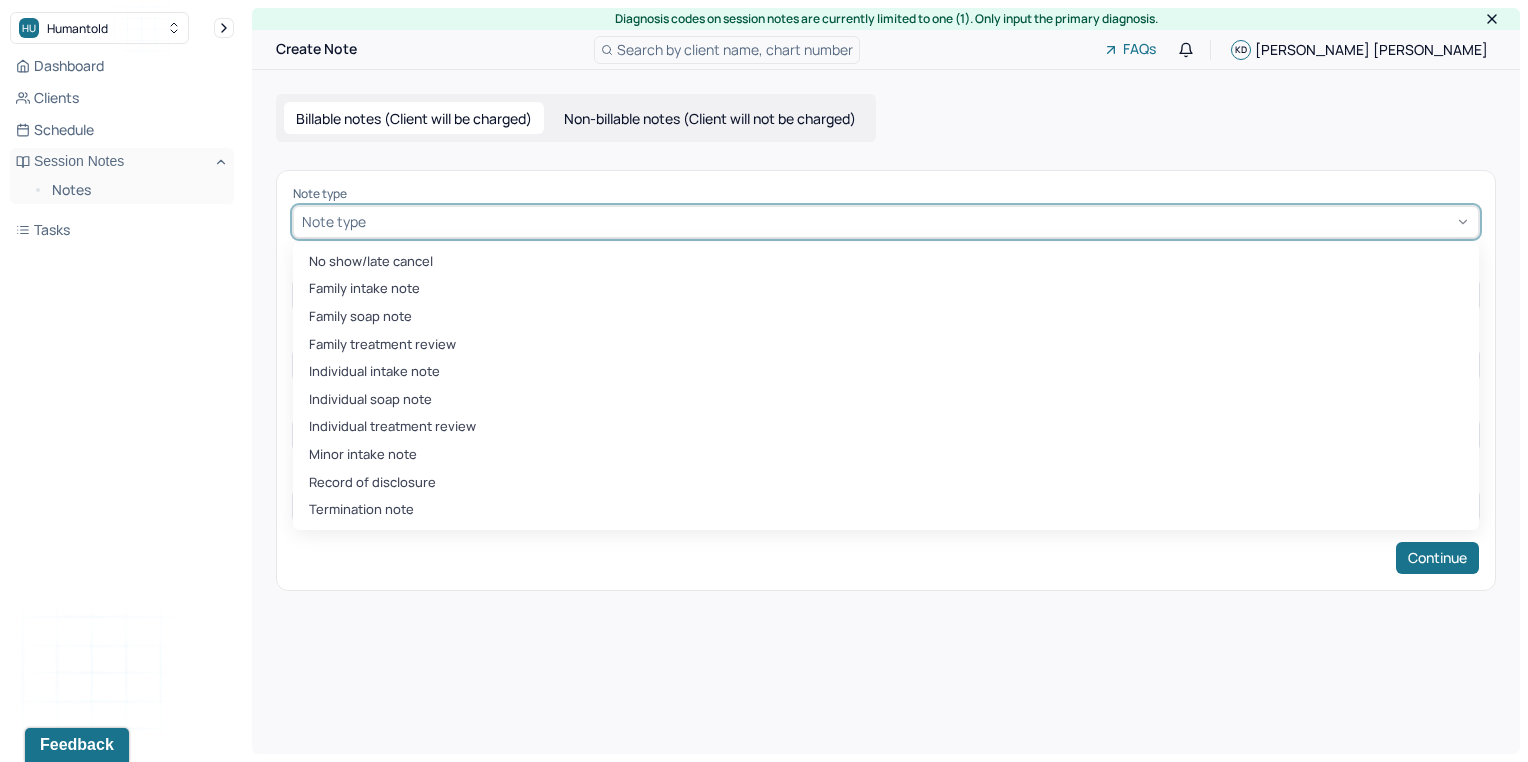 click at bounding box center [920, 221] 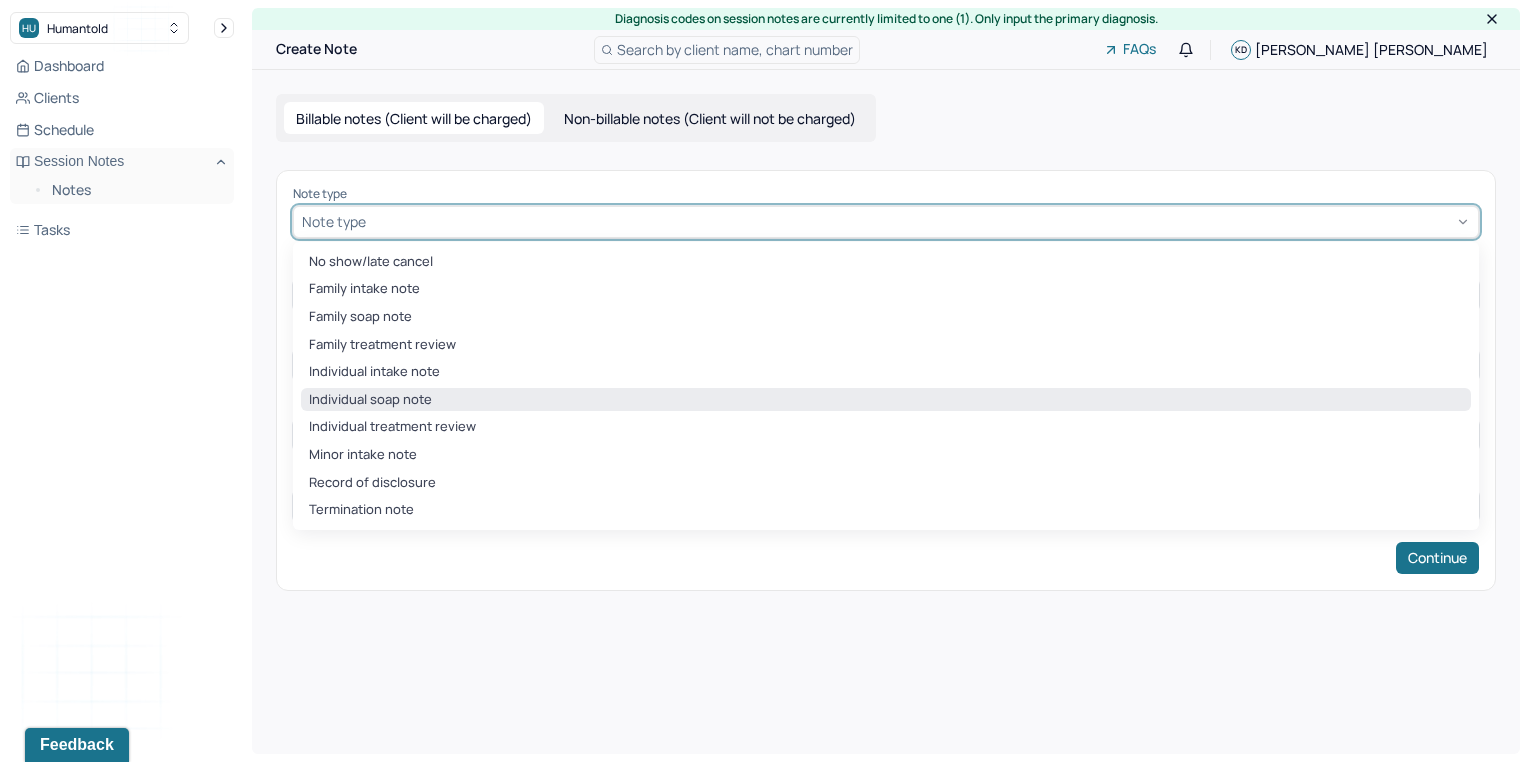click on "Individual soap note" at bounding box center (886, 400) 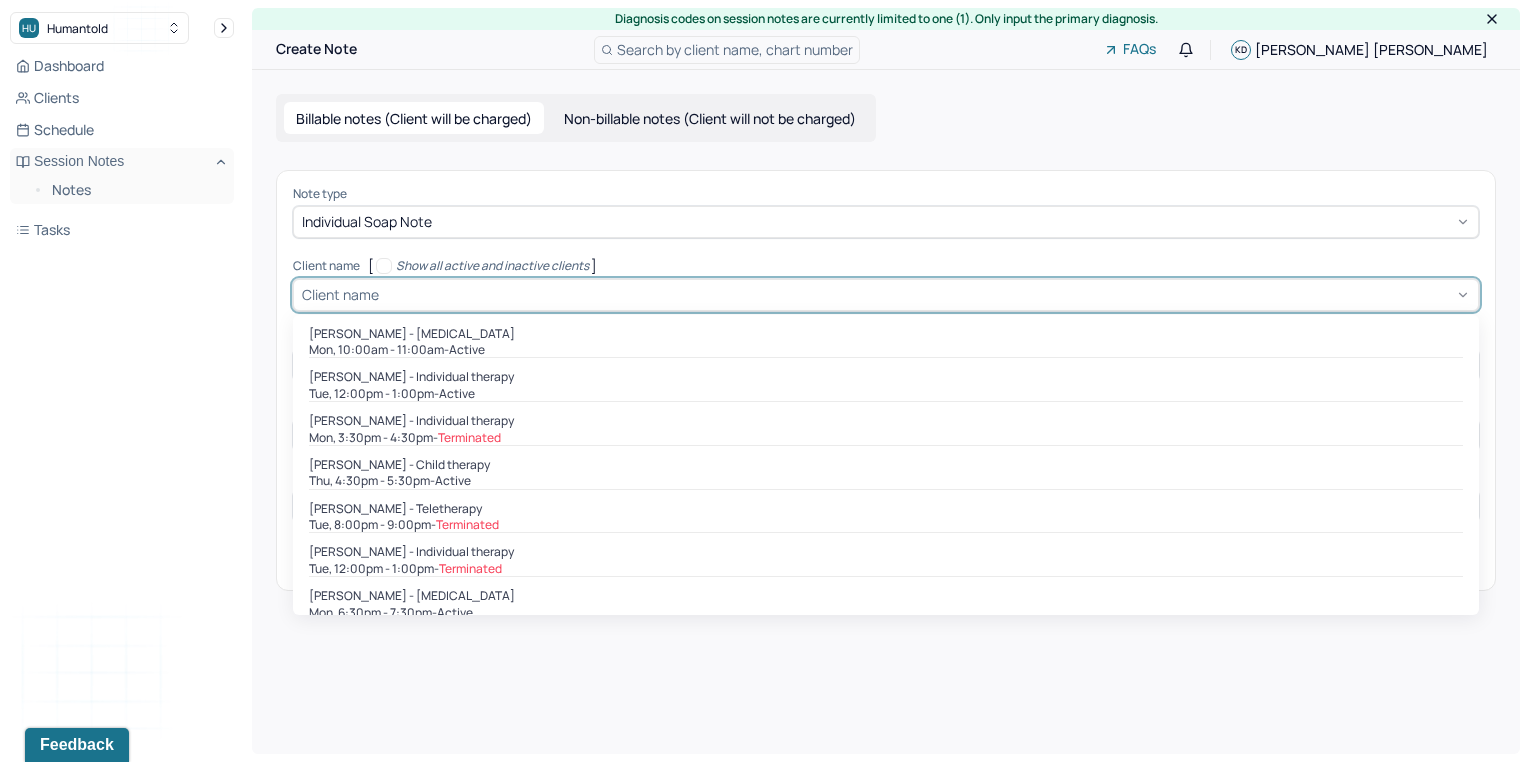 click at bounding box center [926, 294] 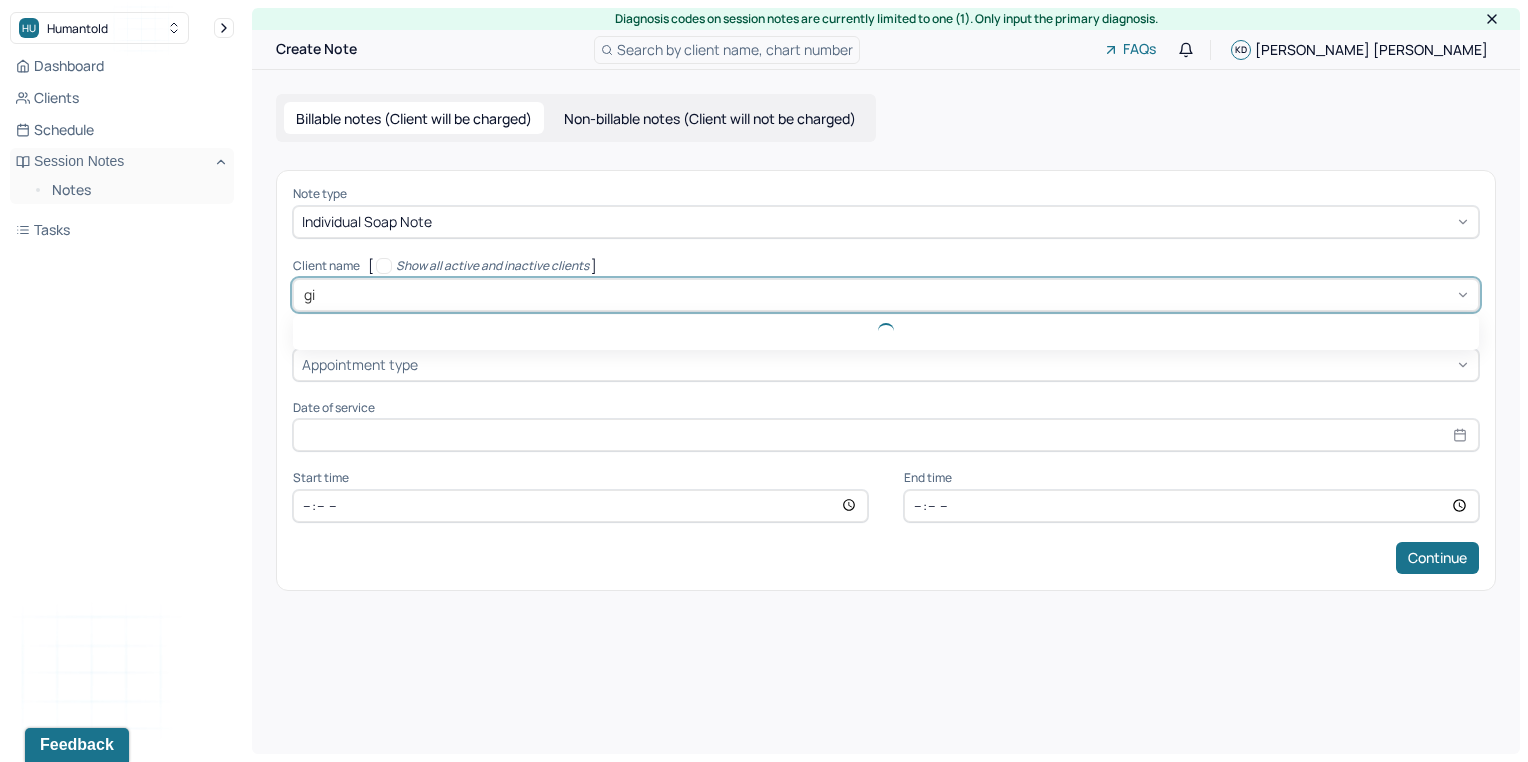 type on "gio" 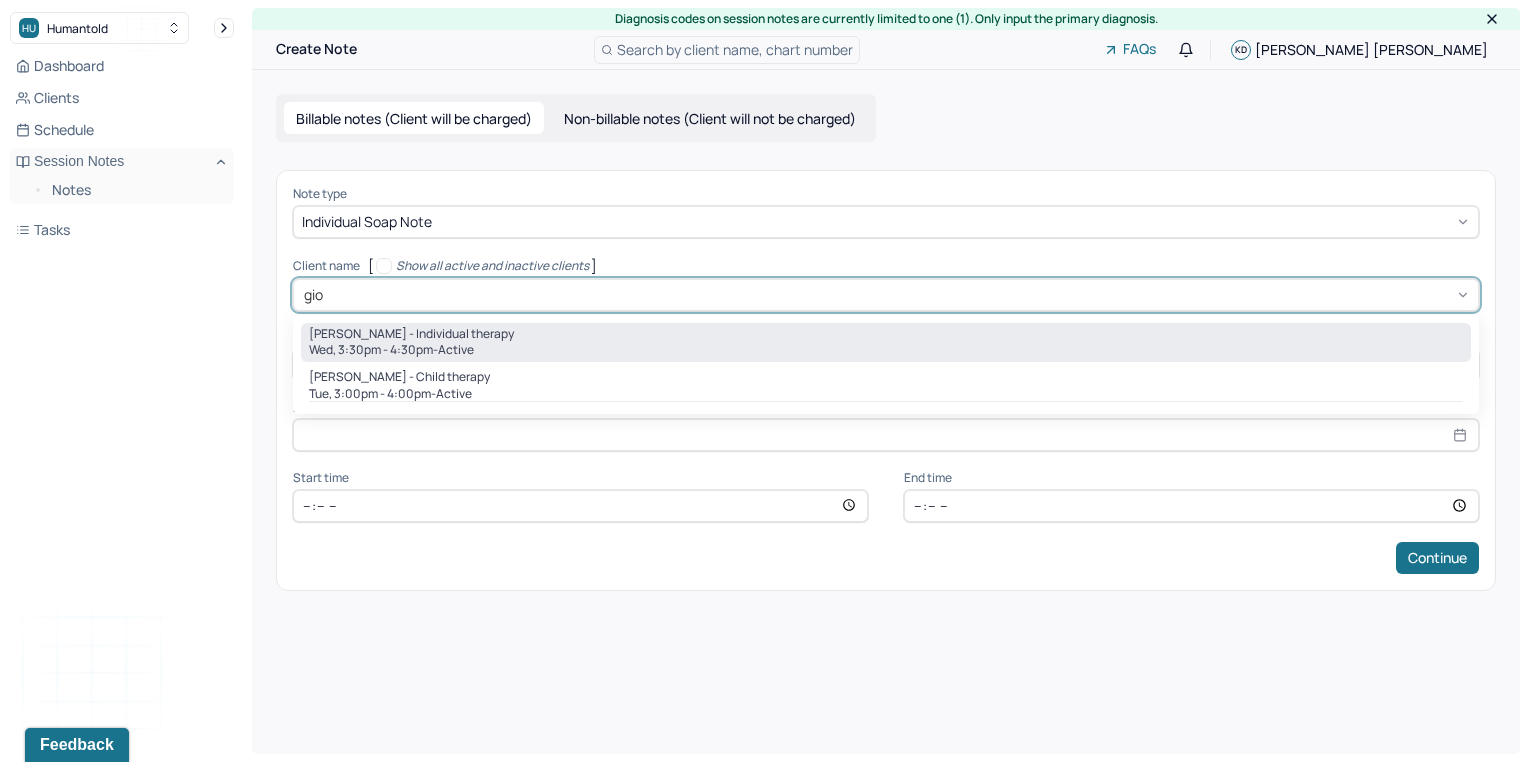 click on "[PERSON_NAME] - Individual therapy" at bounding box center [886, 334] 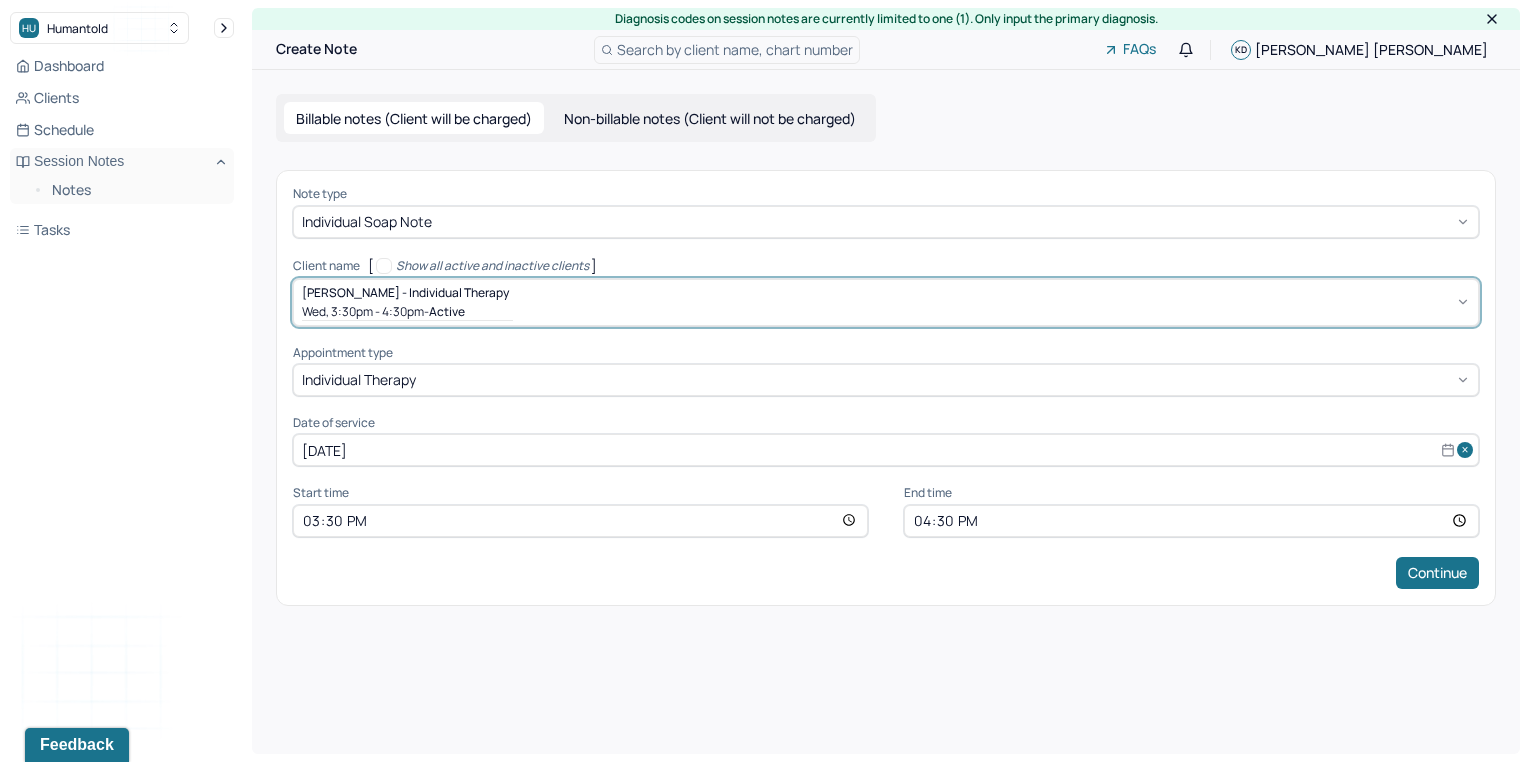 select on "6" 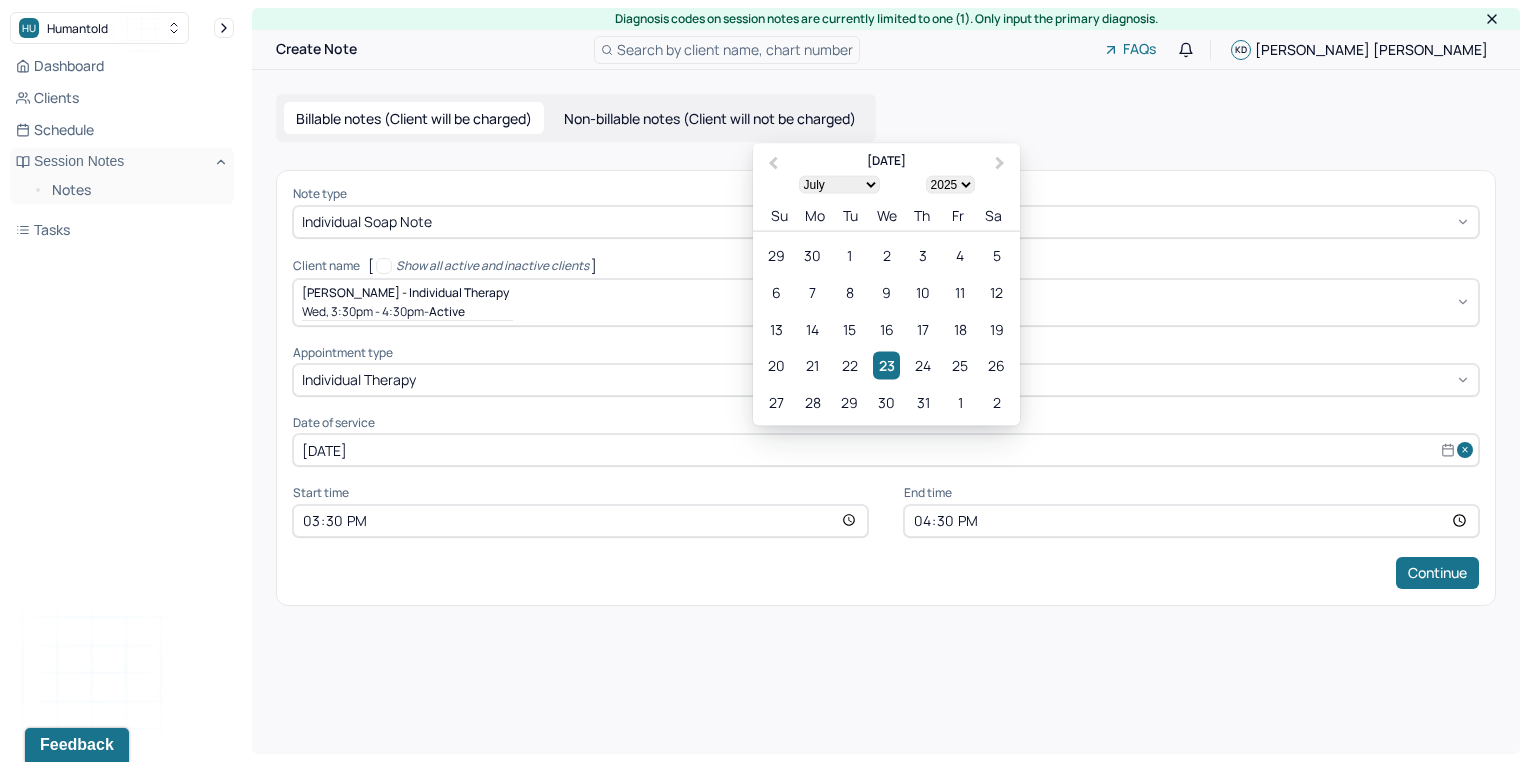 click on "[DATE]" at bounding box center [886, 450] 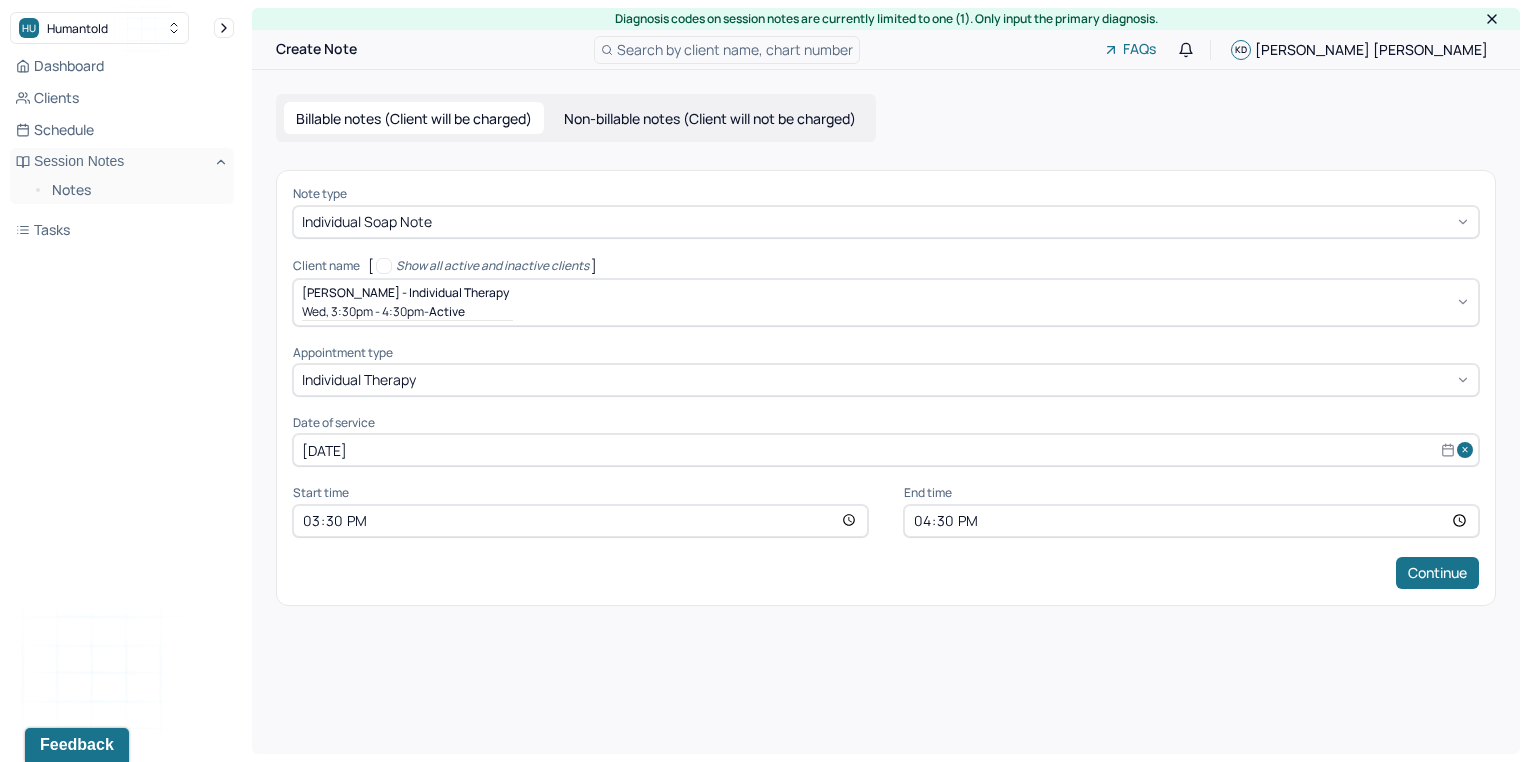 click on "Billable notes (Client will be charged) Non-billable notes (Client will not be charged) Note type Individual soap note Client name [ Show all active and inactive clients ] [PERSON_NAME] - Individual therapy Wed, 3:30pm - 4:30pm  -  active Supervisee name [PERSON_NAME] Appointment type individual therapy Date of service [DATE] Start time 15:30 End time 16:30 Continue" at bounding box center [886, 349] 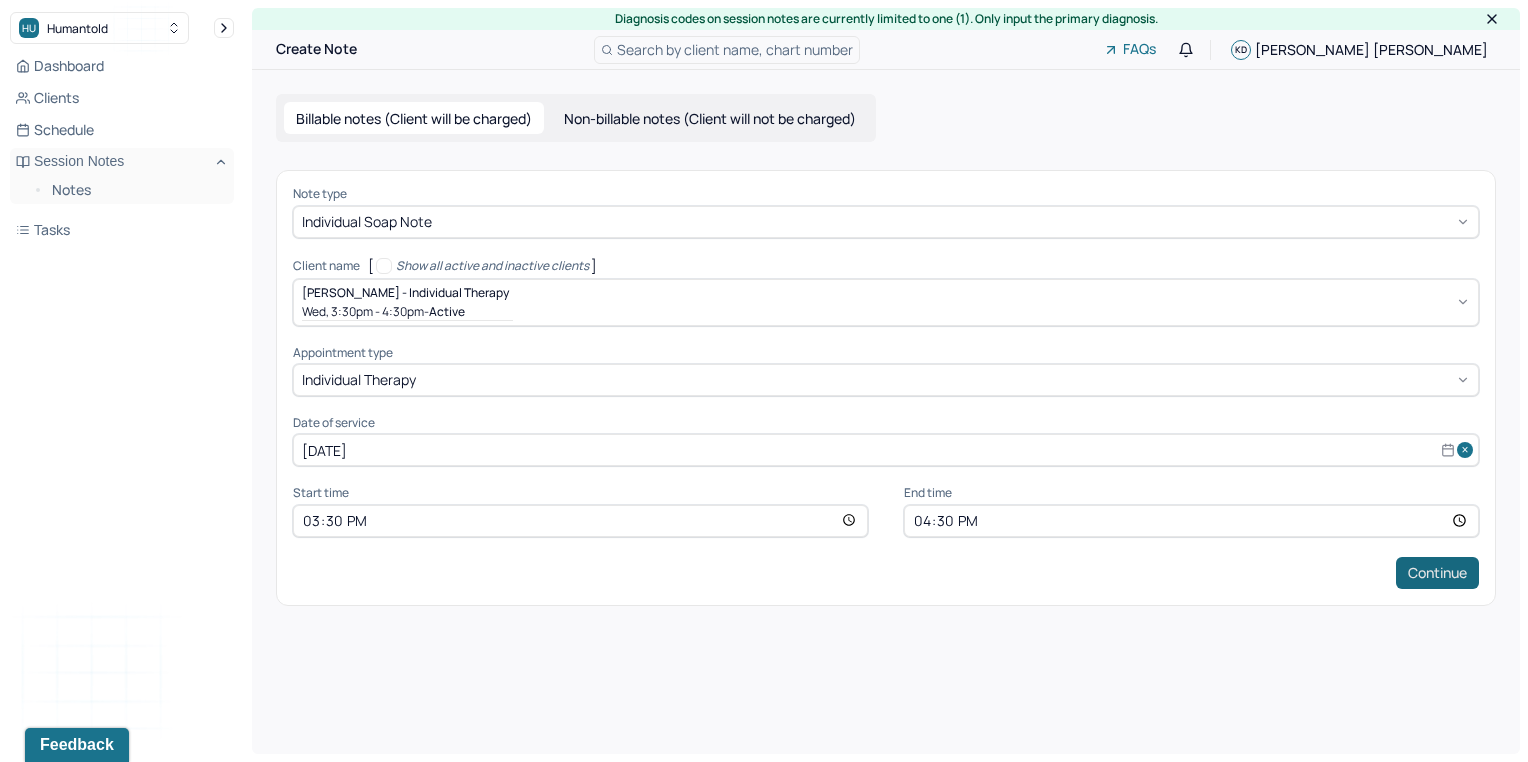 click on "Continue" at bounding box center (1437, 573) 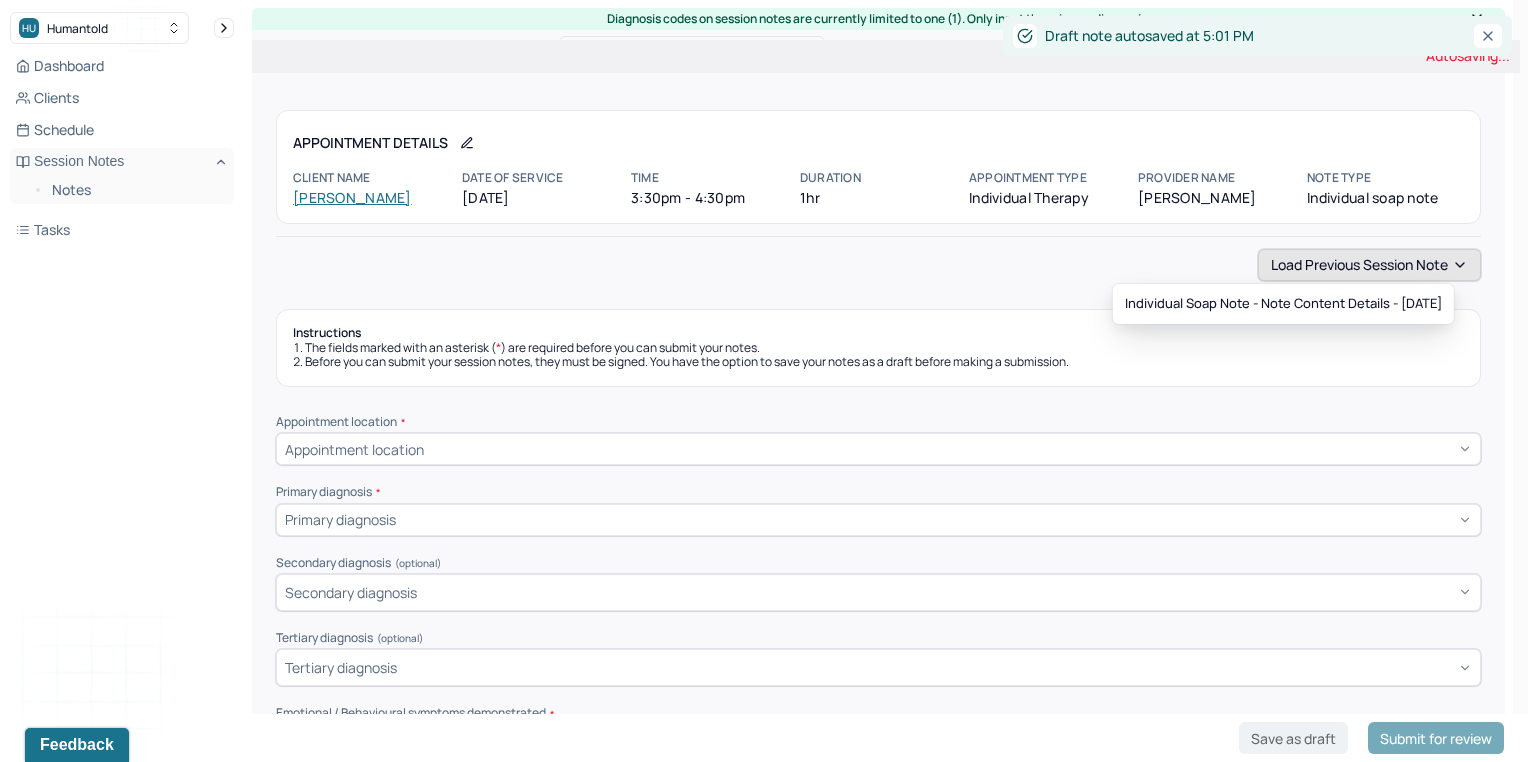 click on "Load previous session note" at bounding box center [1369, 265] 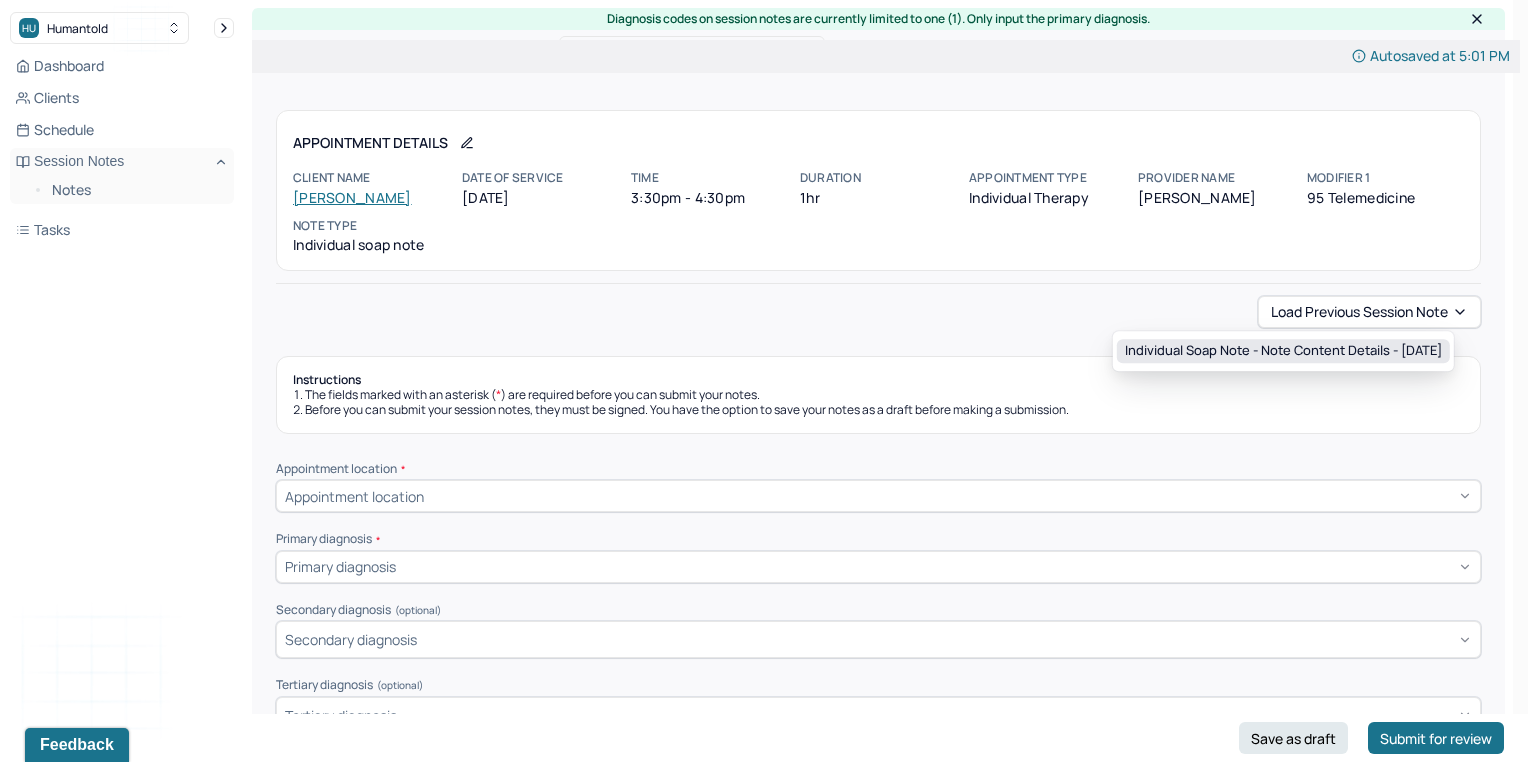 click on "Individual soap note   - Note content Details -   [DATE]" at bounding box center (1283, 351) 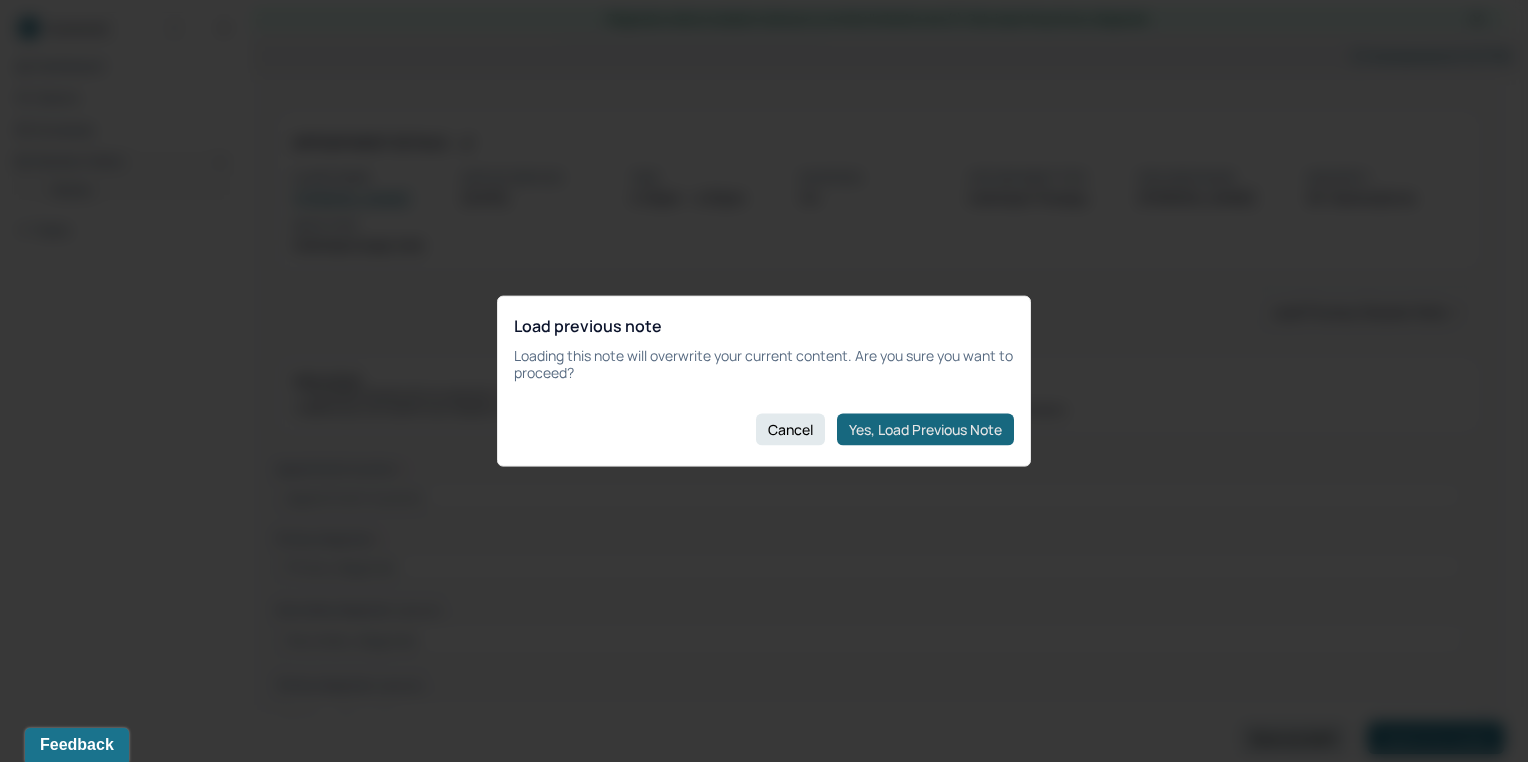 click on "Yes, Load Previous Note" at bounding box center (925, 429) 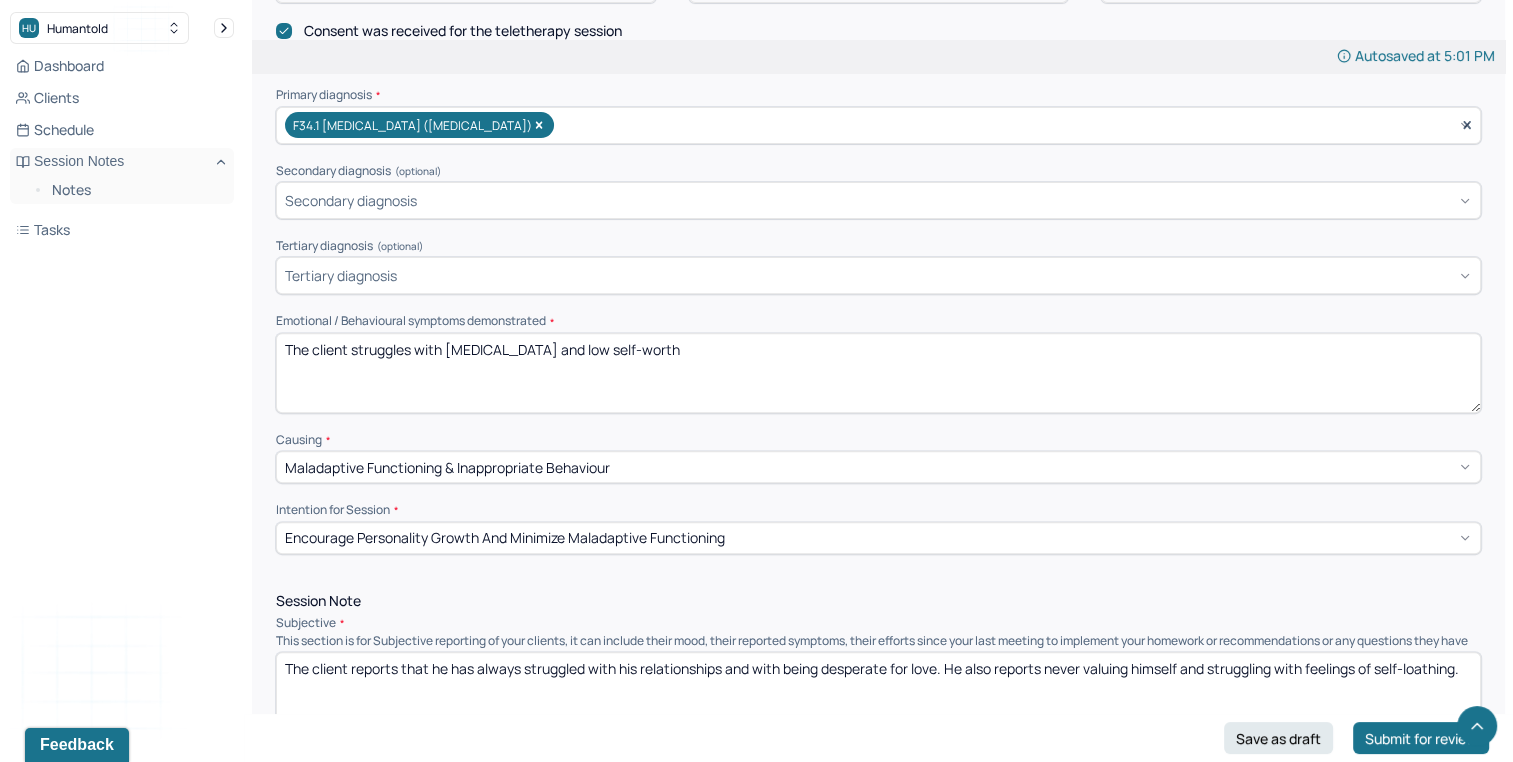 scroll, scrollTop: 652, scrollLeft: 0, axis: vertical 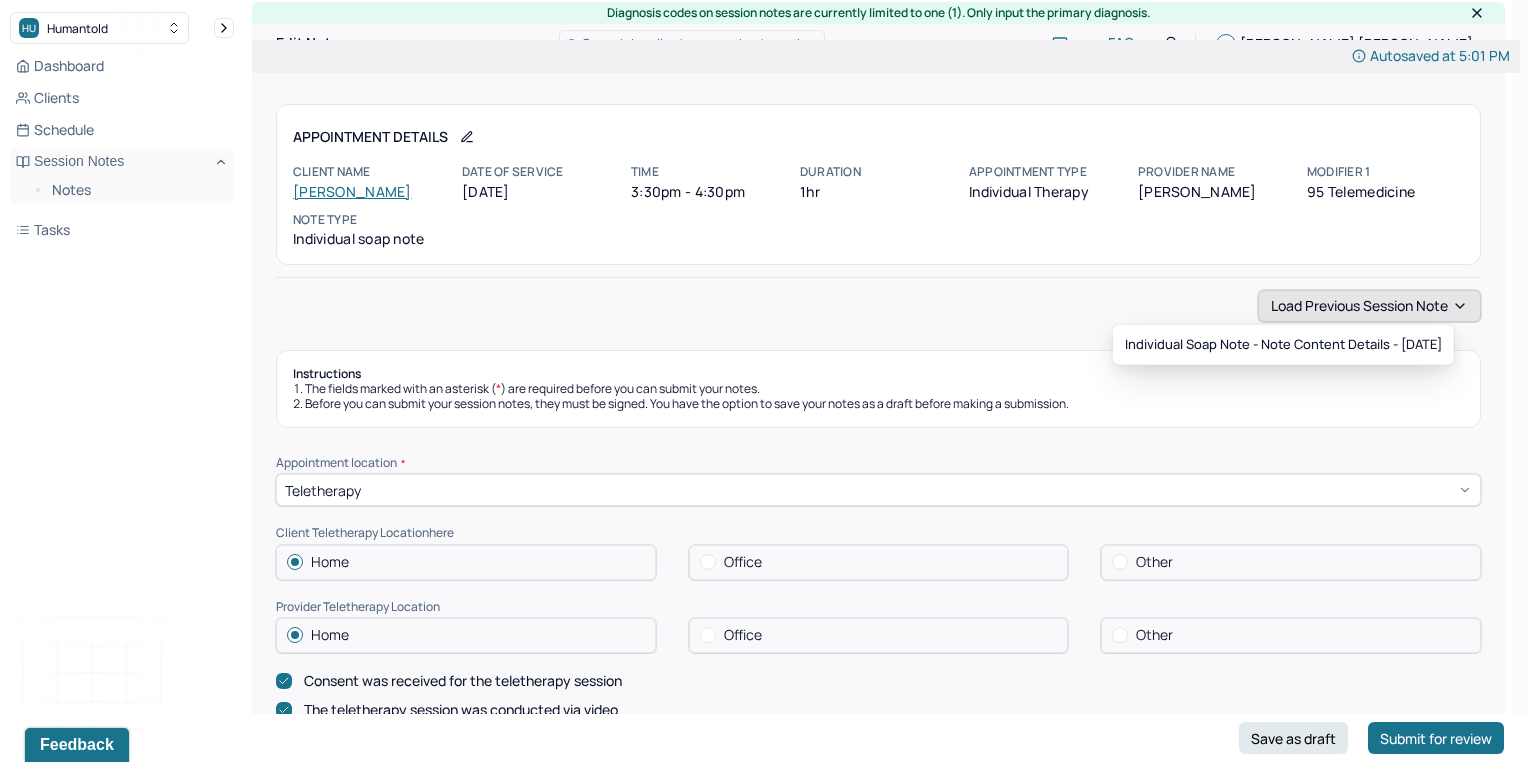 click on "Load previous session note" at bounding box center (1369, 306) 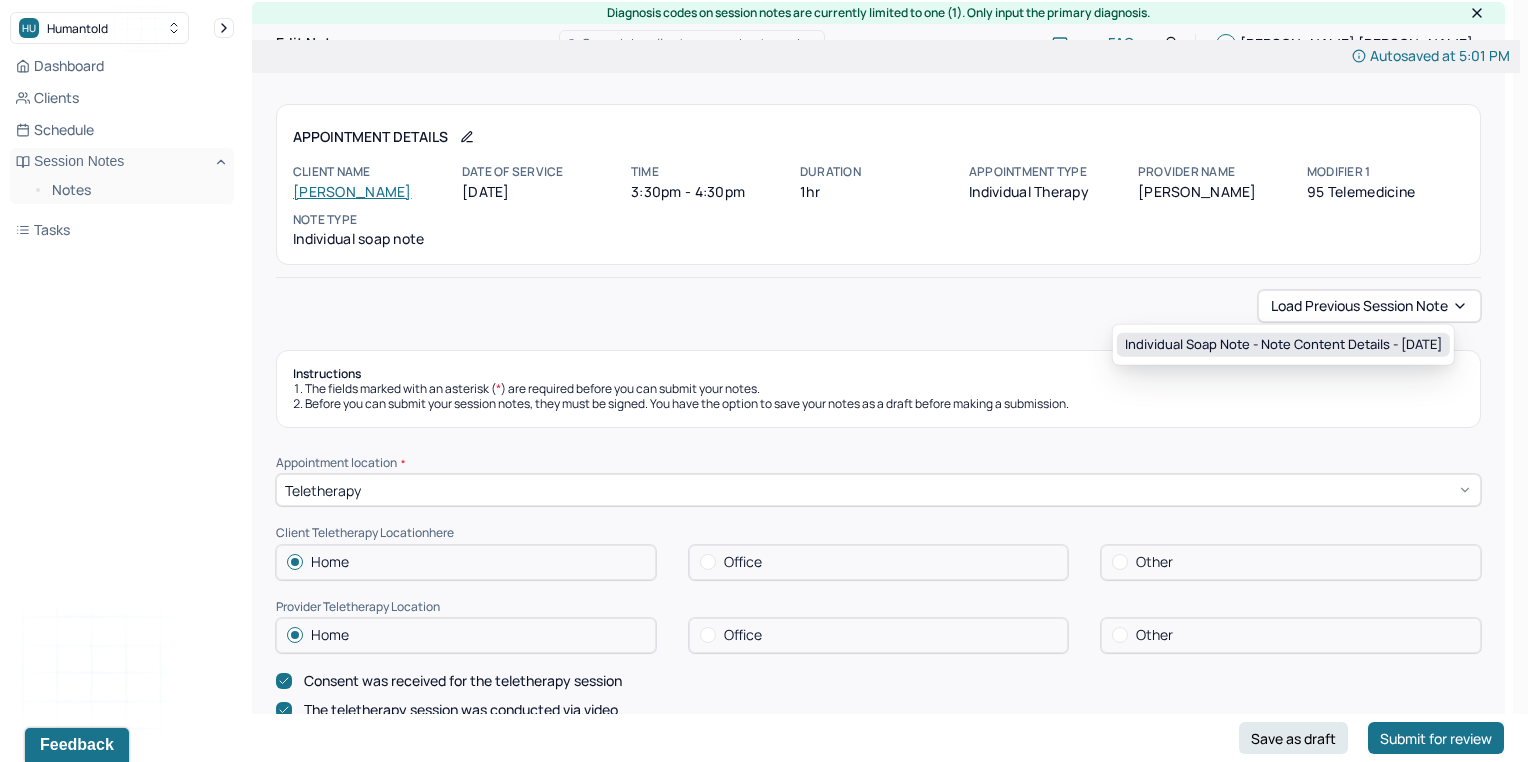 click on "Individual soap note   - Note content Details -   [DATE]" at bounding box center (1283, 345) 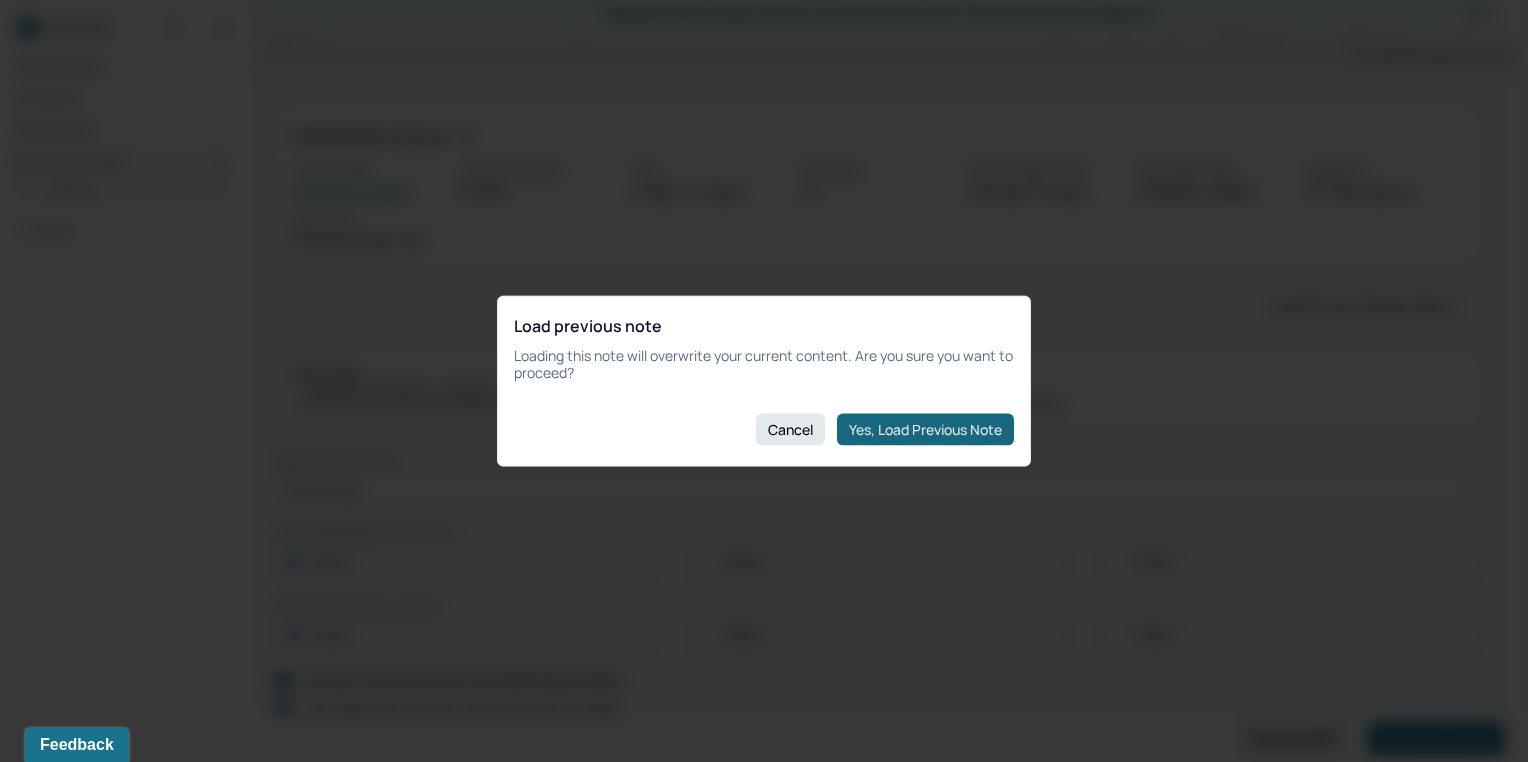 click on "Yes, Load Previous Note" at bounding box center [925, 429] 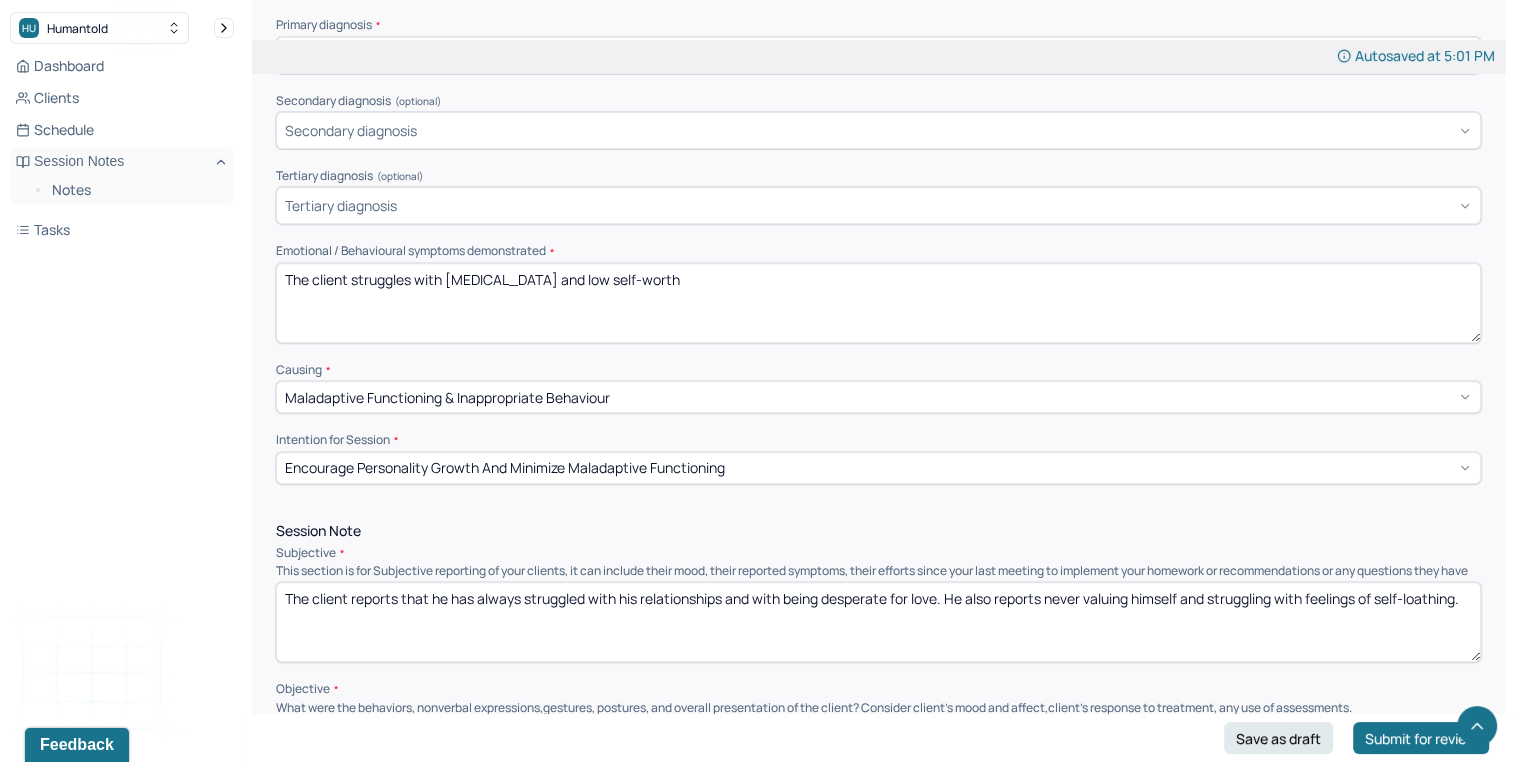 scroll, scrollTop: 735, scrollLeft: 0, axis: vertical 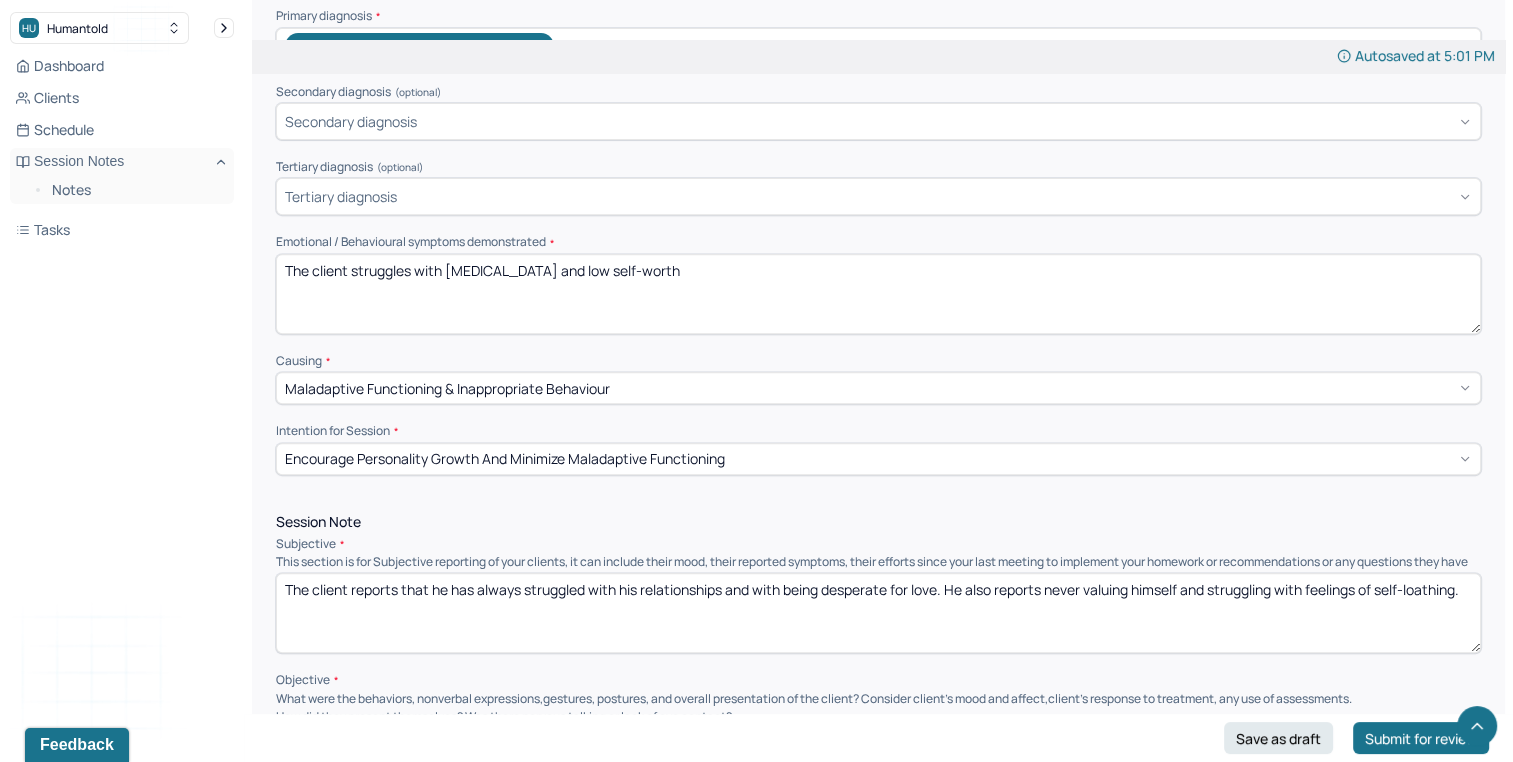 drag, startPoint x: 413, startPoint y: 264, endPoint x: 707, endPoint y: 281, distance: 294.4911 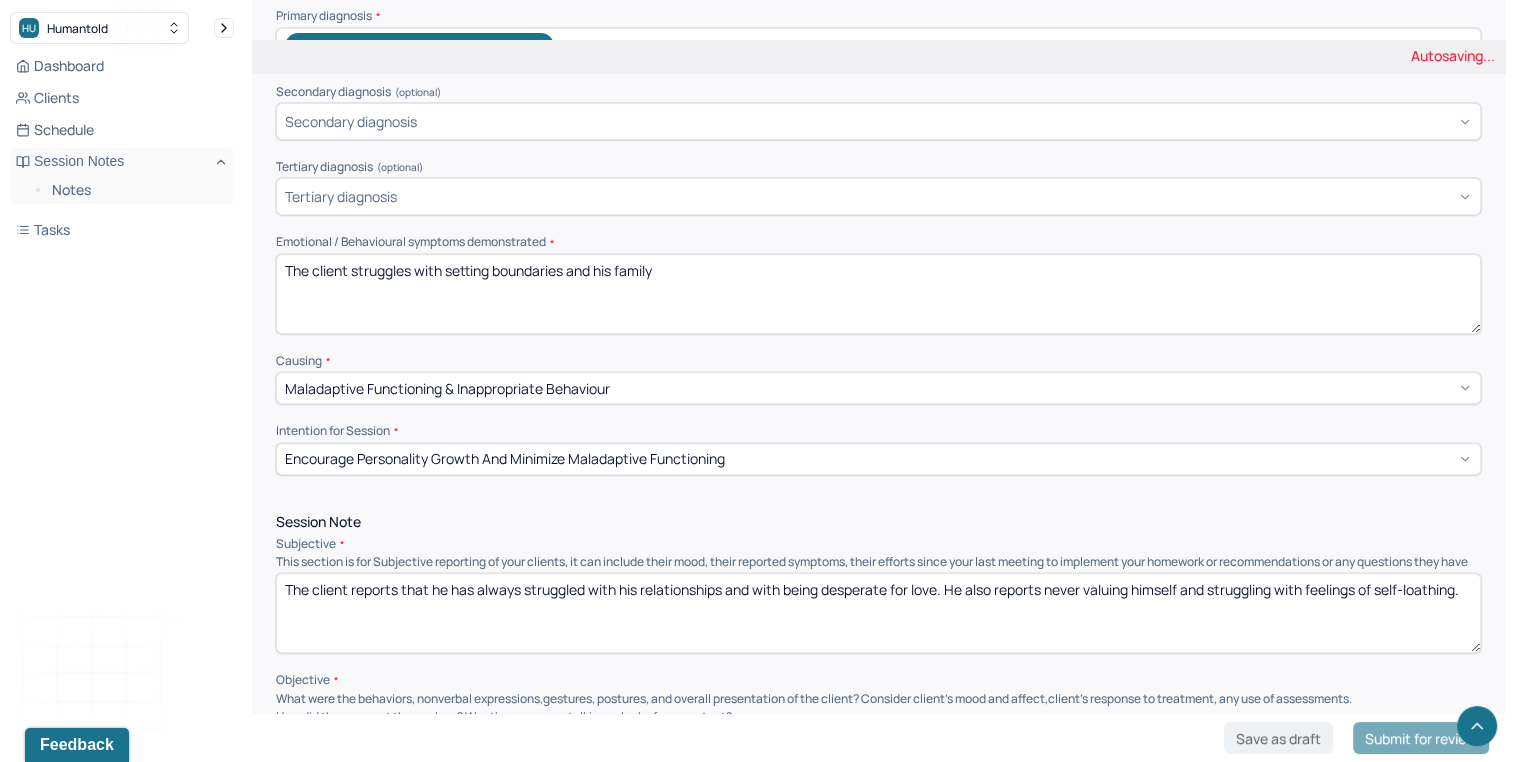 type on "The client struggles with setting boundaries and his family" 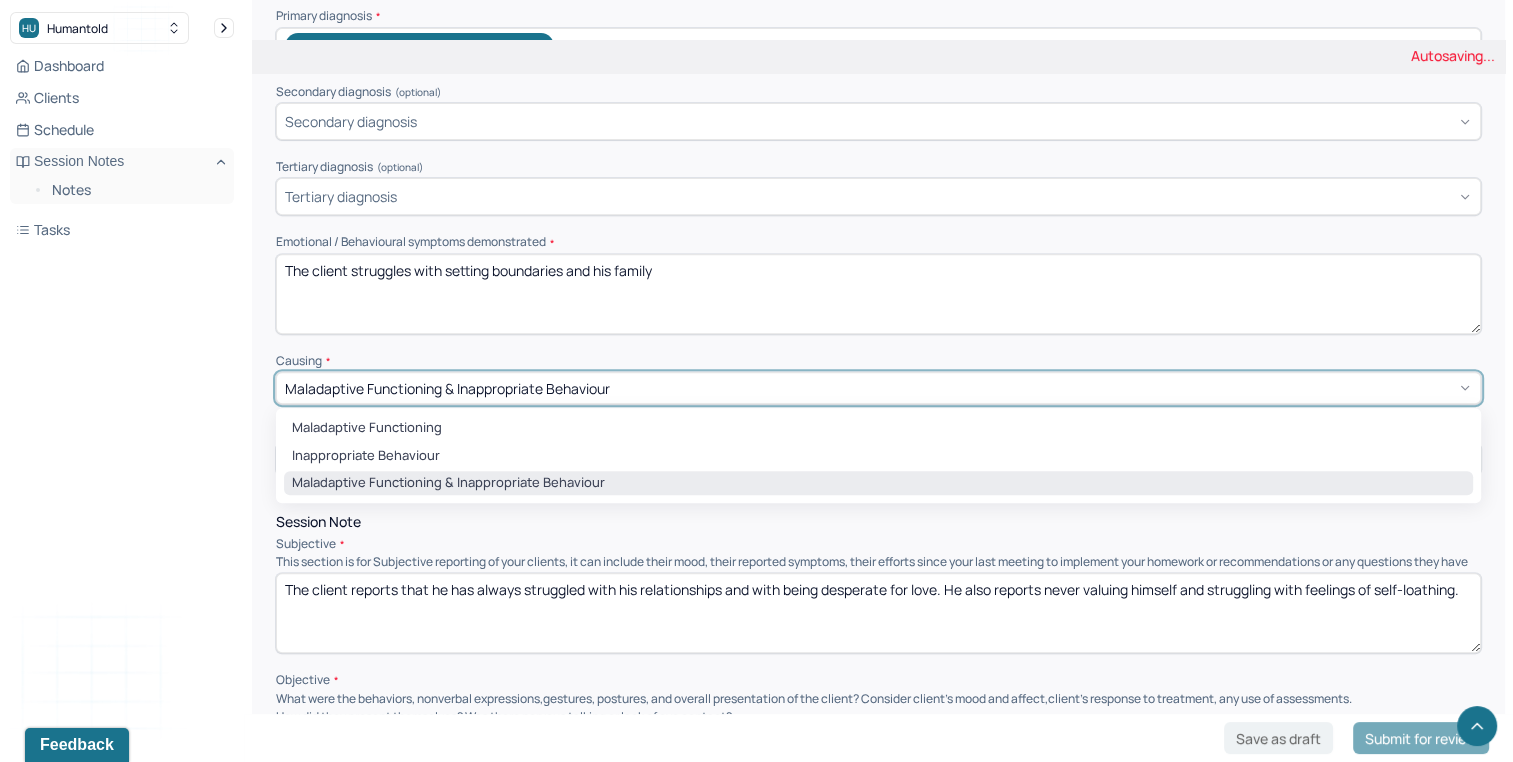 click on "Maladaptive Functioning & Inappropriate Behaviour" at bounding box center [878, 388] 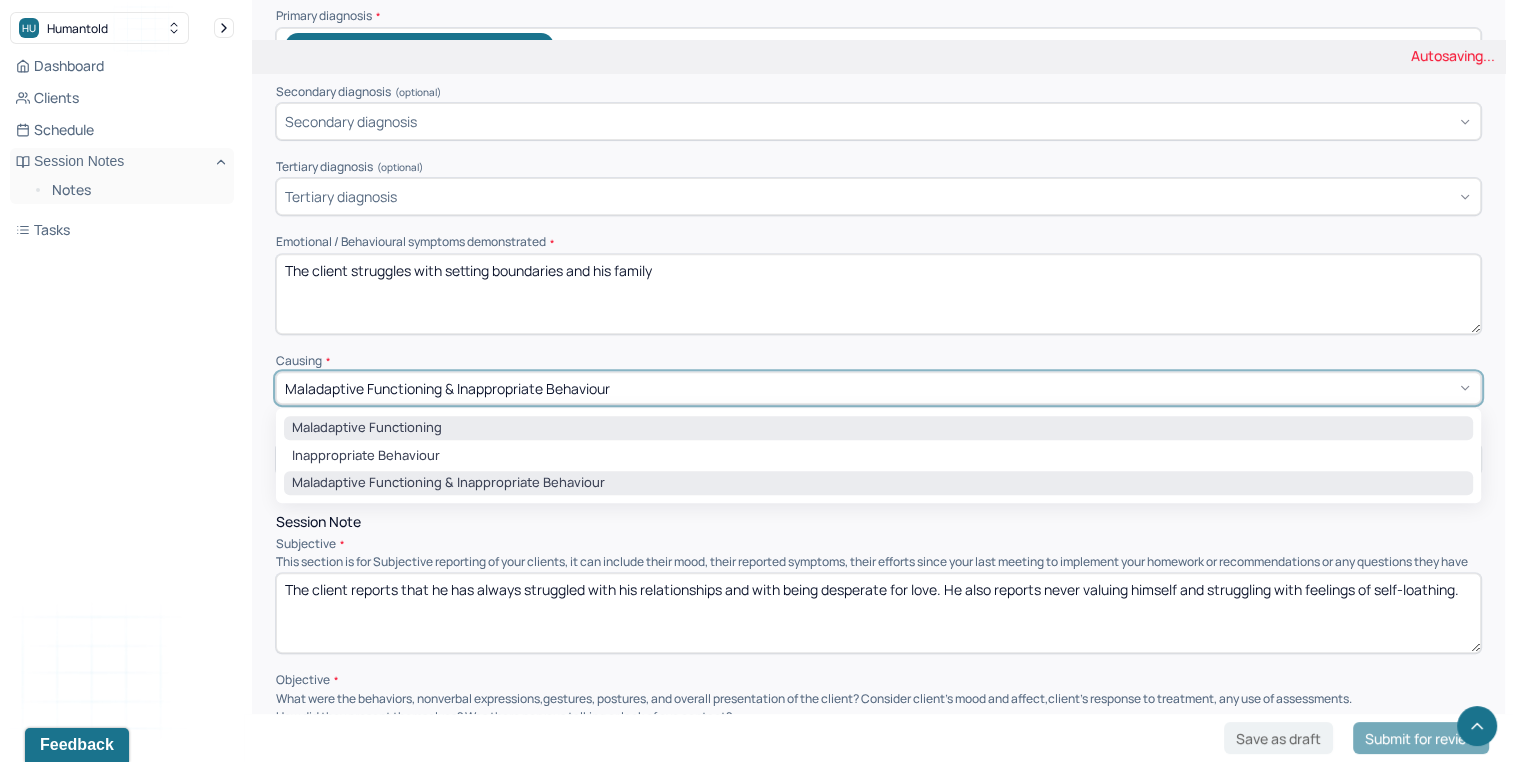 click on "Maladaptive Functioning" at bounding box center [878, 428] 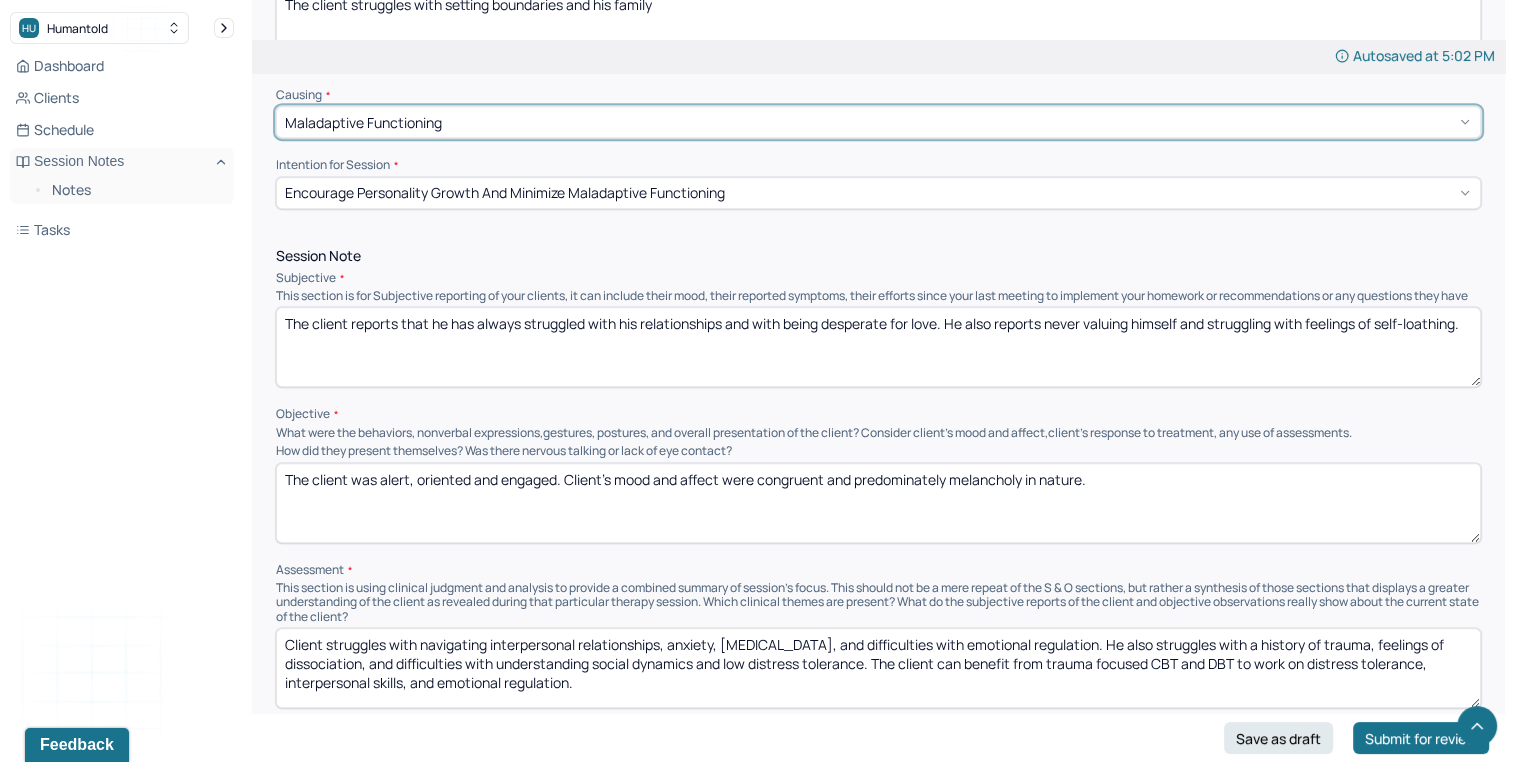 scroll, scrollTop: 1005, scrollLeft: 0, axis: vertical 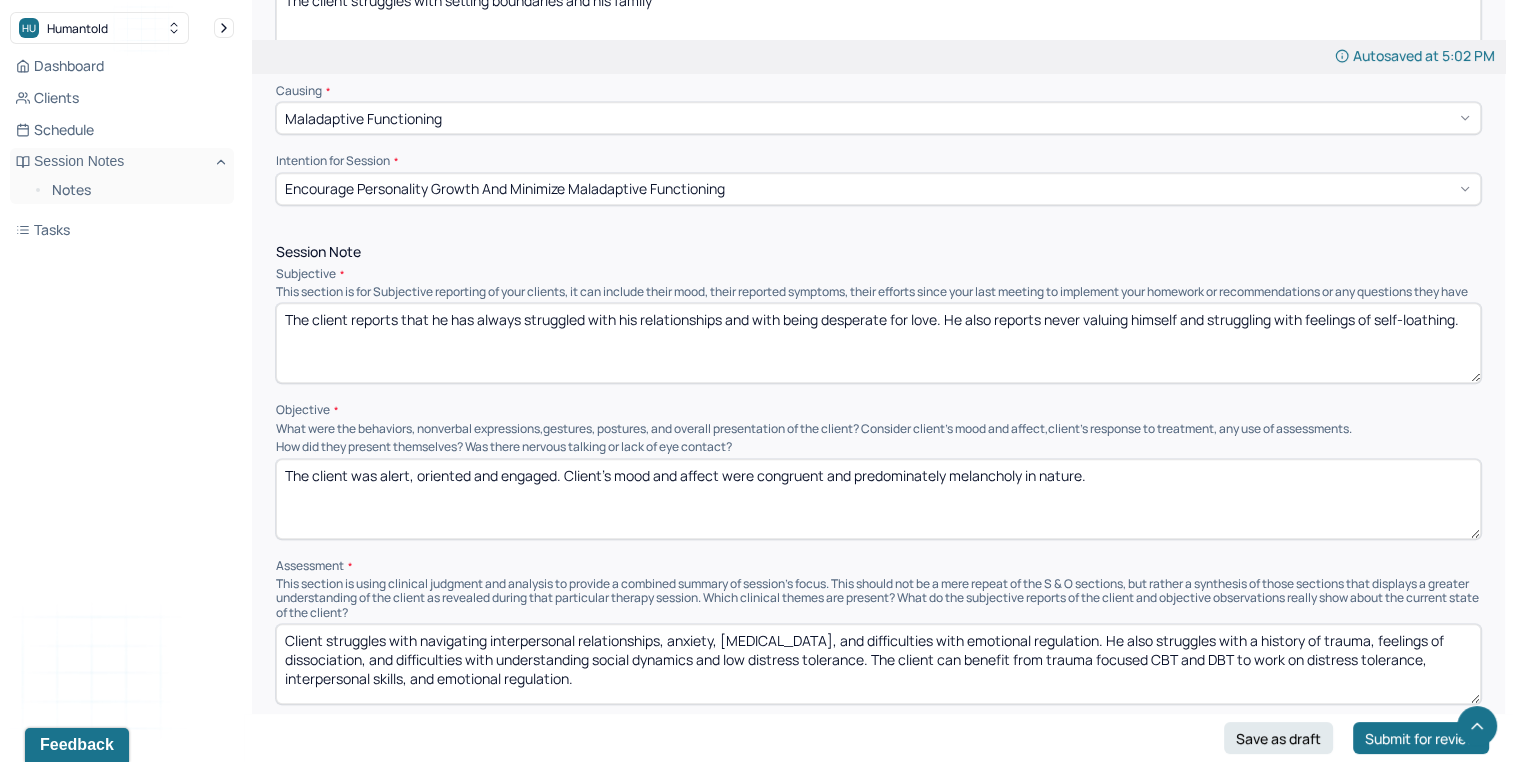 drag, startPoint x: 454, startPoint y: 329, endPoint x: 1488, endPoint y: 290, distance: 1034.7352 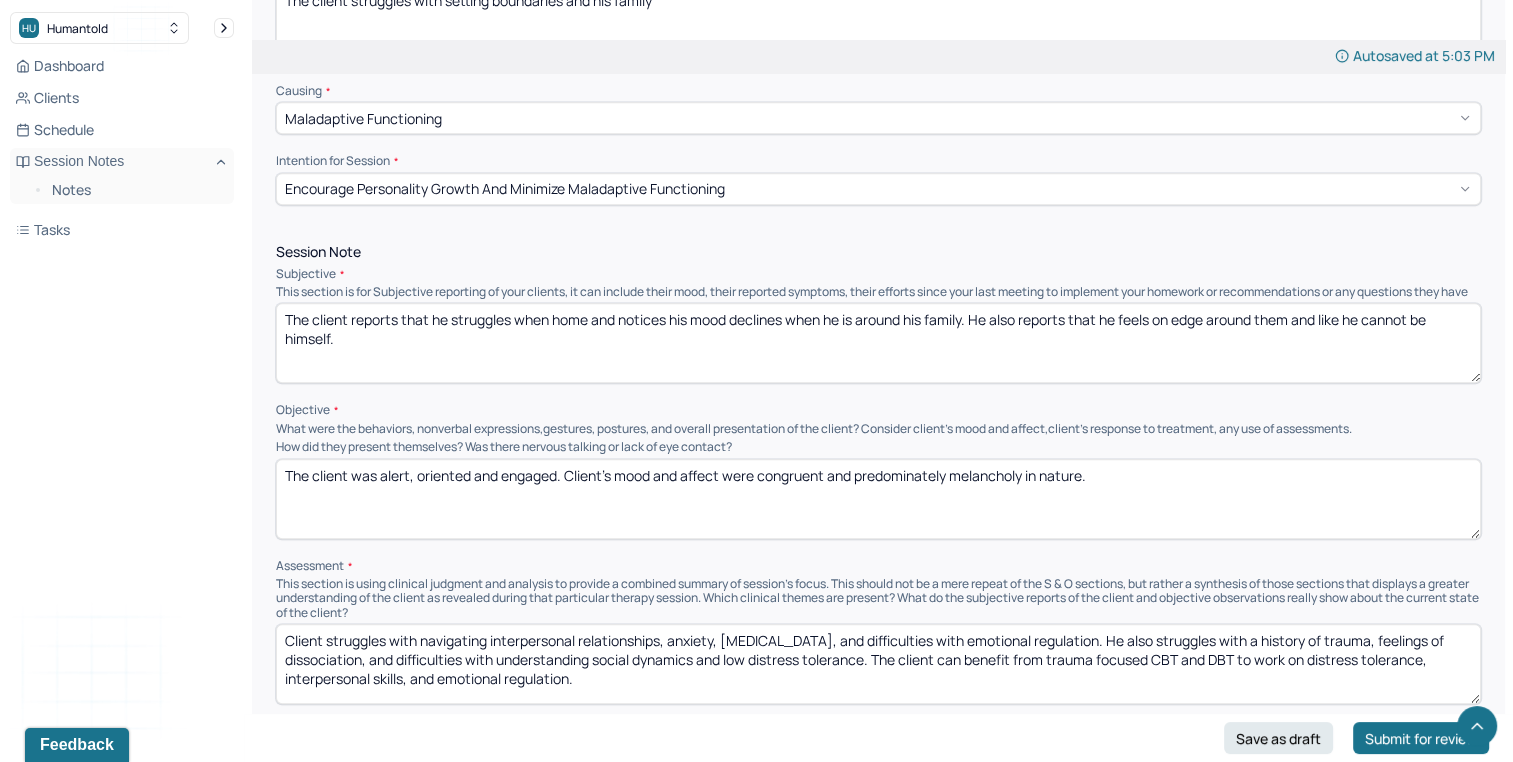 type on "The client reports that he struggles when home and notices his mood declines when he is around his family. He also reports that he feels on edge around them and like he cannot be himself." 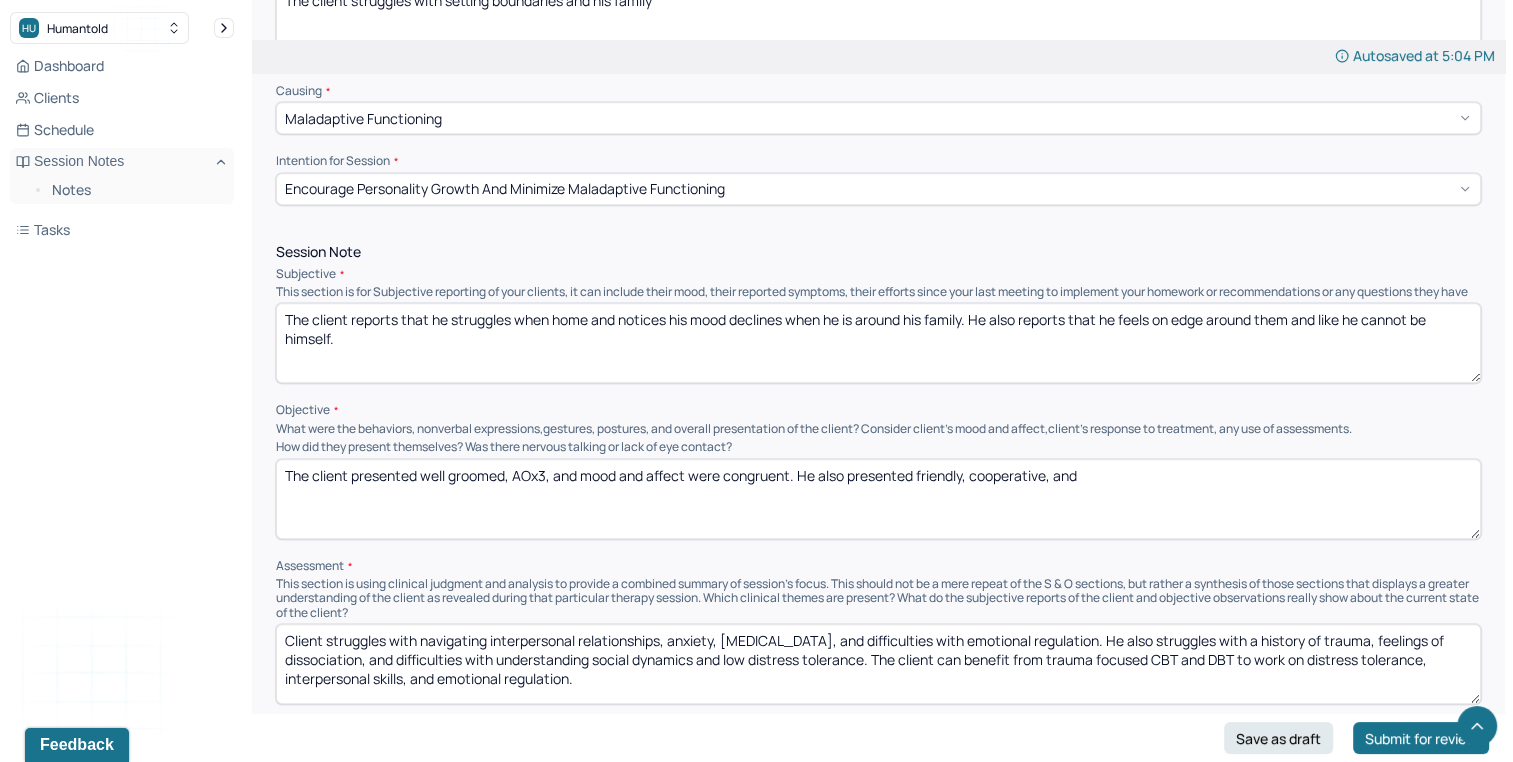 click on "The client presented well groomed, AOx3, and mood and affect were congruent. He also presented friendly, coopeartive, and" at bounding box center (878, 499) 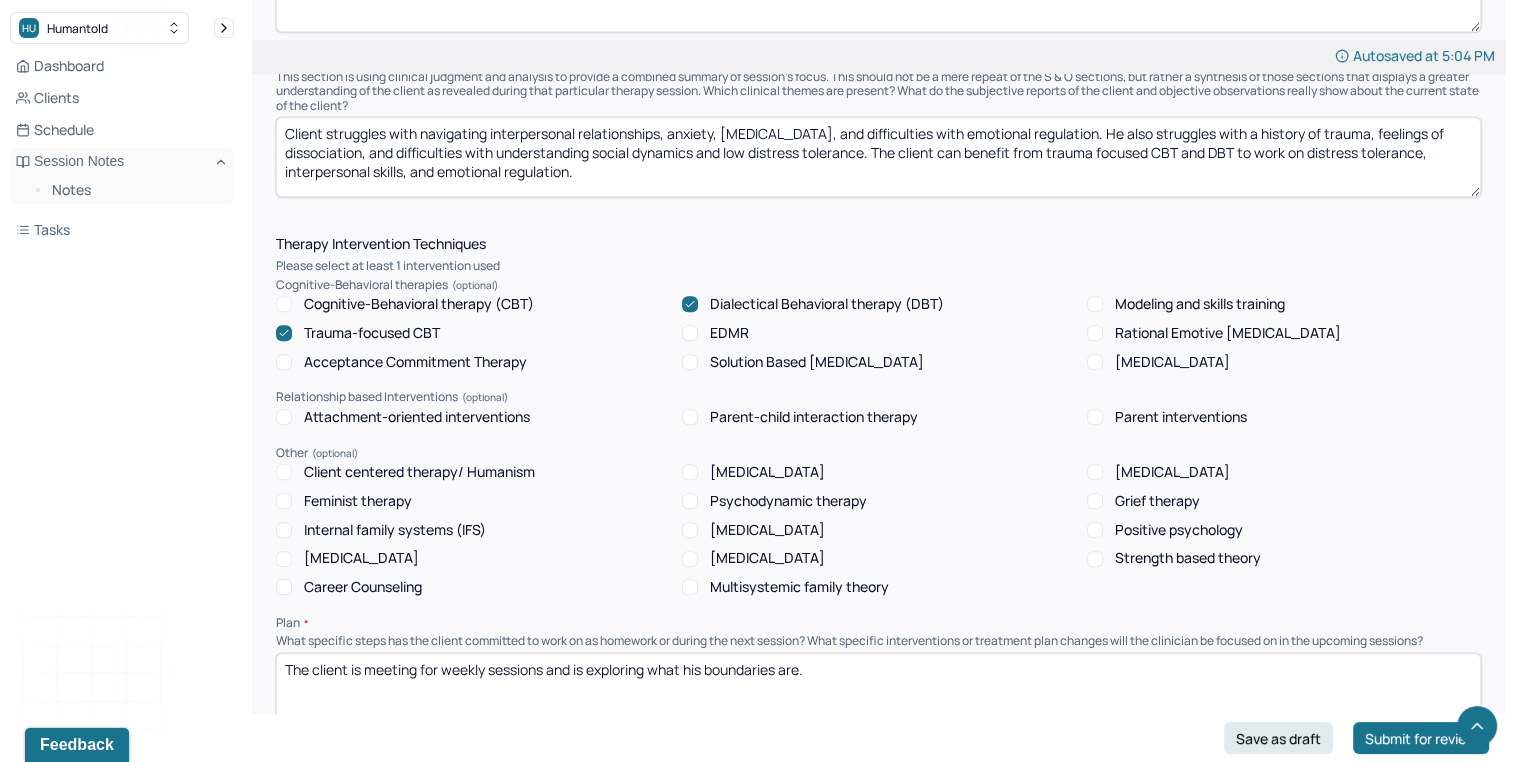 scroll, scrollTop: 1504, scrollLeft: 0, axis: vertical 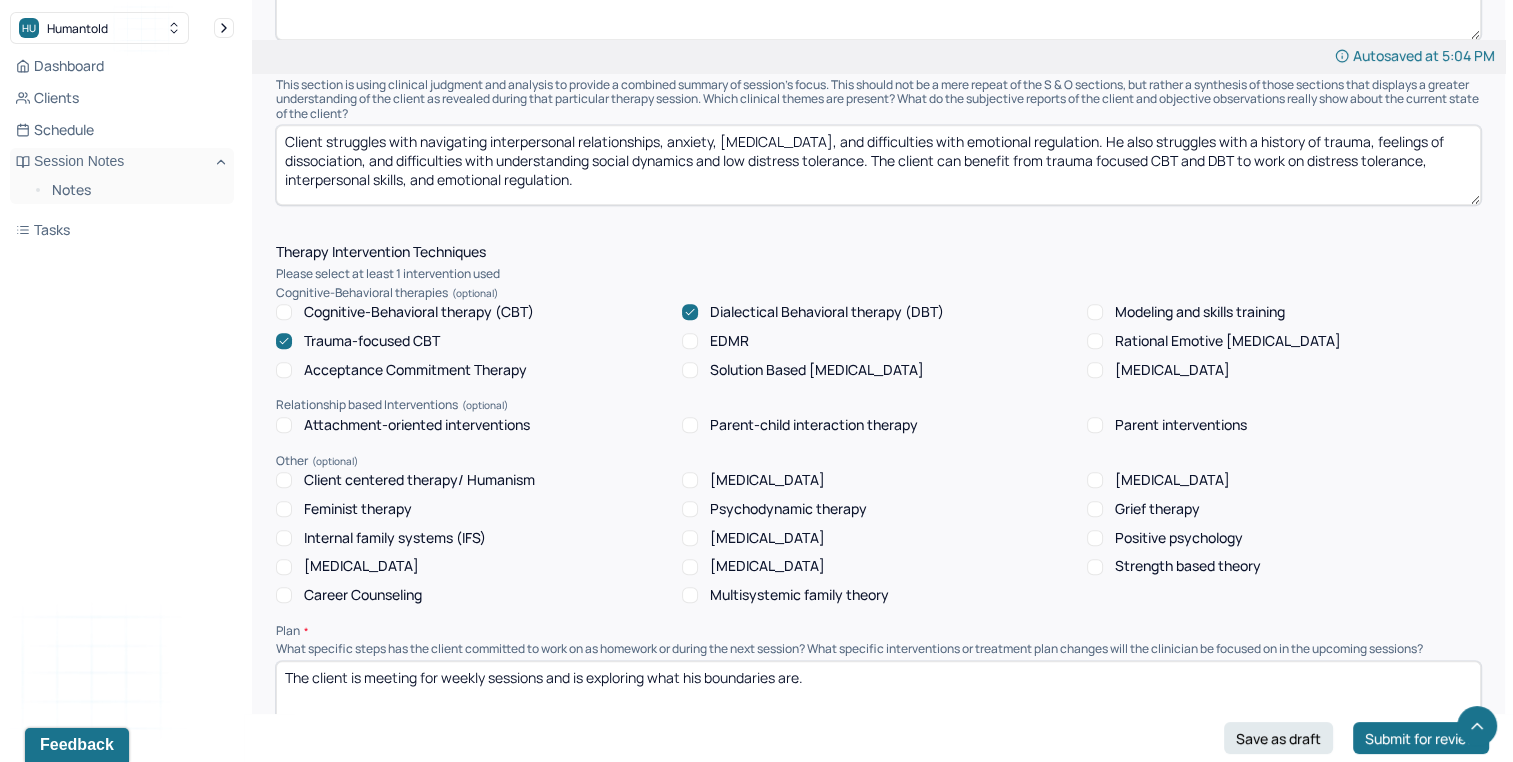 type on "The client presented well groomed, AOx3, and mood and affect were congruent. He also presented friendly, cooperative, and had good eye contact." 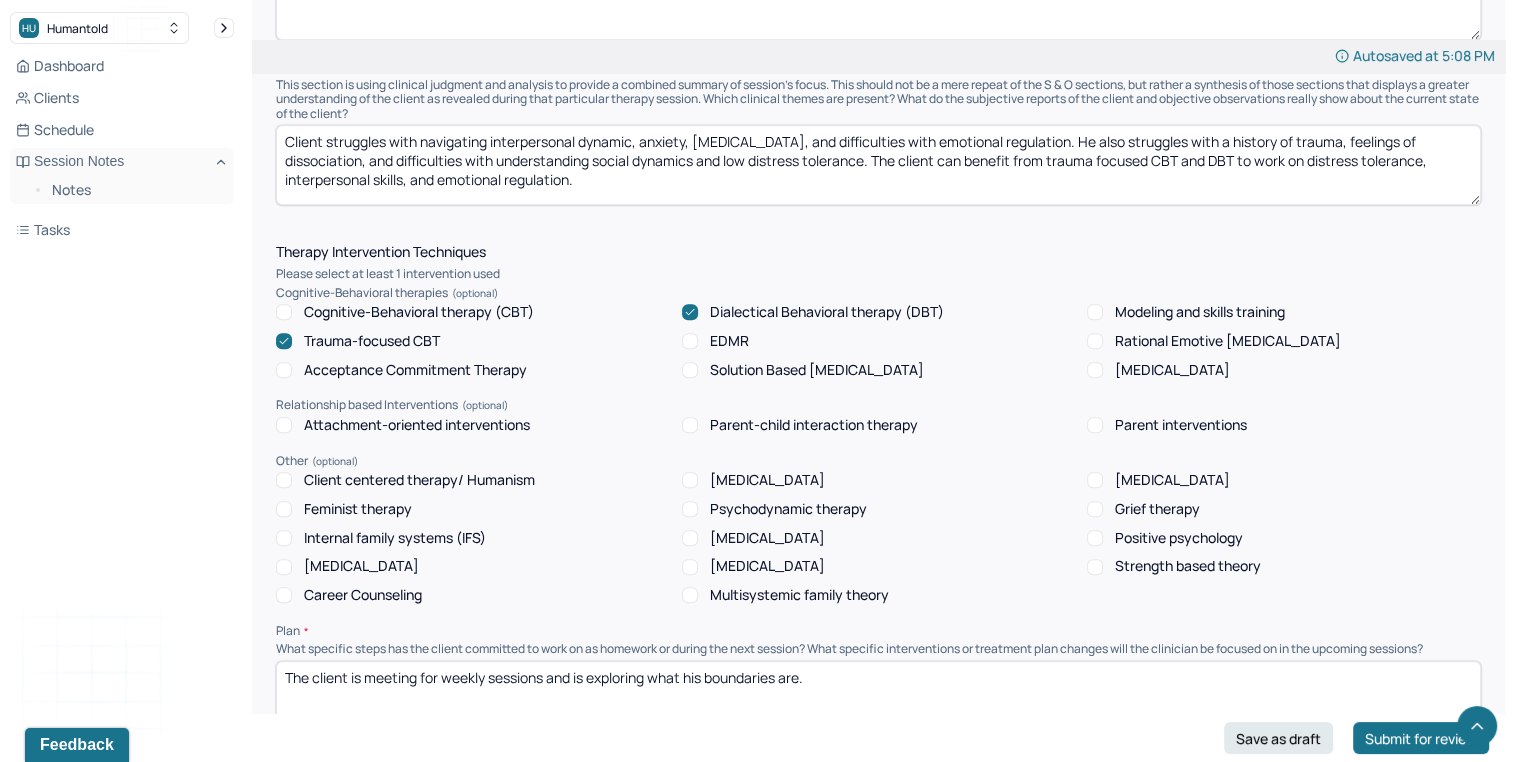 click on "Client struggles with navigating interpersonal dynamic, anxiety, [MEDICAL_DATA], and difficulties with emotional regulation. He also struggles with a history of trauma, feelings of dissociation, and difficulties with understanding social dynamics and low distress tolerance. The client can benefit from trauma focused CBT and DBT to work on distress tolerance, interpersonal skills, and emotional regulation." at bounding box center [878, 165] 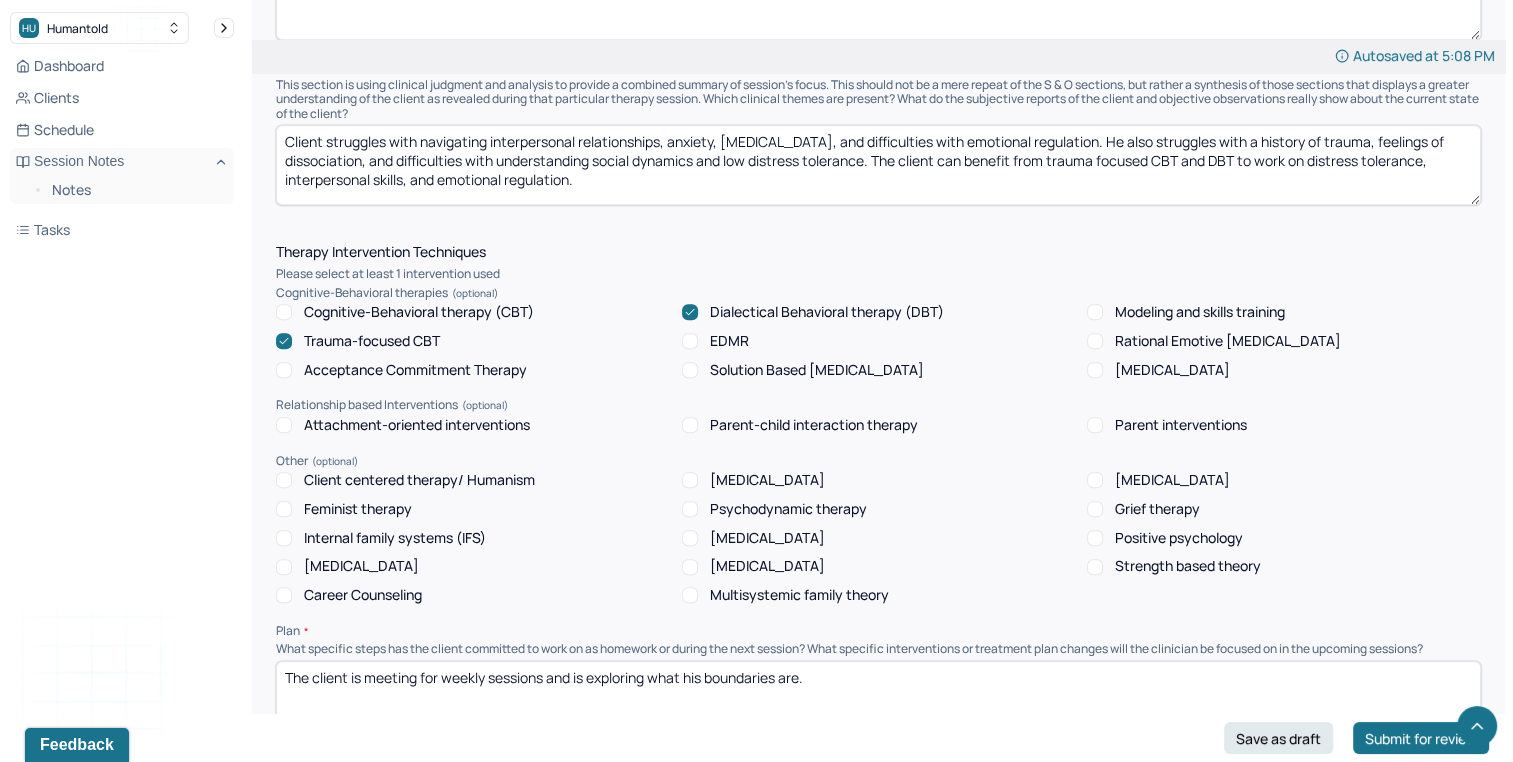 click on "Client struggles with navigating interpersonal relationships, anxiety, [MEDICAL_DATA], and difficulties with emotional regulation. He also struggles with a history of trauma, feelings of dissociation, and difficulties with understanding social dynamics and low distress tolerance. The client can benefit from trauma focused CBT and DBT to work on distress tolerance, interpersonal skills, and emotional regulation." at bounding box center (878, 165) 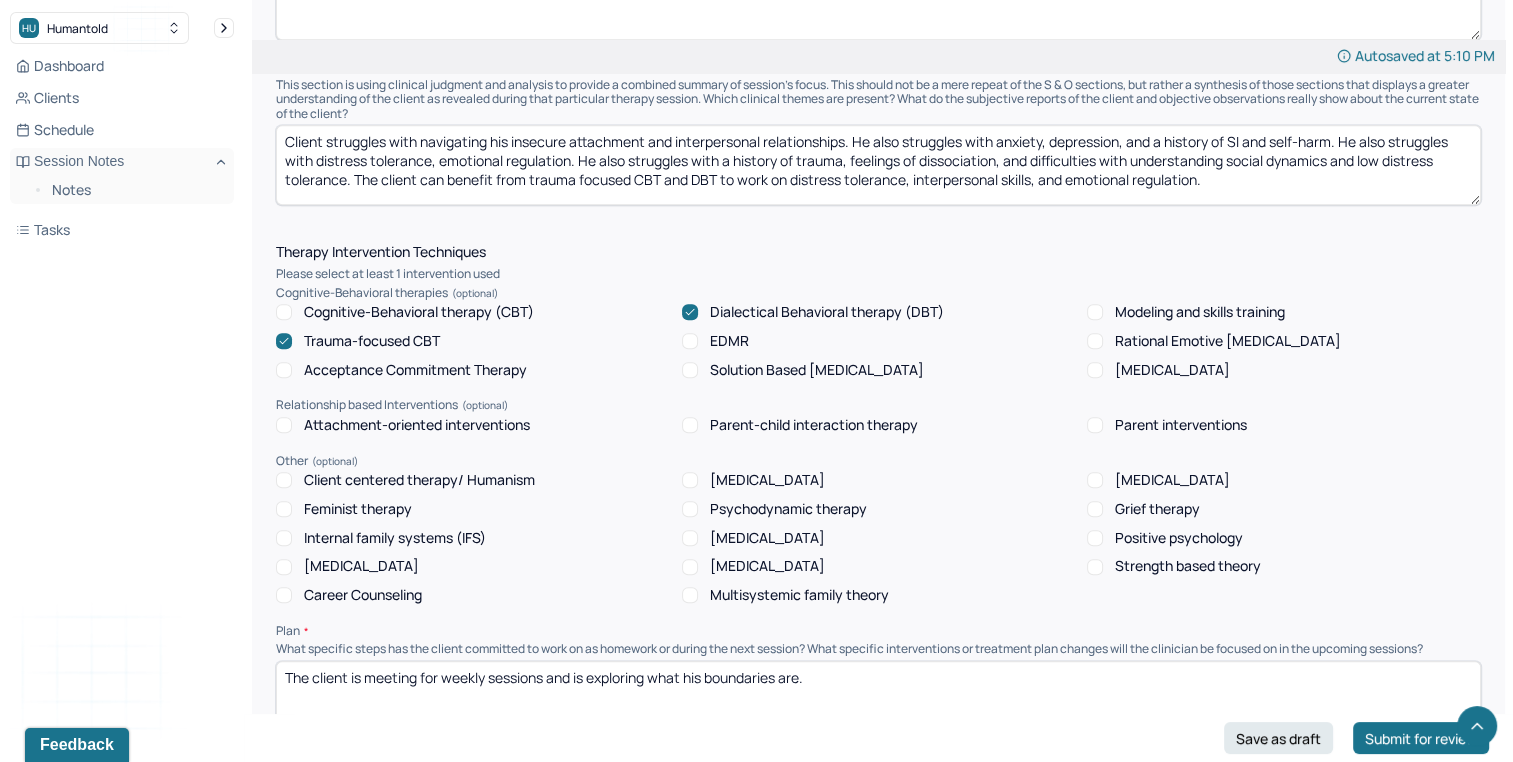 click on "Client struggles with navigating his insecure attachment and interpersonal relationships. He also struggles with anxiety, depression, and a history of SI and self-harm. He also struggles with distress tolerance, emotional regulation. He also struggles with a history of trauma, feelings of dissociation, and difficulties with understanding social dynamics and low distress tolerance. The client can benefit from trauma focused CBT and DBT to work on distress tolerance, interpersonal skills, and emotional regulation." at bounding box center [878, 165] 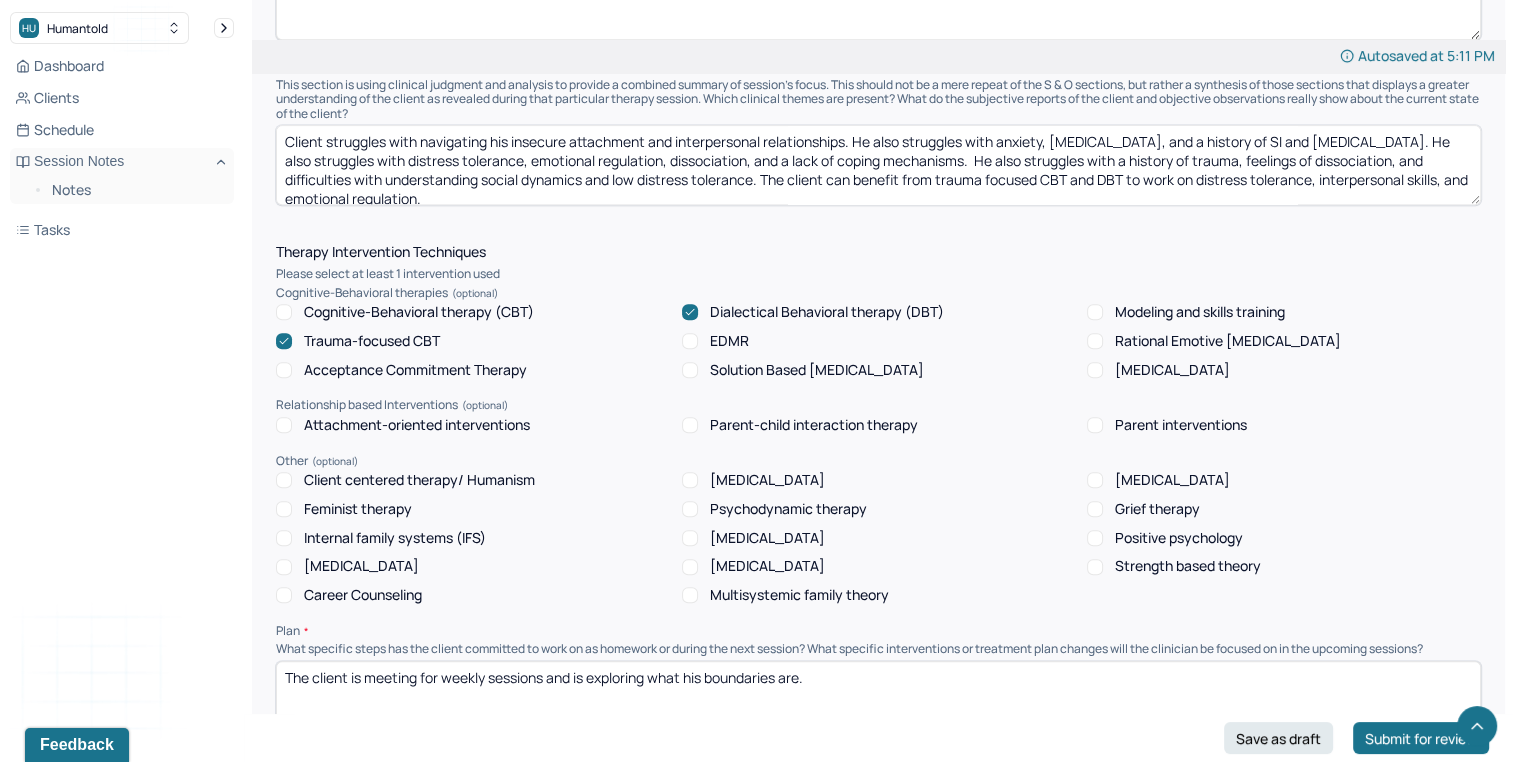 scroll, scrollTop: 29, scrollLeft: 0, axis: vertical 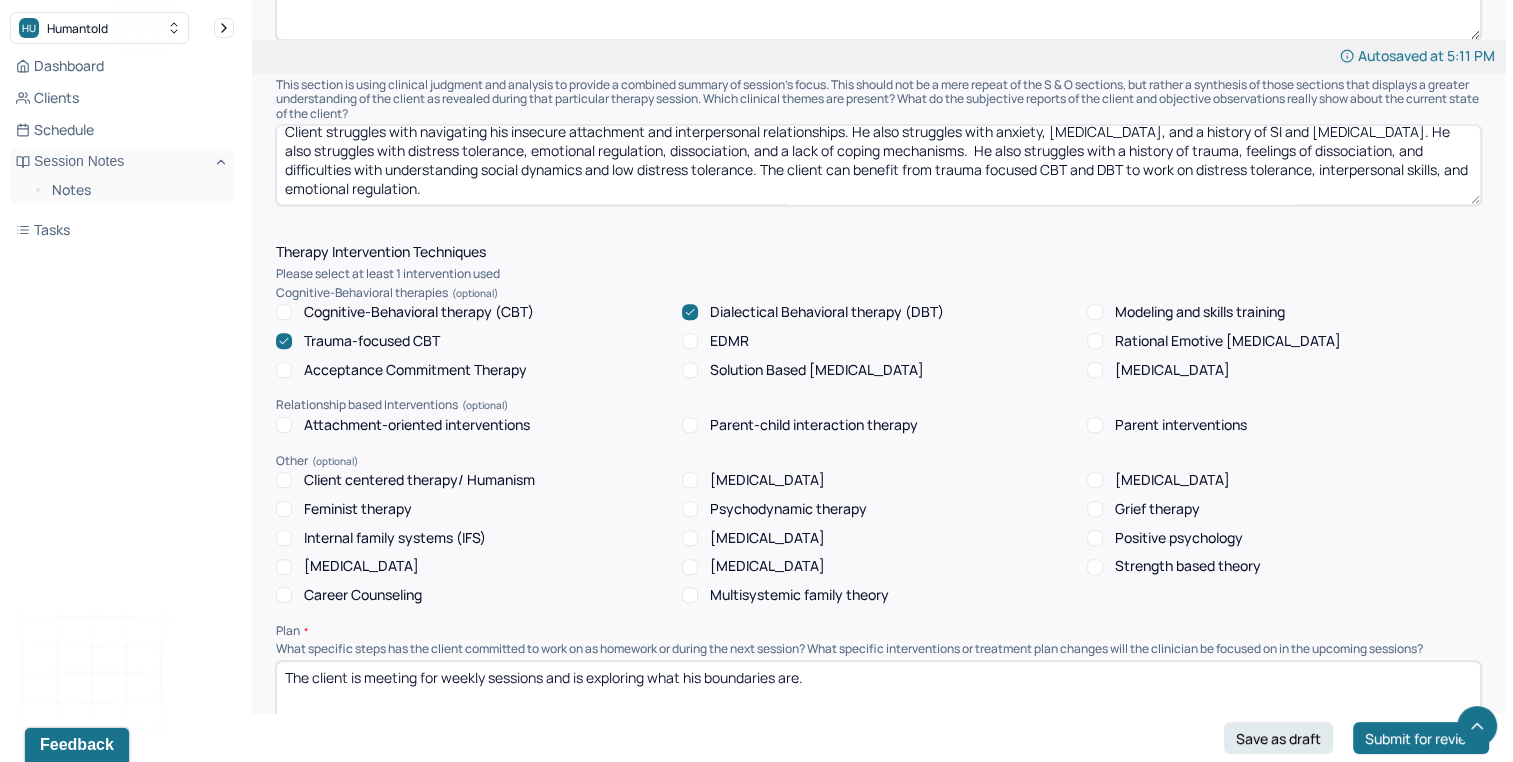 drag, startPoint x: 943, startPoint y: 168, endPoint x: 765, endPoint y: 156, distance: 178.40404 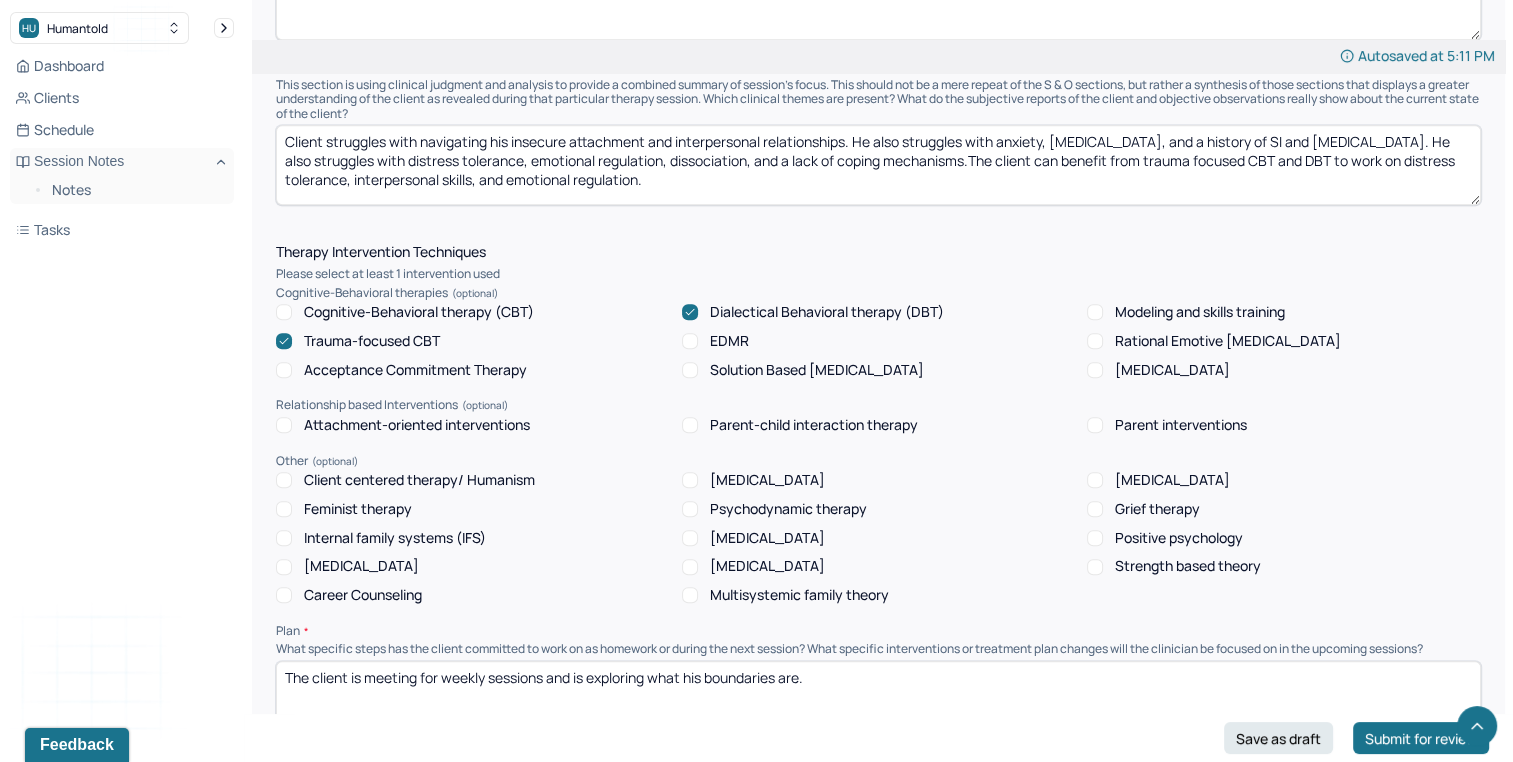 scroll, scrollTop: 10, scrollLeft: 0, axis: vertical 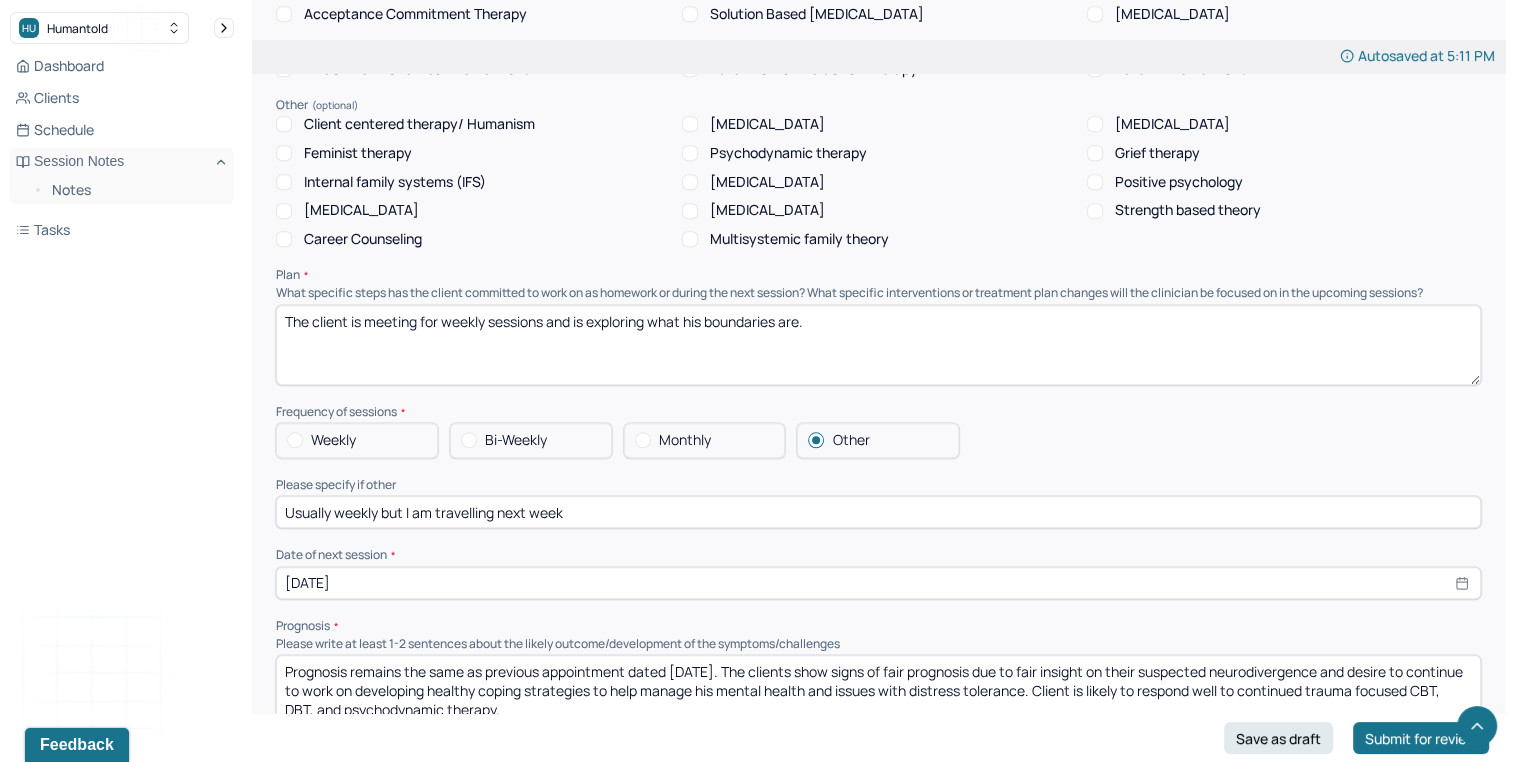type on "Client struggles with navigating his insecure attachment and interpersonal relationships. He also struggles with anxiety, [MEDICAL_DATA], and a history of SI and [MEDICAL_DATA]. He also struggles with distress tolerance, emotional regulation, dissociation, and a lack of coping mechanisms. The client can benefit from trauma focused CBT and DBT to work on distress tolerance, interpersonal skills, and emotional regulation." 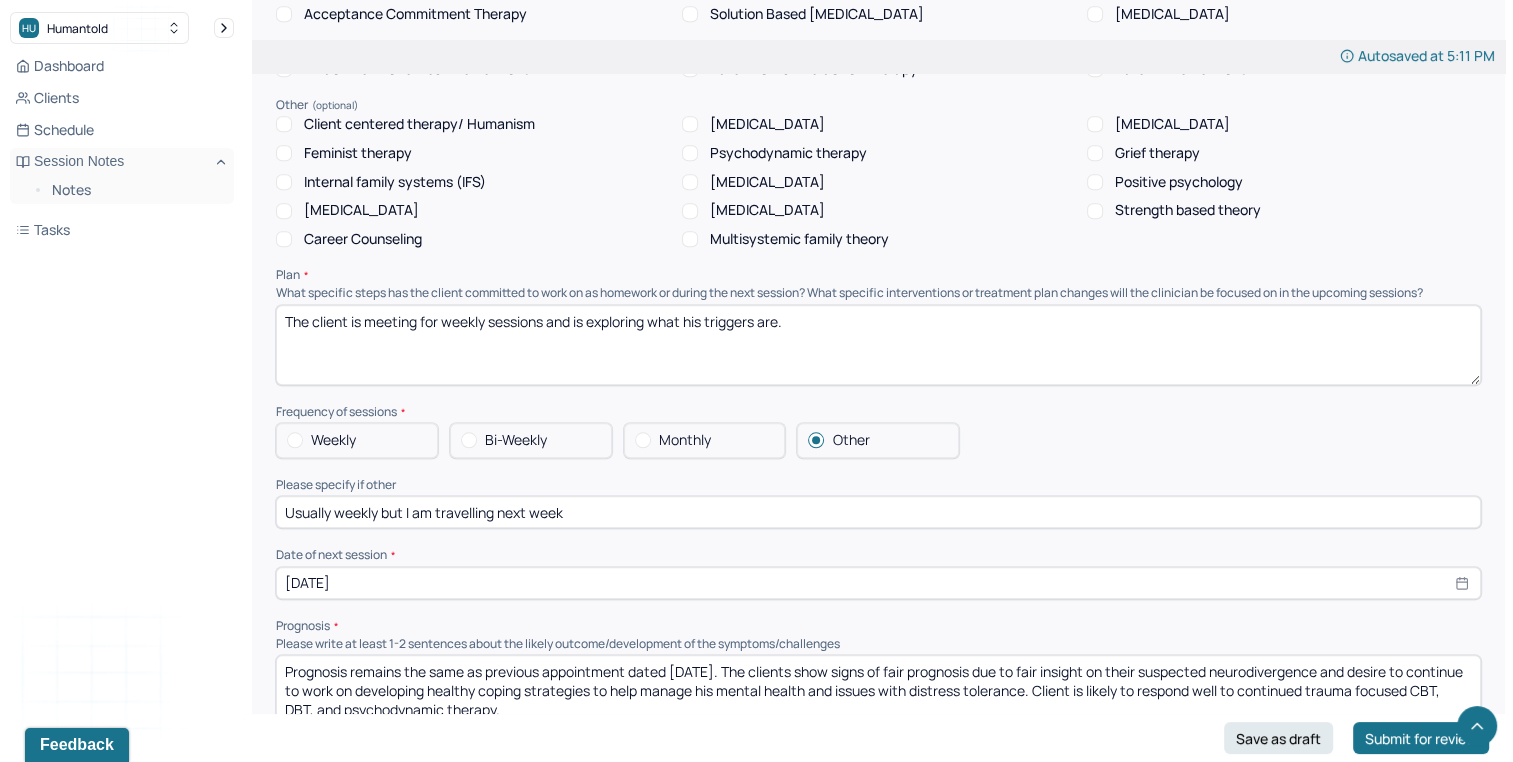 type on "The client is meeting for weekly sessions and is exploring what his triggers are." 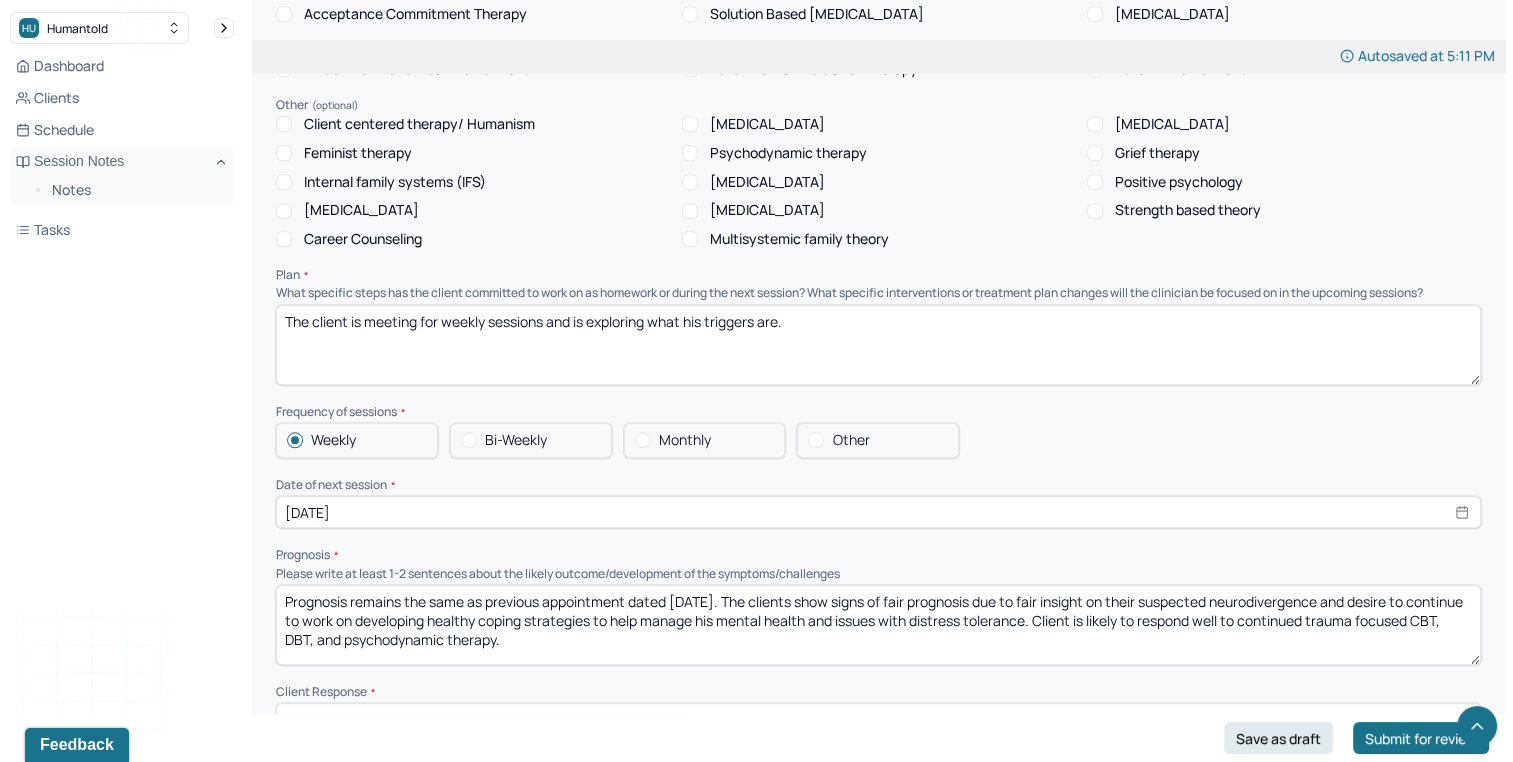 select on "6" 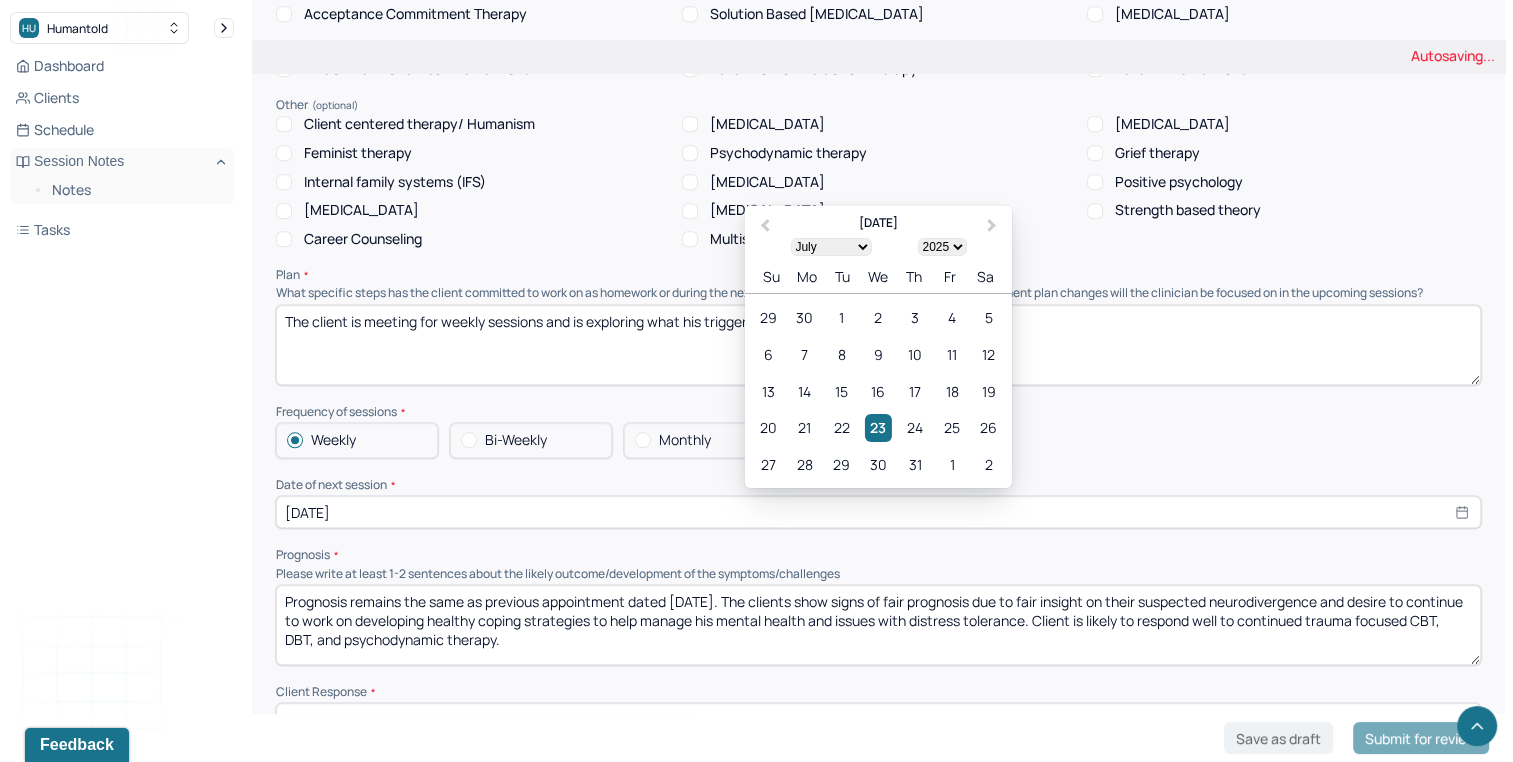 click on "[DATE]" at bounding box center (878, 512) 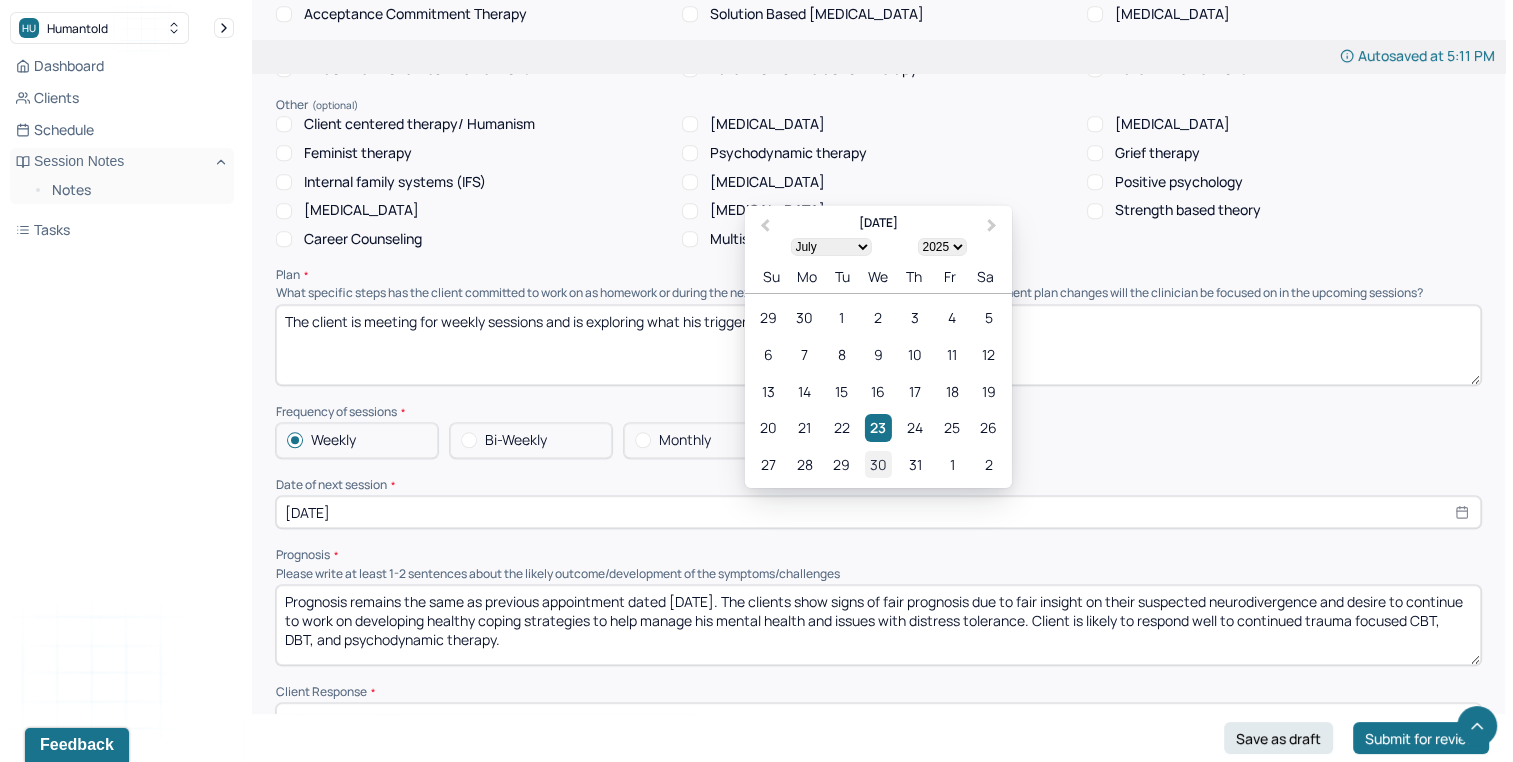 click on "30" at bounding box center (878, 464) 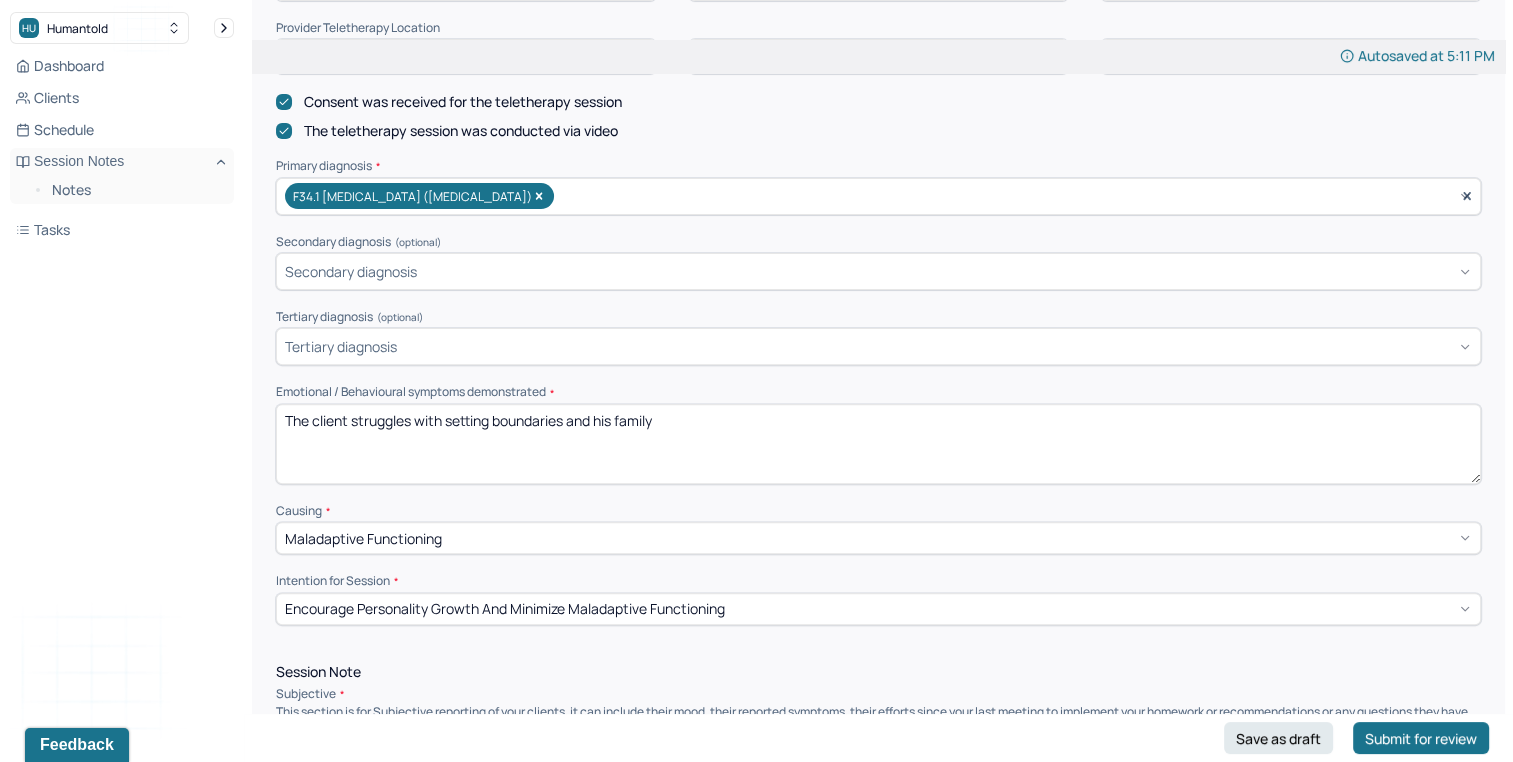 scroll, scrollTop: 300, scrollLeft: 0, axis: vertical 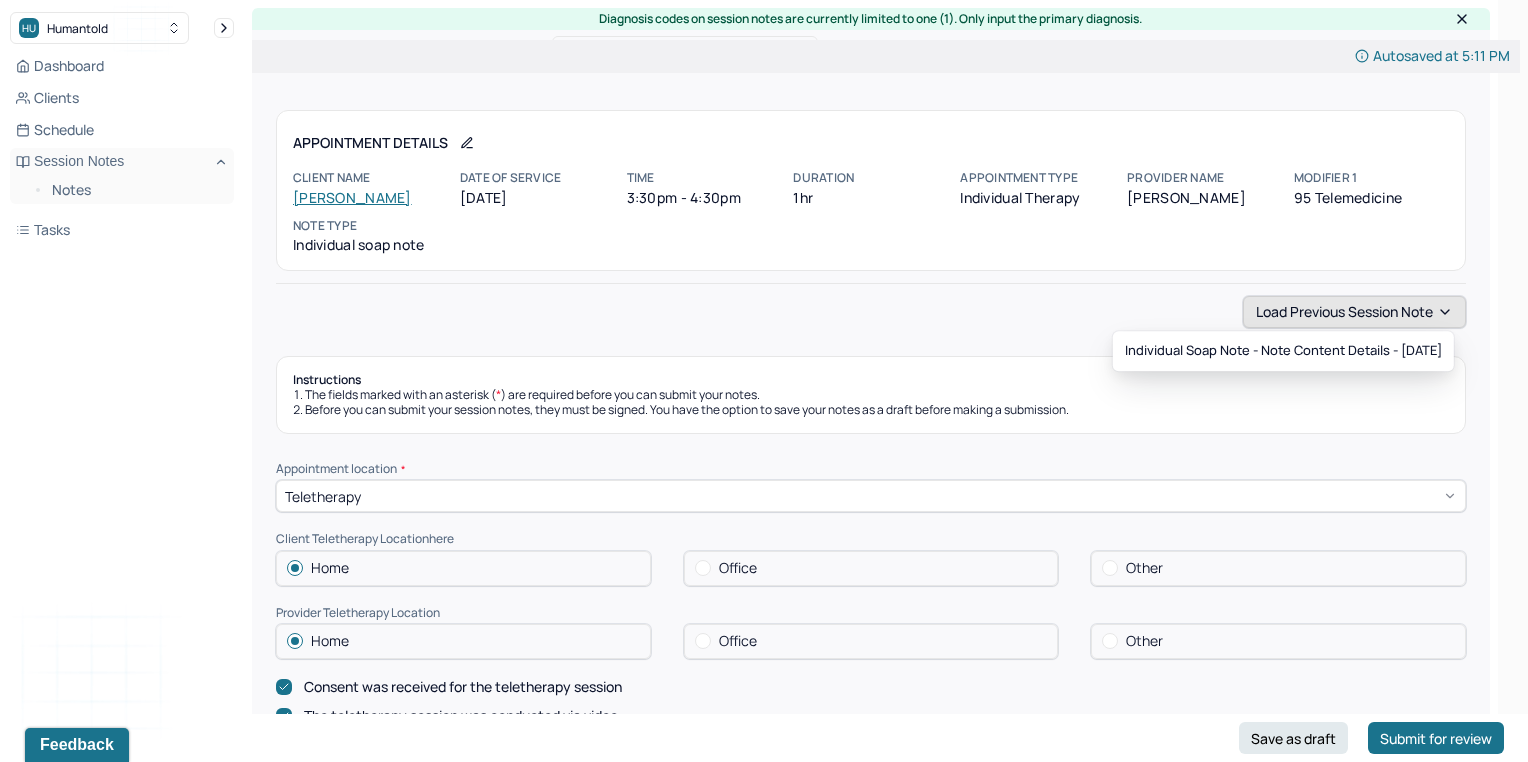 click on "Load previous session note" at bounding box center (1354, 312) 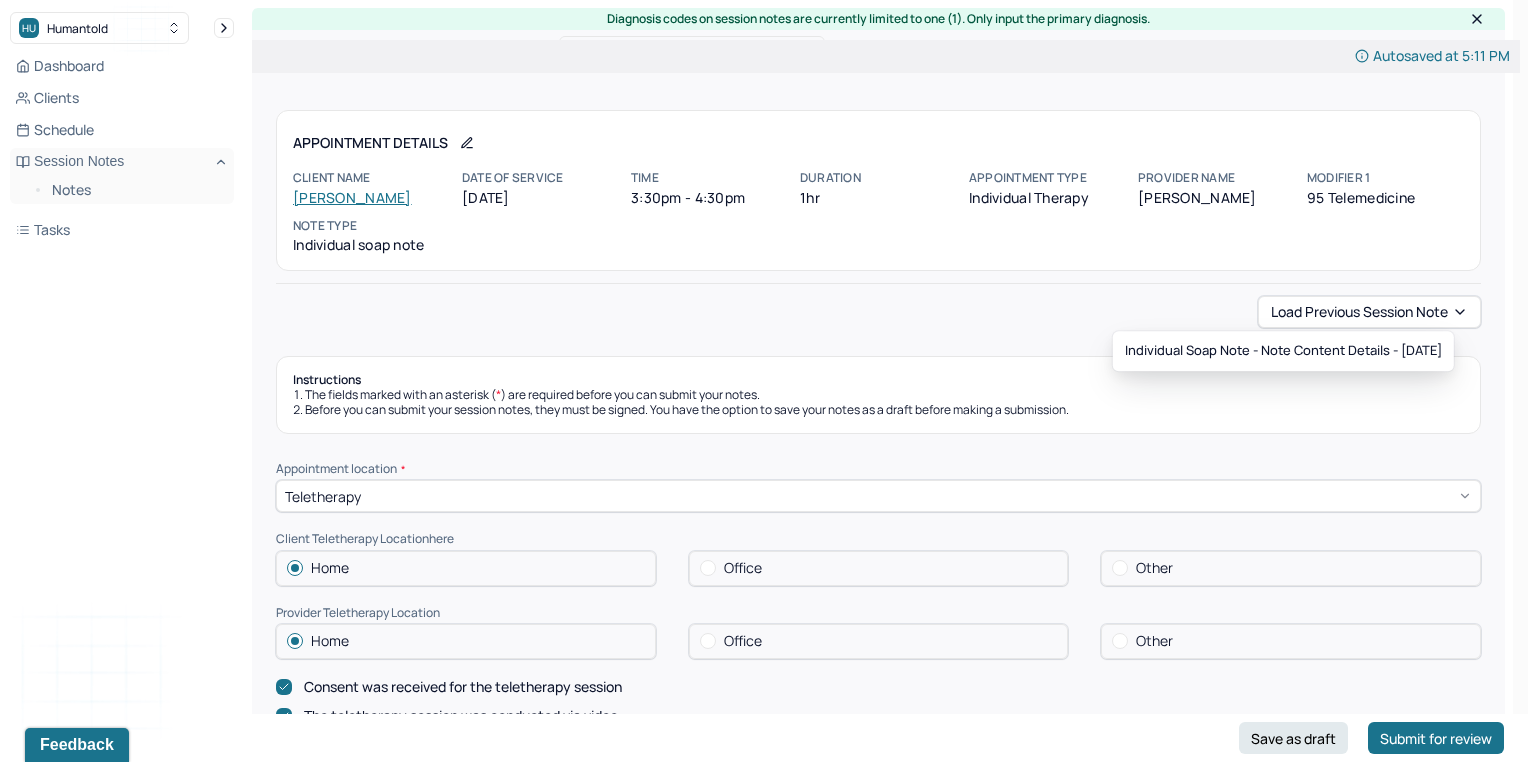 click on "Load previous session note" at bounding box center [878, 312] 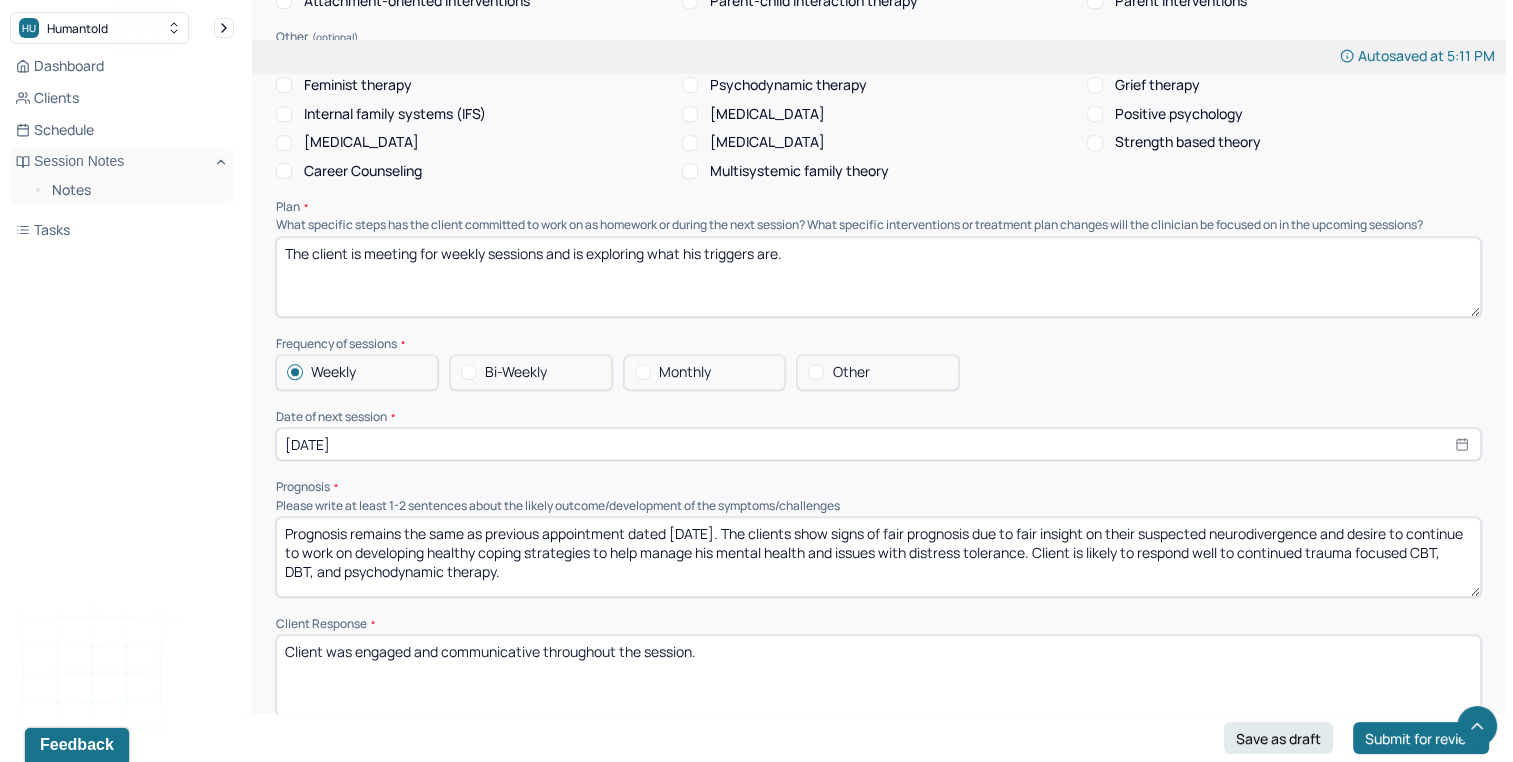 scroll, scrollTop: 1932, scrollLeft: 0, axis: vertical 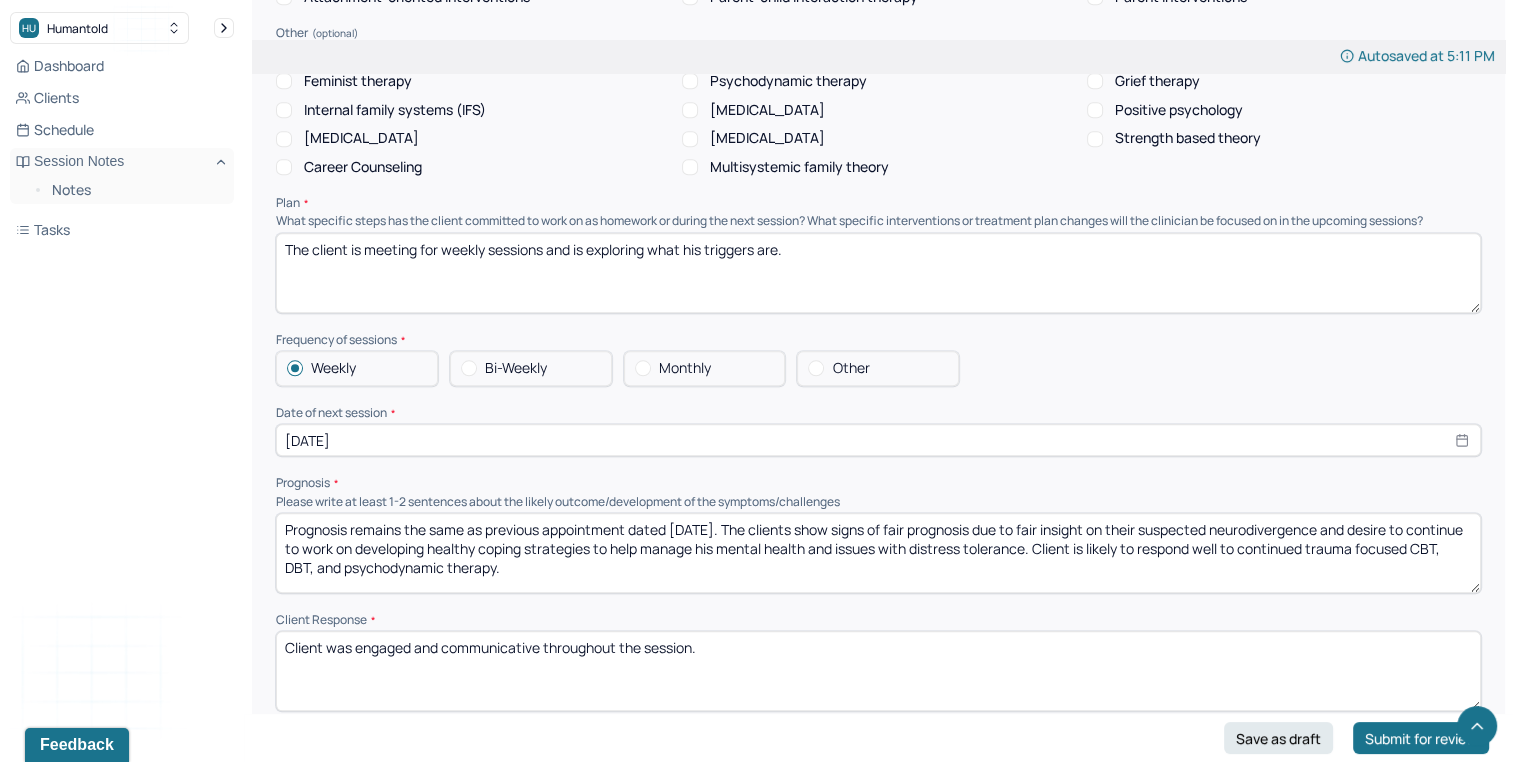 click on "Prognosis remains the same as previous appointment dated [DATE]. The clients show signs of fair prognosis due to fair insight on their suspected neurodivergence and desire to continue to work on developing healthy coping strategies to help manage his mental health and issues with distress tolerance. Client is likely to respond well to continued trauma focused CBT, DBT, and psychodynamic therapy." at bounding box center (878, 553) 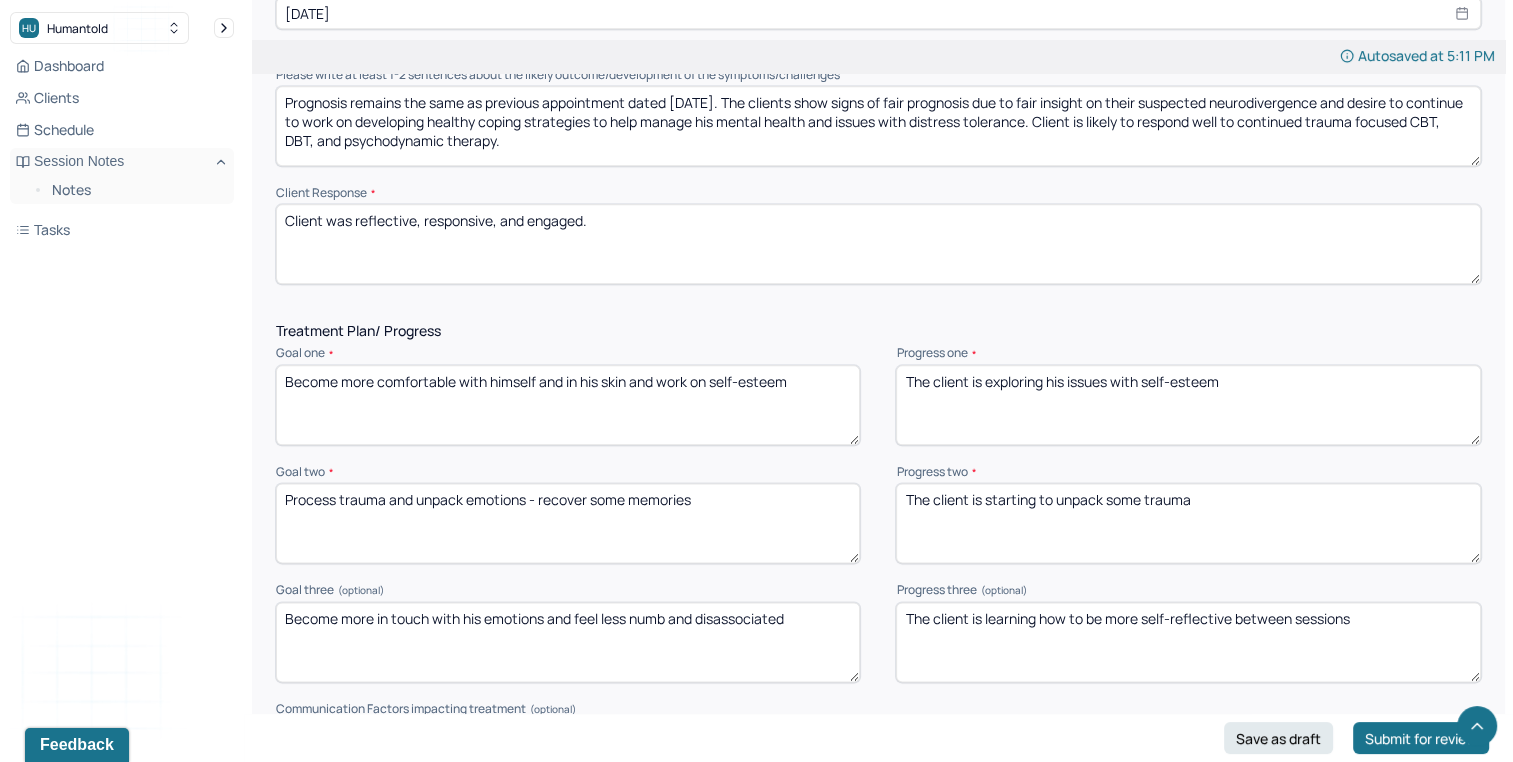 scroll, scrollTop: 2360, scrollLeft: 0, axis: vertical 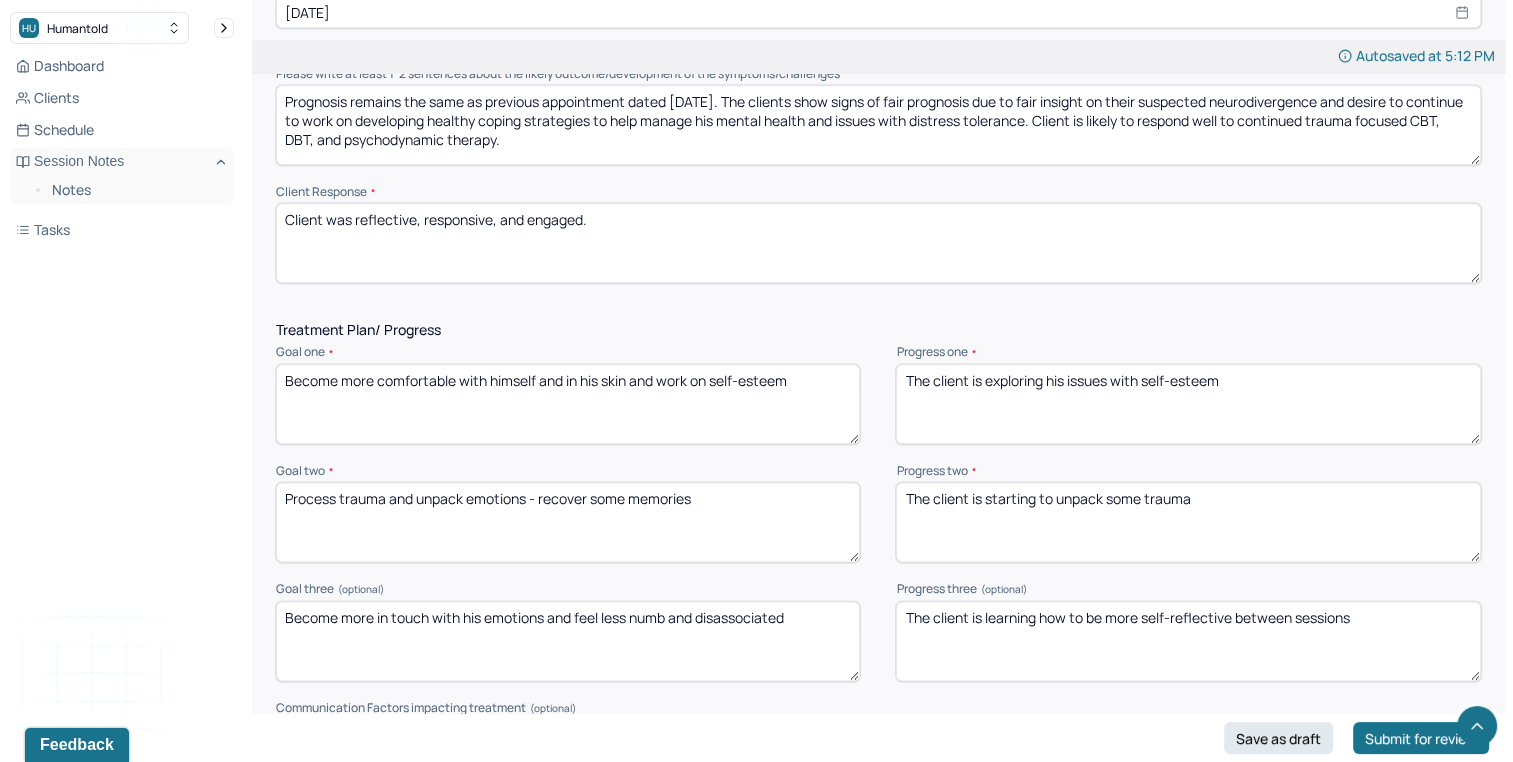 type on "Client was reflective, responsive, and engaged." 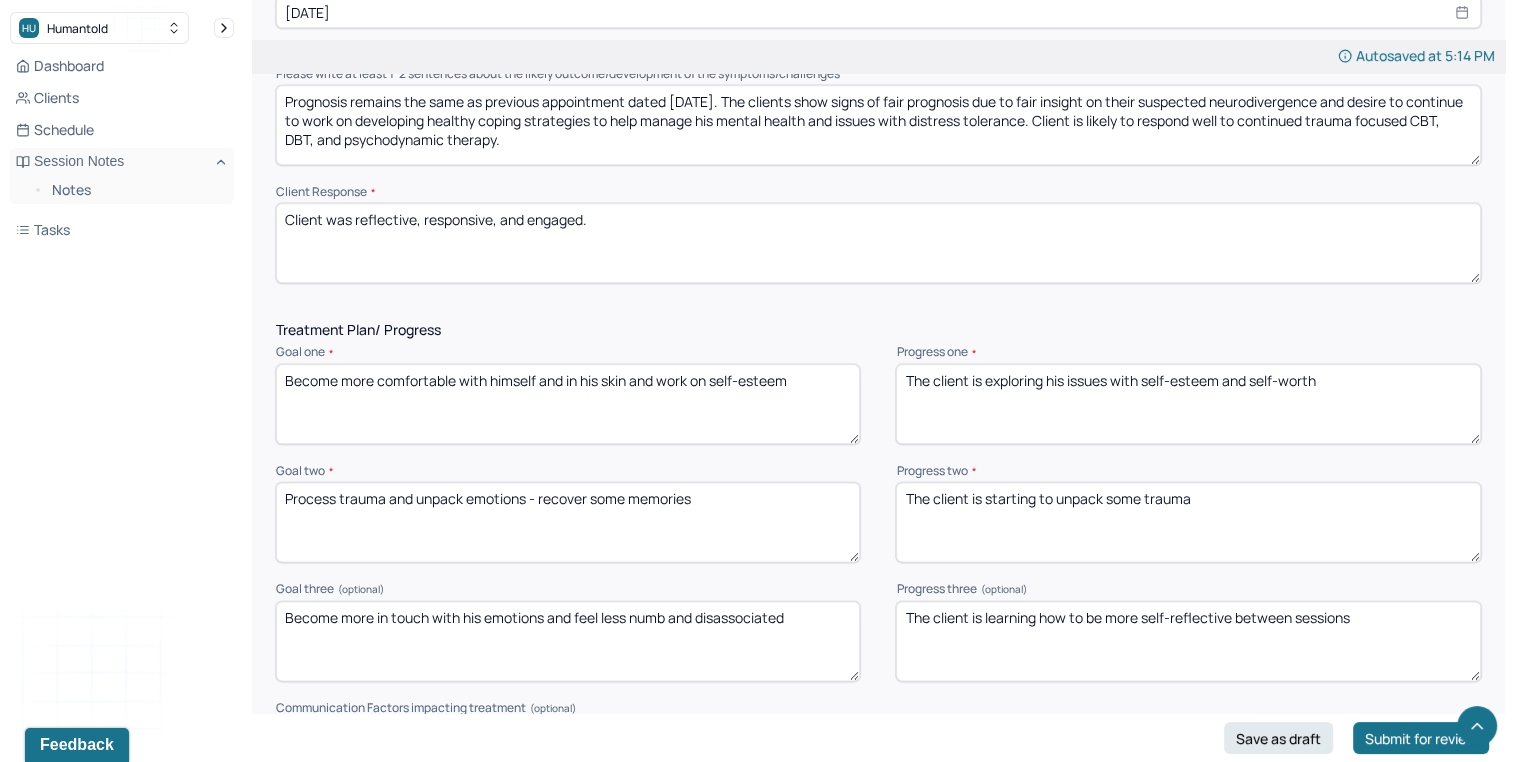 type on "The client is exploring his issues with self-esteem and self-worth" 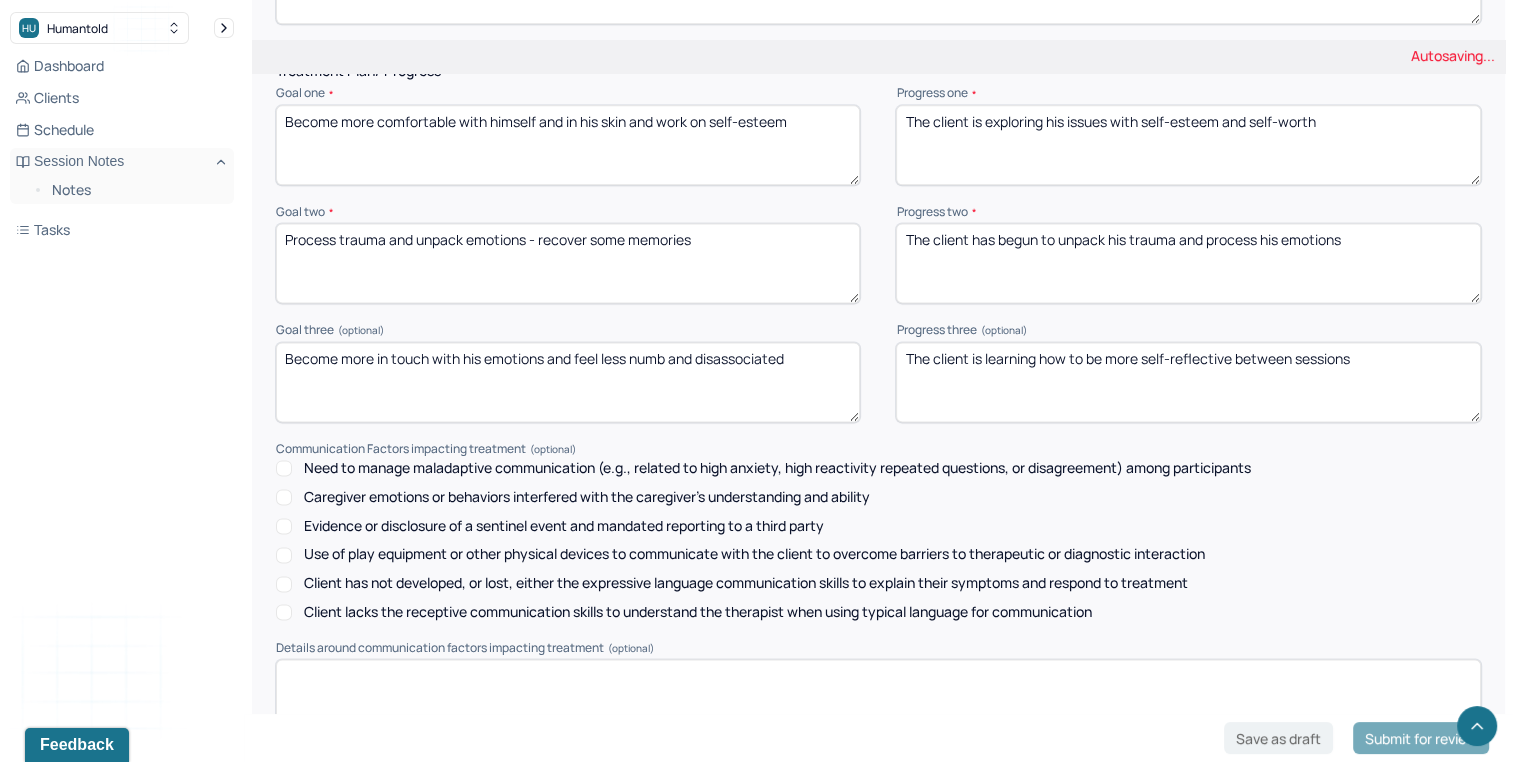 scroll, scrollTop: 2615, scrollLeft: 0, axis: vertical 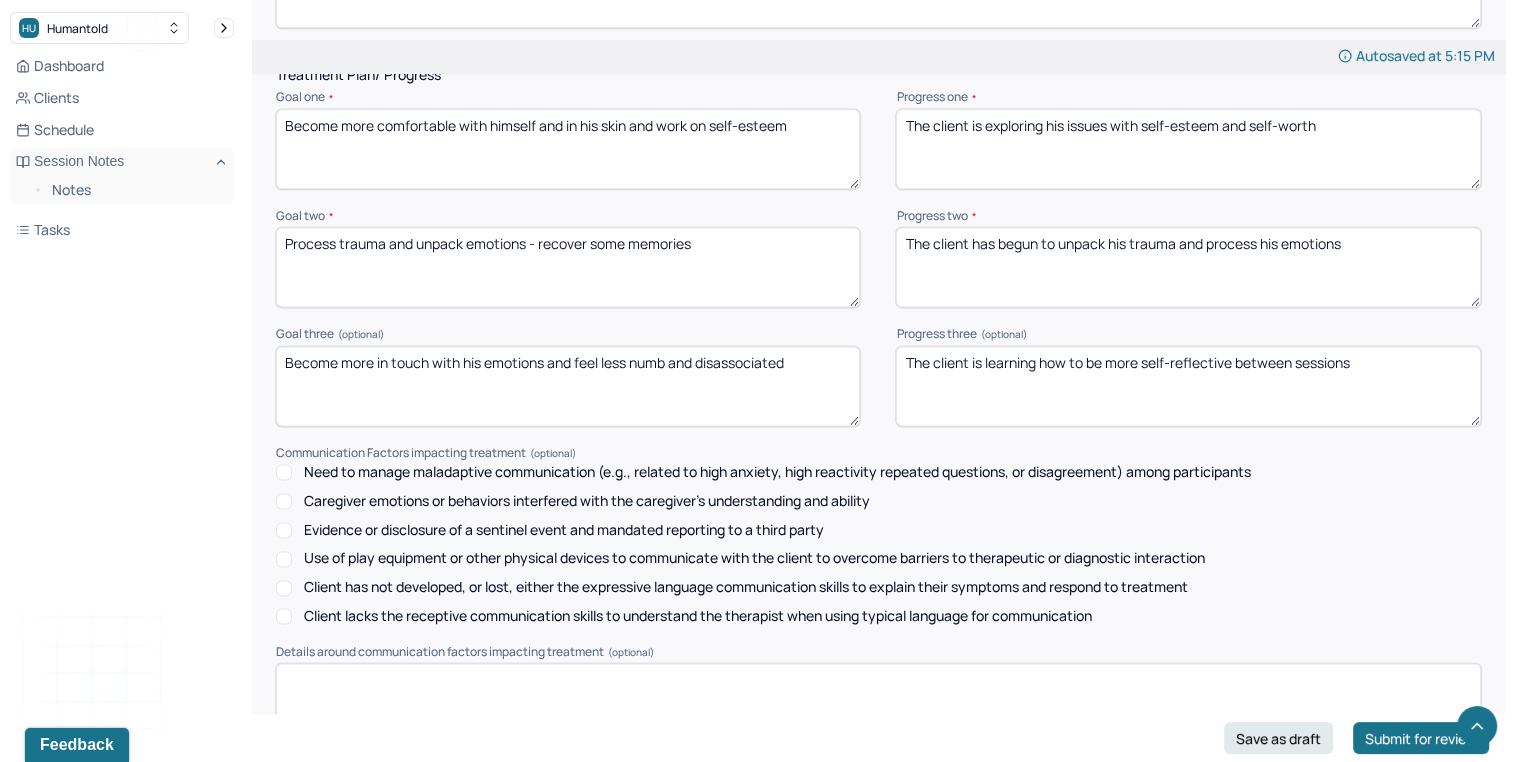type on "The client has begun to unpack his trauma and process his emotions" 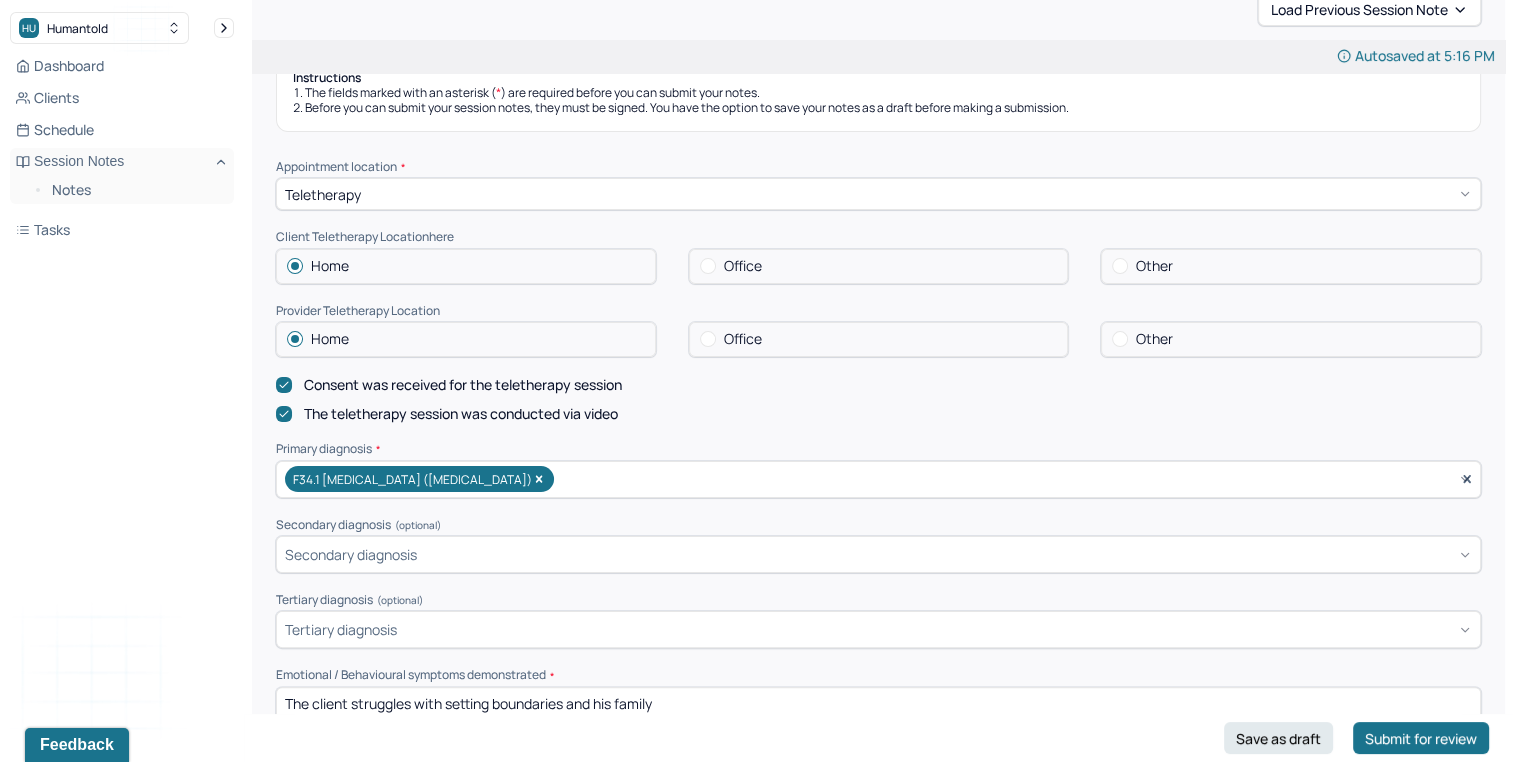 scroll, scrollTop: 294, scrollLeft: 0, axis: vertical 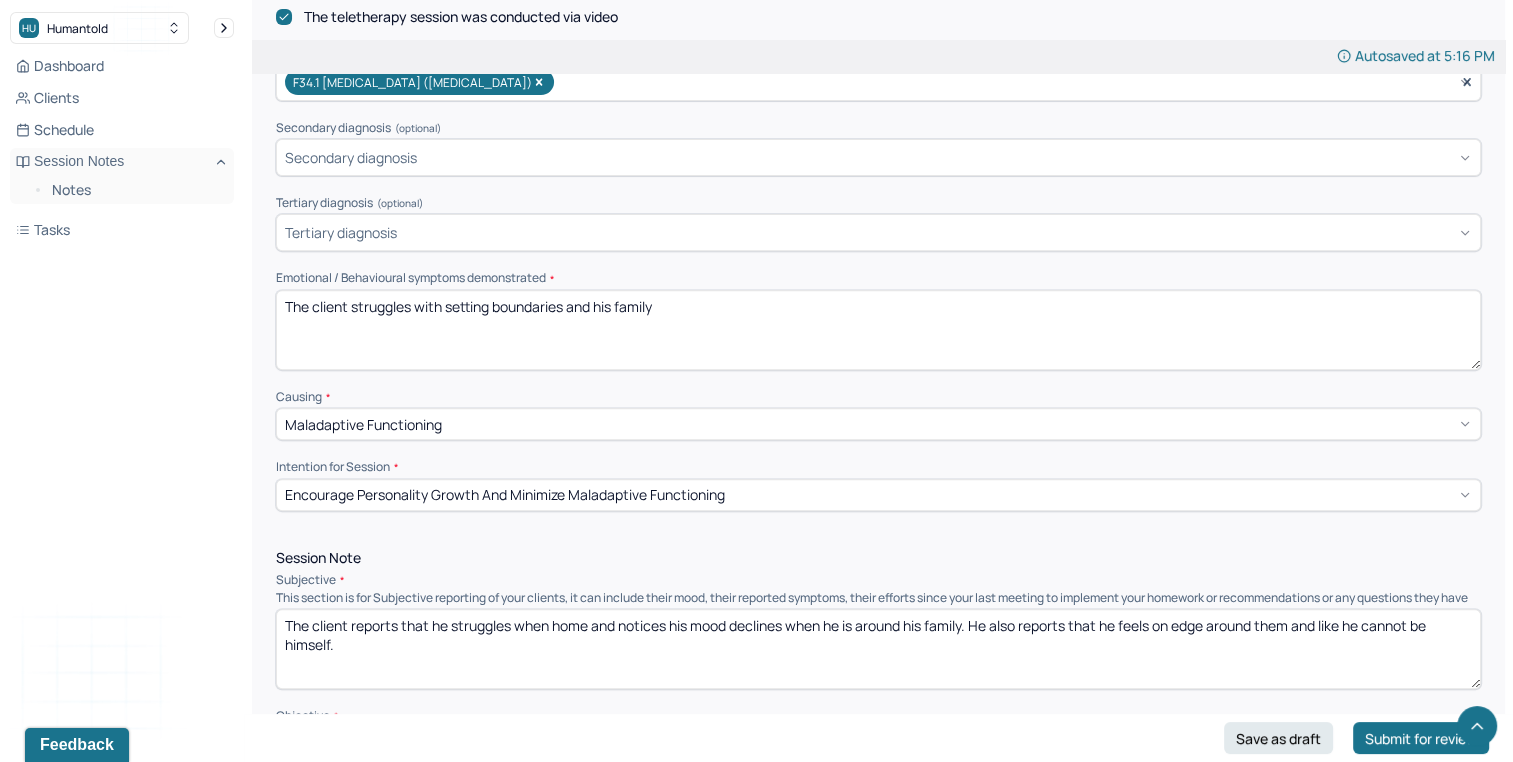 type on "The client is learning how to be more self-reflective between sessions and be in touch with his feelings" 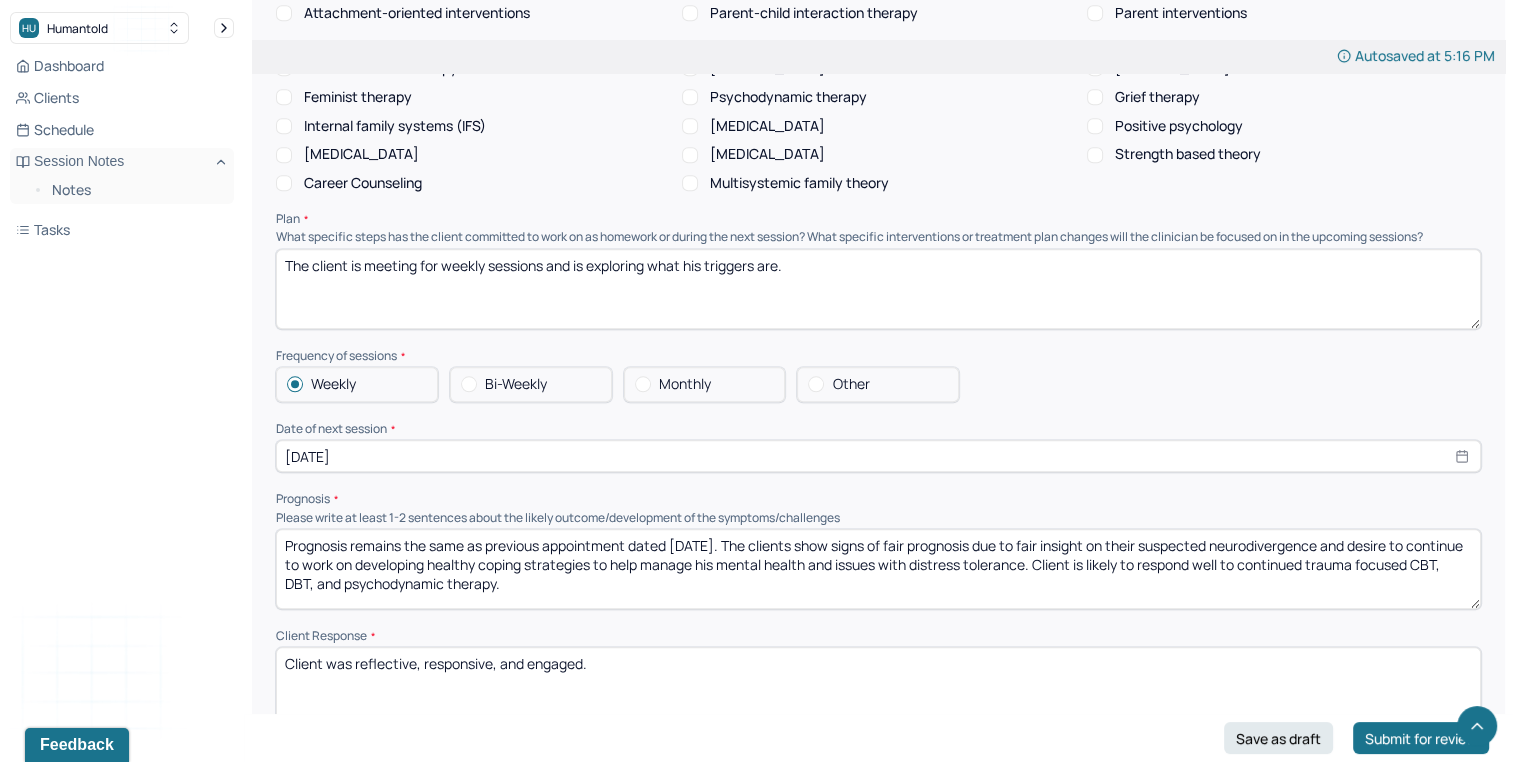 scroll, scrollTop: 1912, scrollLeft: 0, axis: vertical 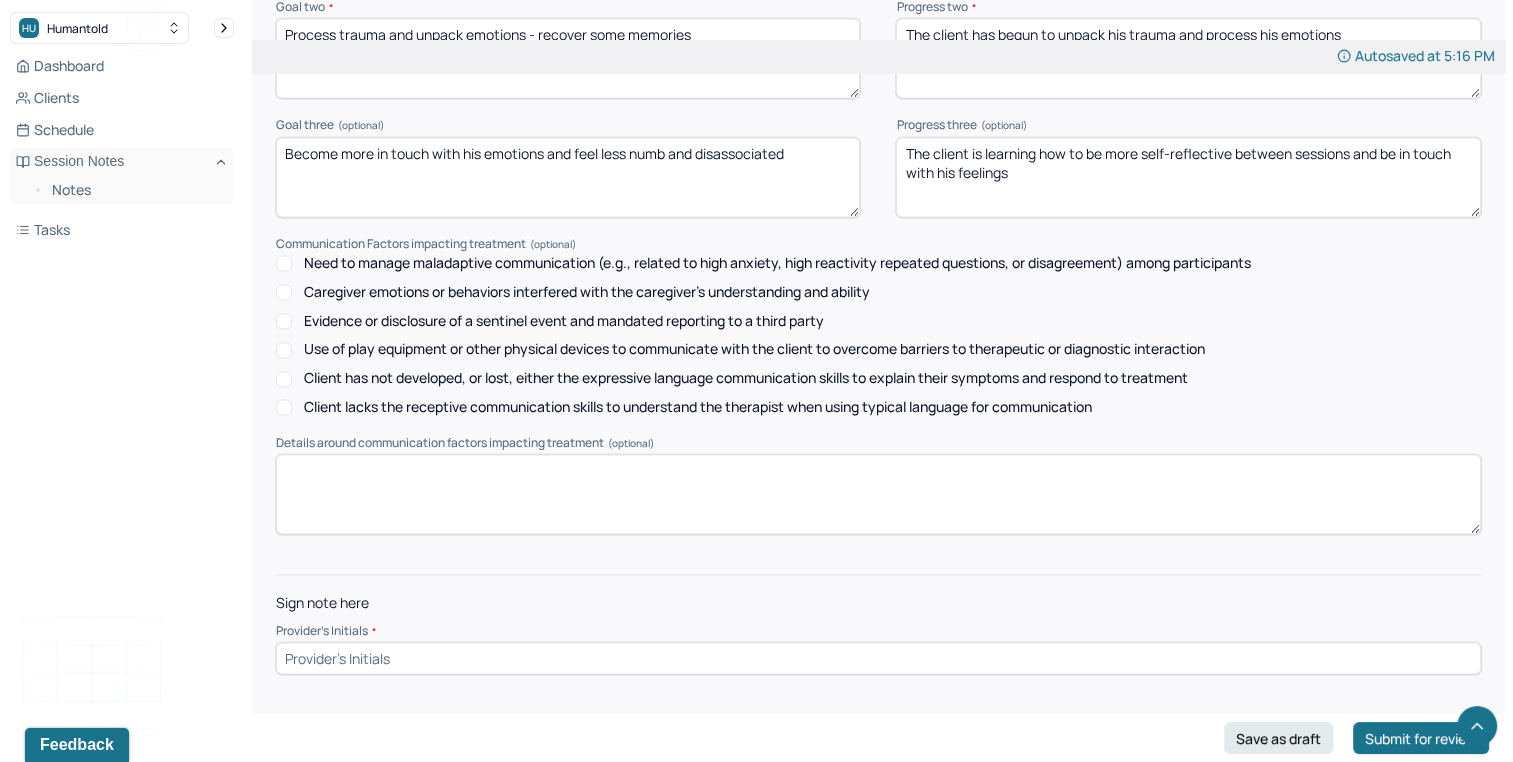click at bounding box center [878, 658] 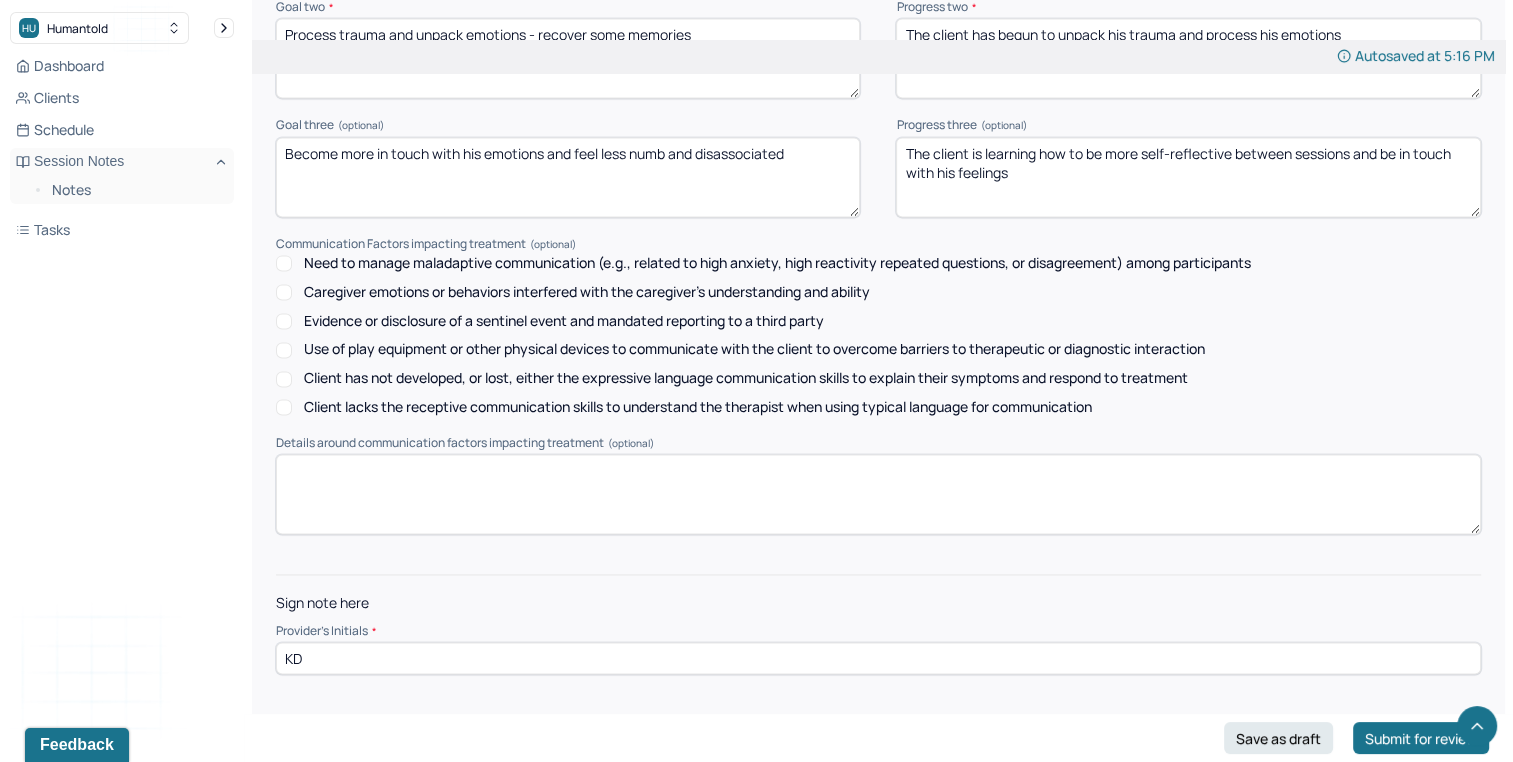 type on "KD" 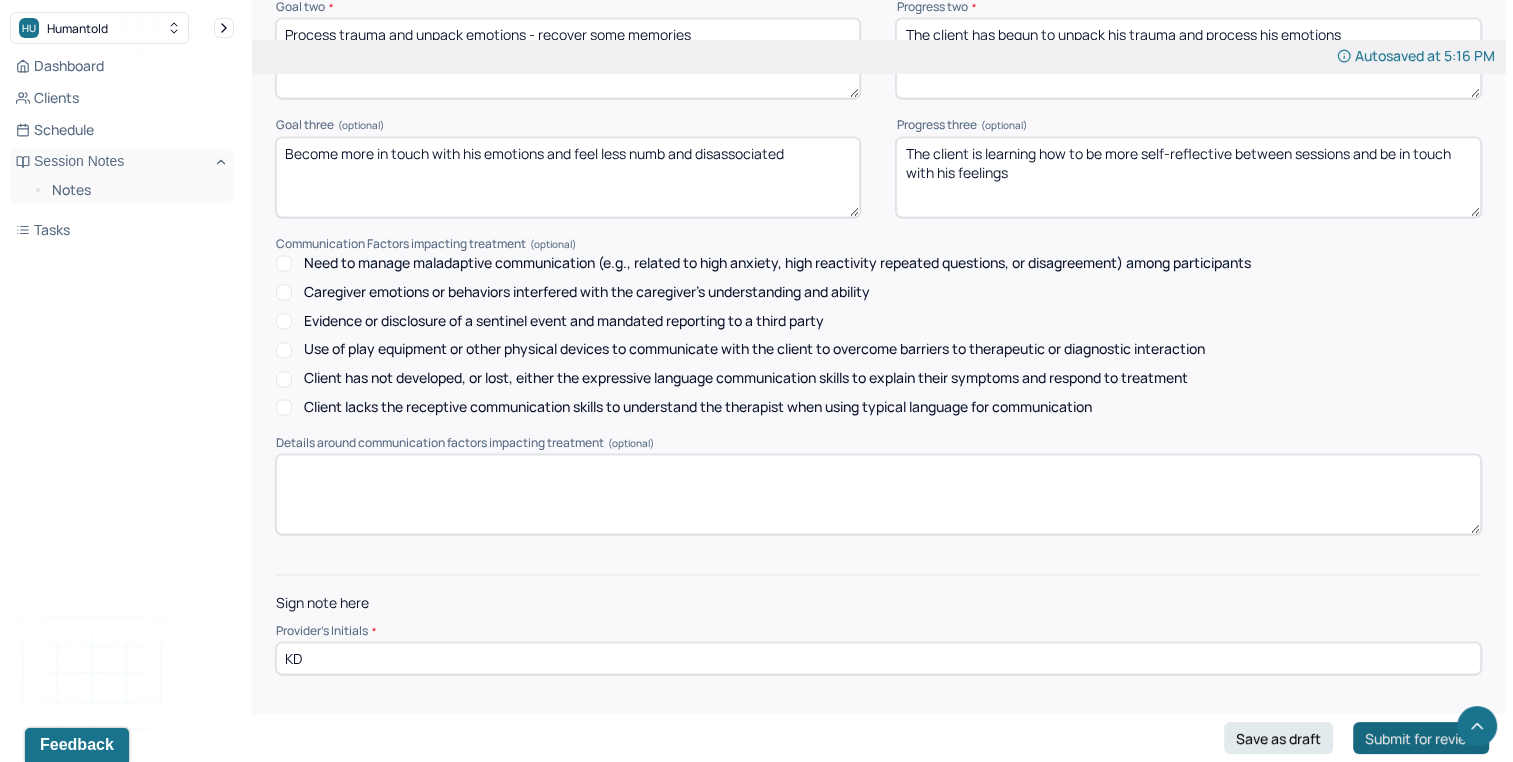click on "Submit for review" at bounding box center (1421, 738) 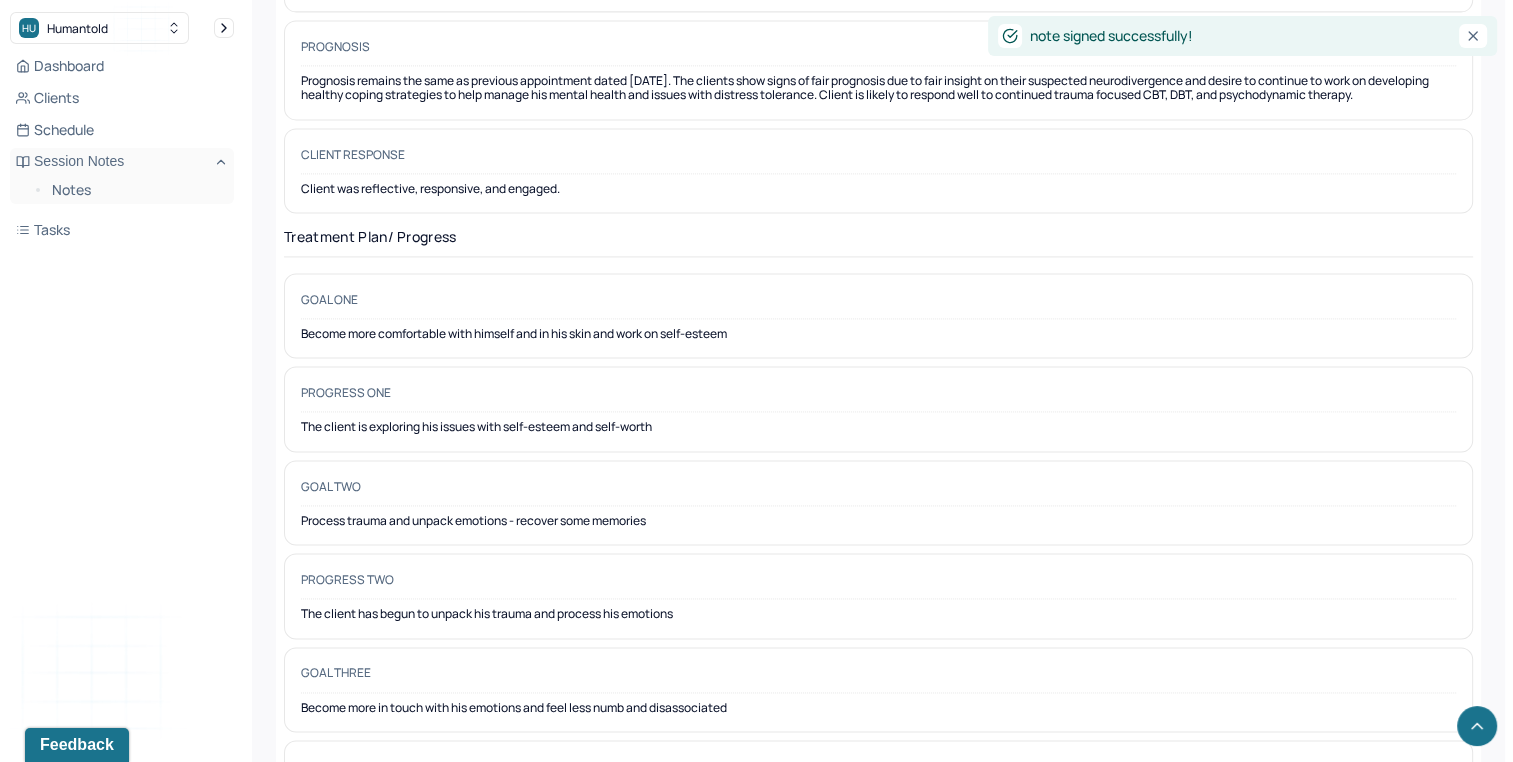 scroll, scrollTop: 0, scrollLeft: 0, axis: both 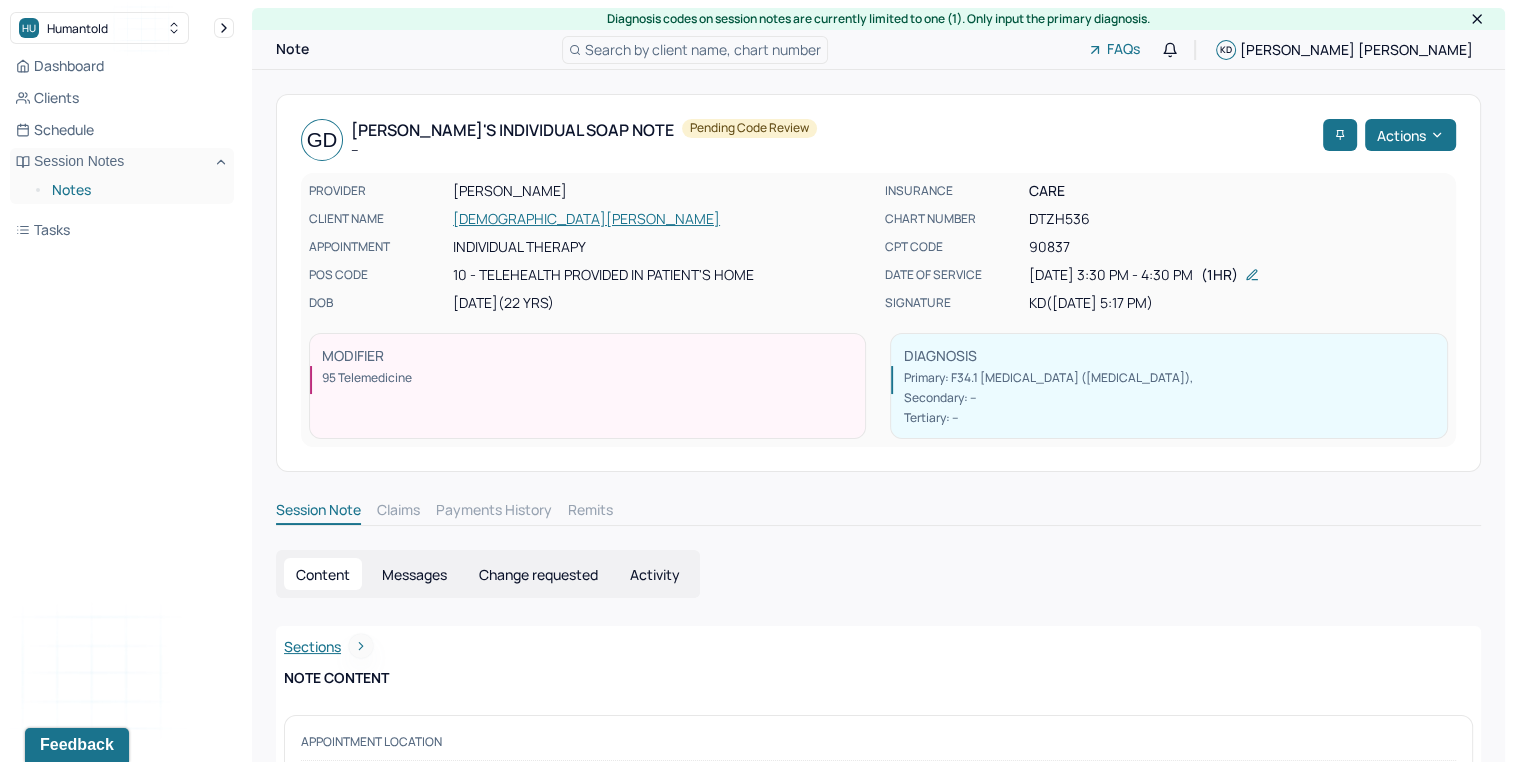 click on "Notes" at bounding box center (135, 190) 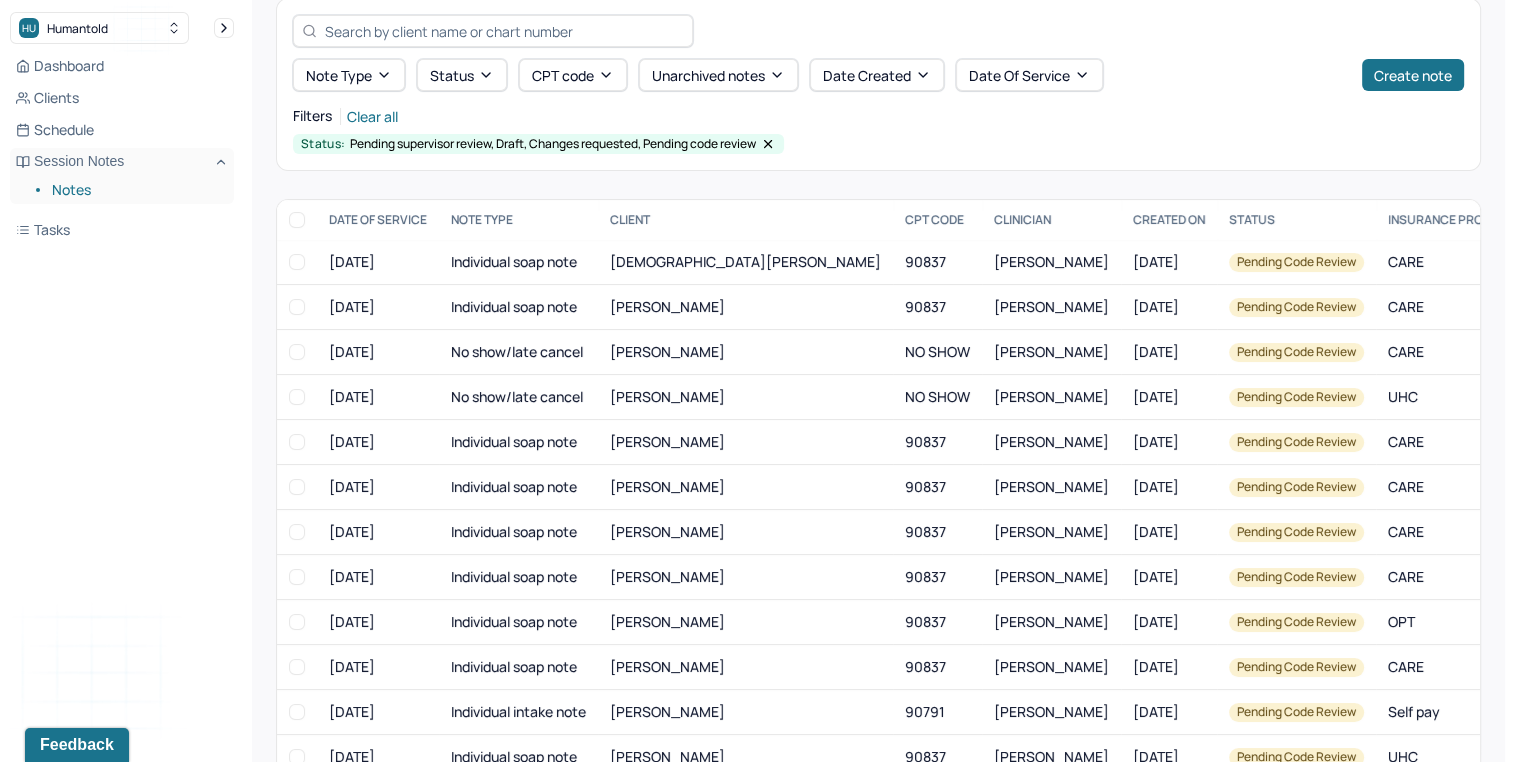 scroll, scrollTop: 0, scrollLeft: 0, axis: both 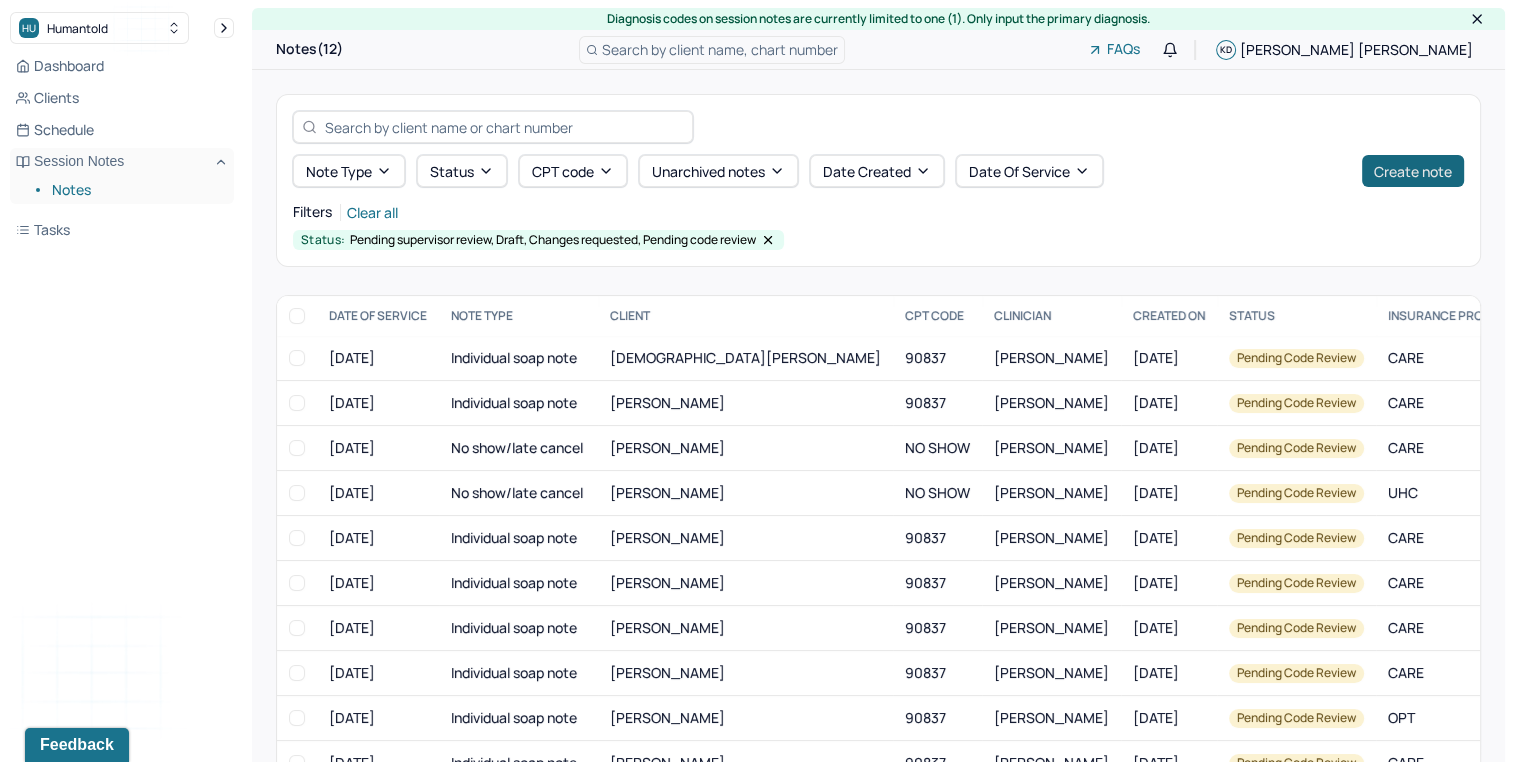 click on "Create note" at bounding box center [1413, 171] 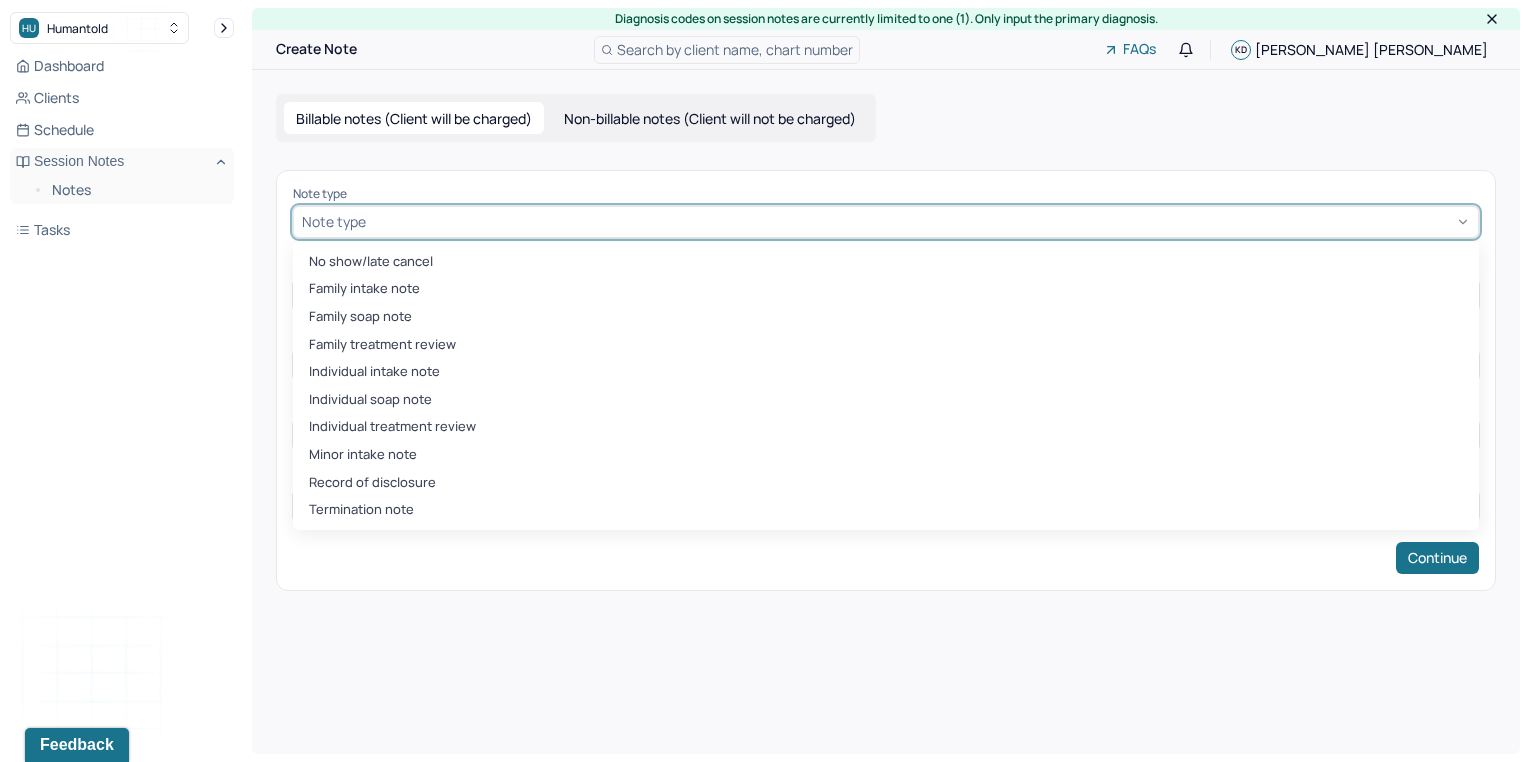 click at bounding box center (920, 221) 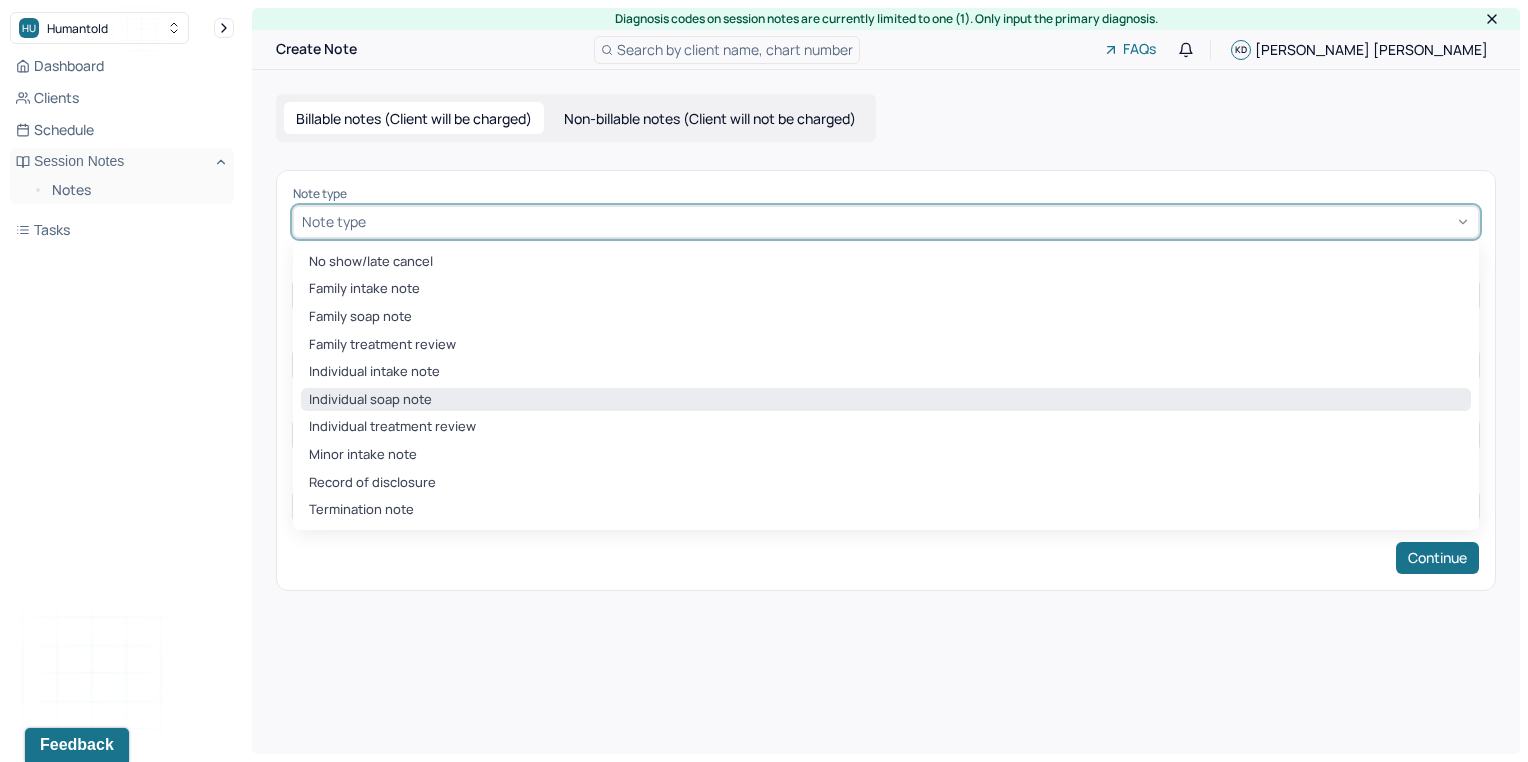 click on "Individual soap note" at bounding box center (886, 400) 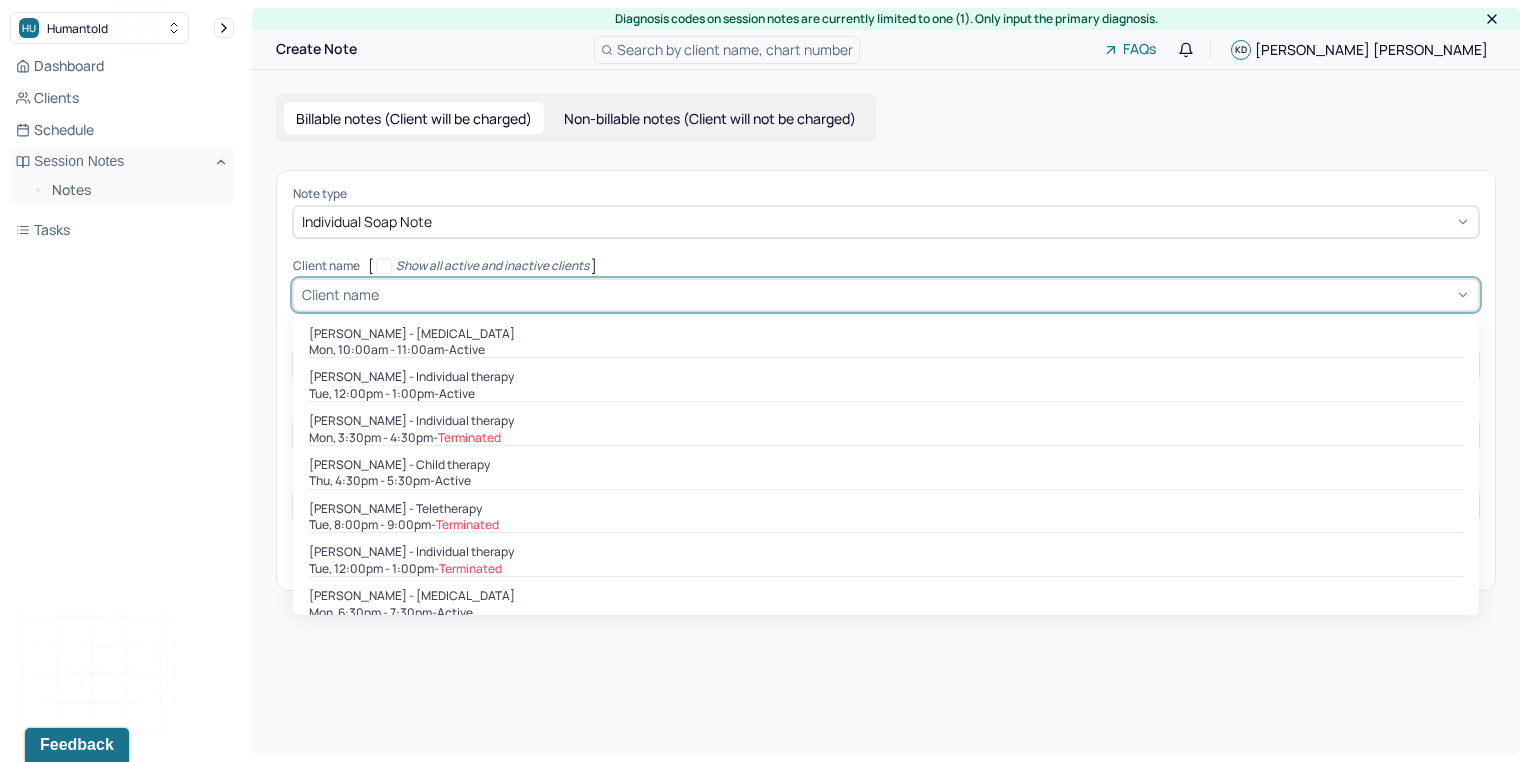 click at bounding box center [926, 294] 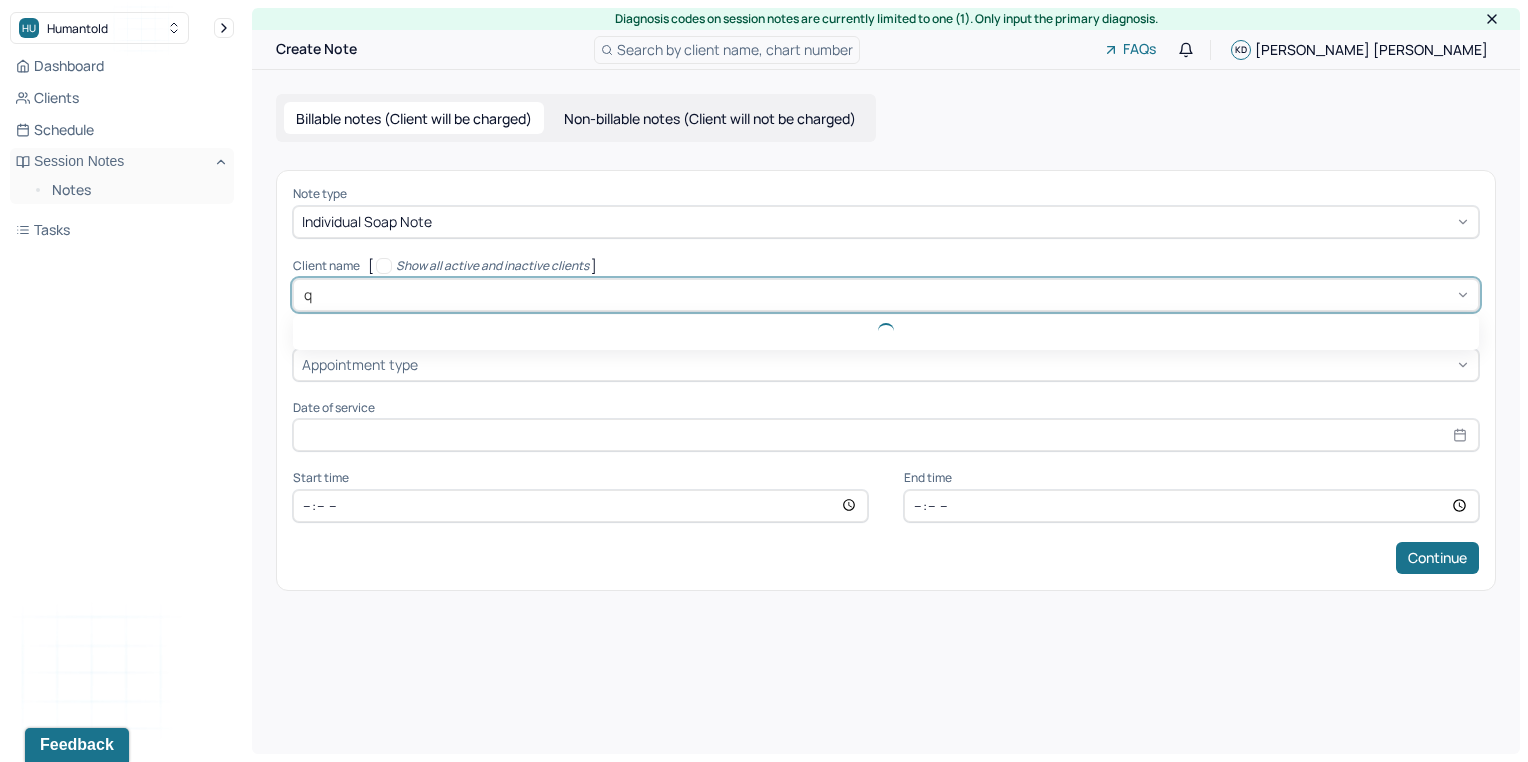 type on "qu" 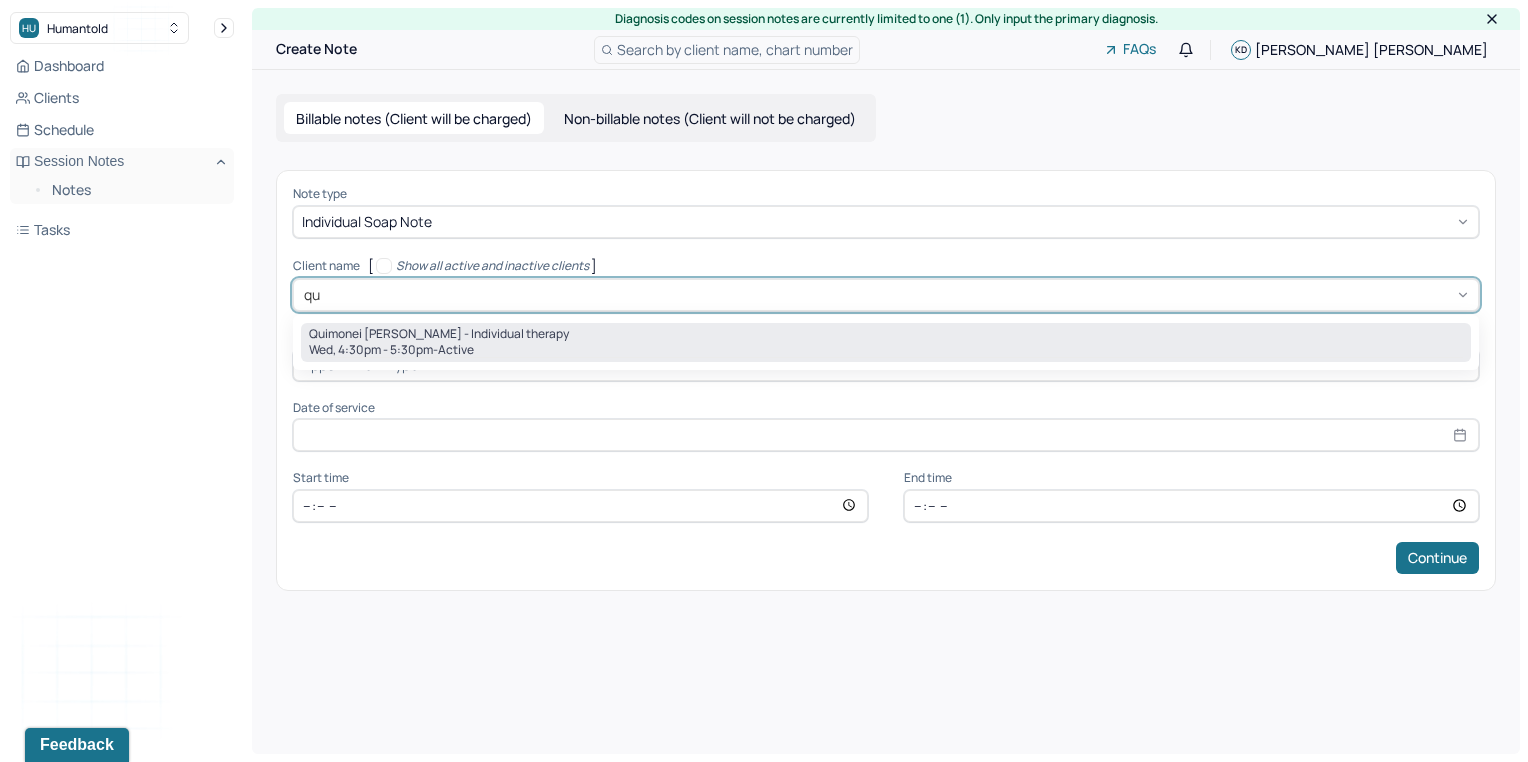 click on "Quimonei [PERSON_NAME] - Individual therapy" at bounding box center [439, 334] 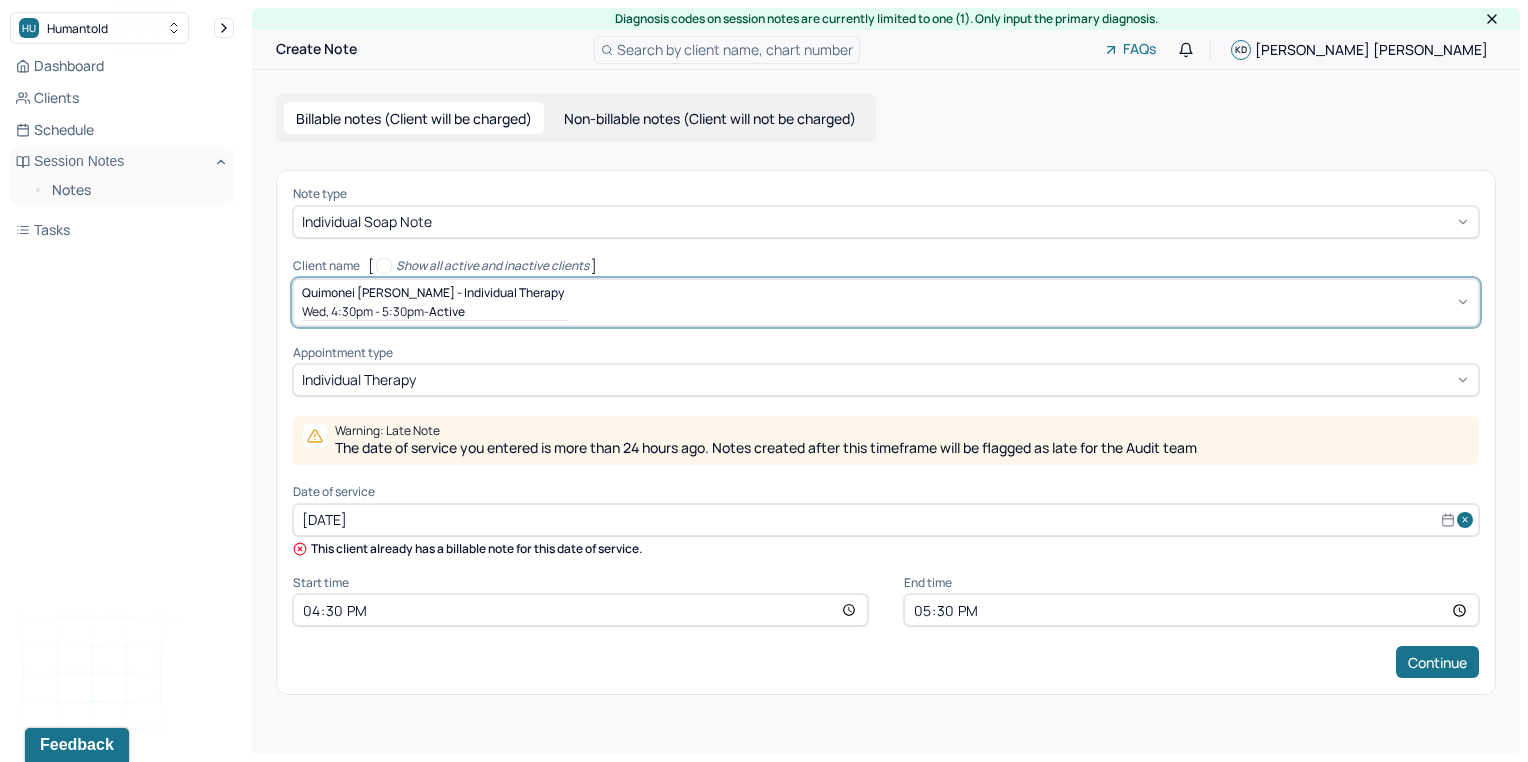 select on "6" 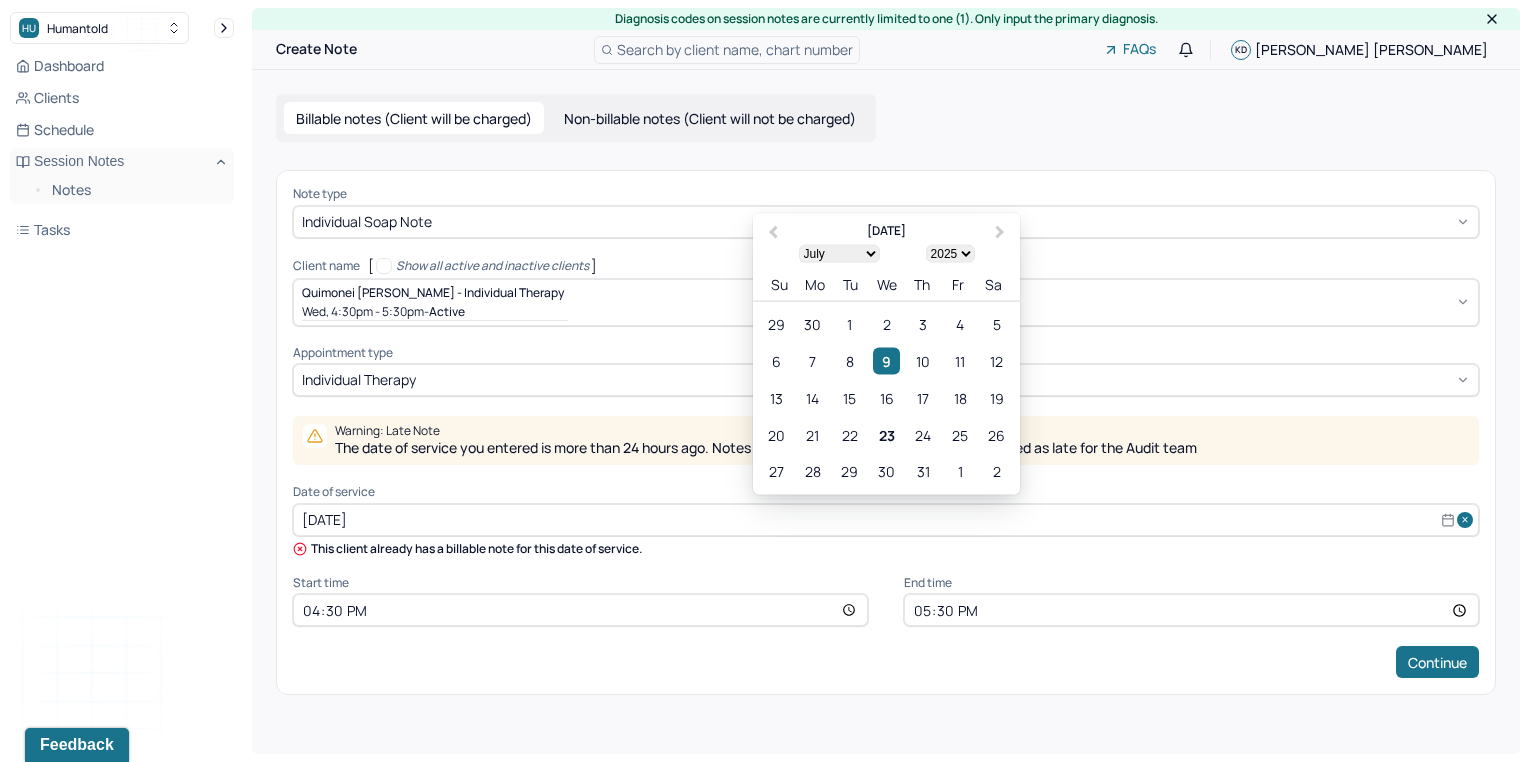 click on "[DATE]" at bounding box center (886, 520) 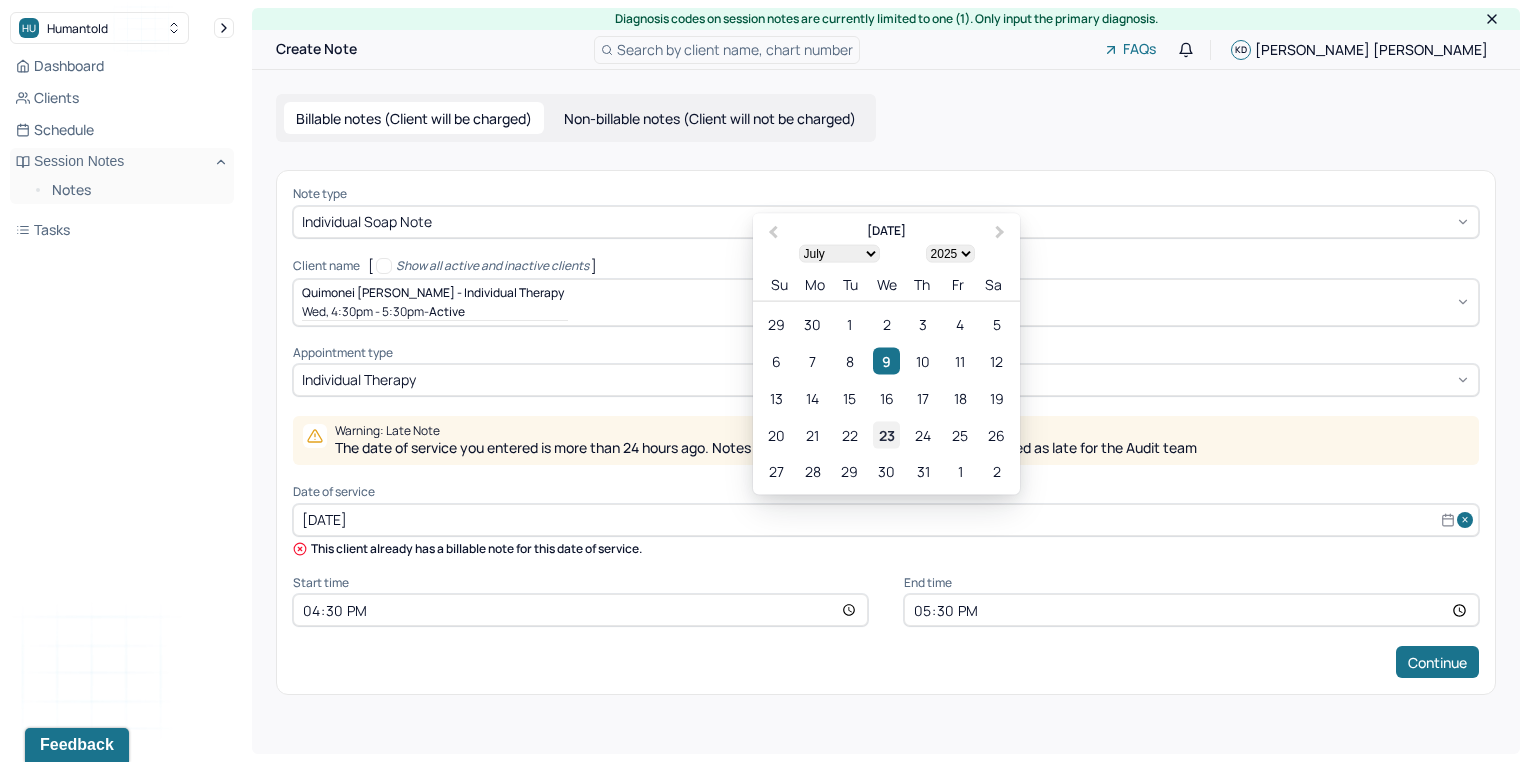 click on "23" at bounding box center [886, 434] 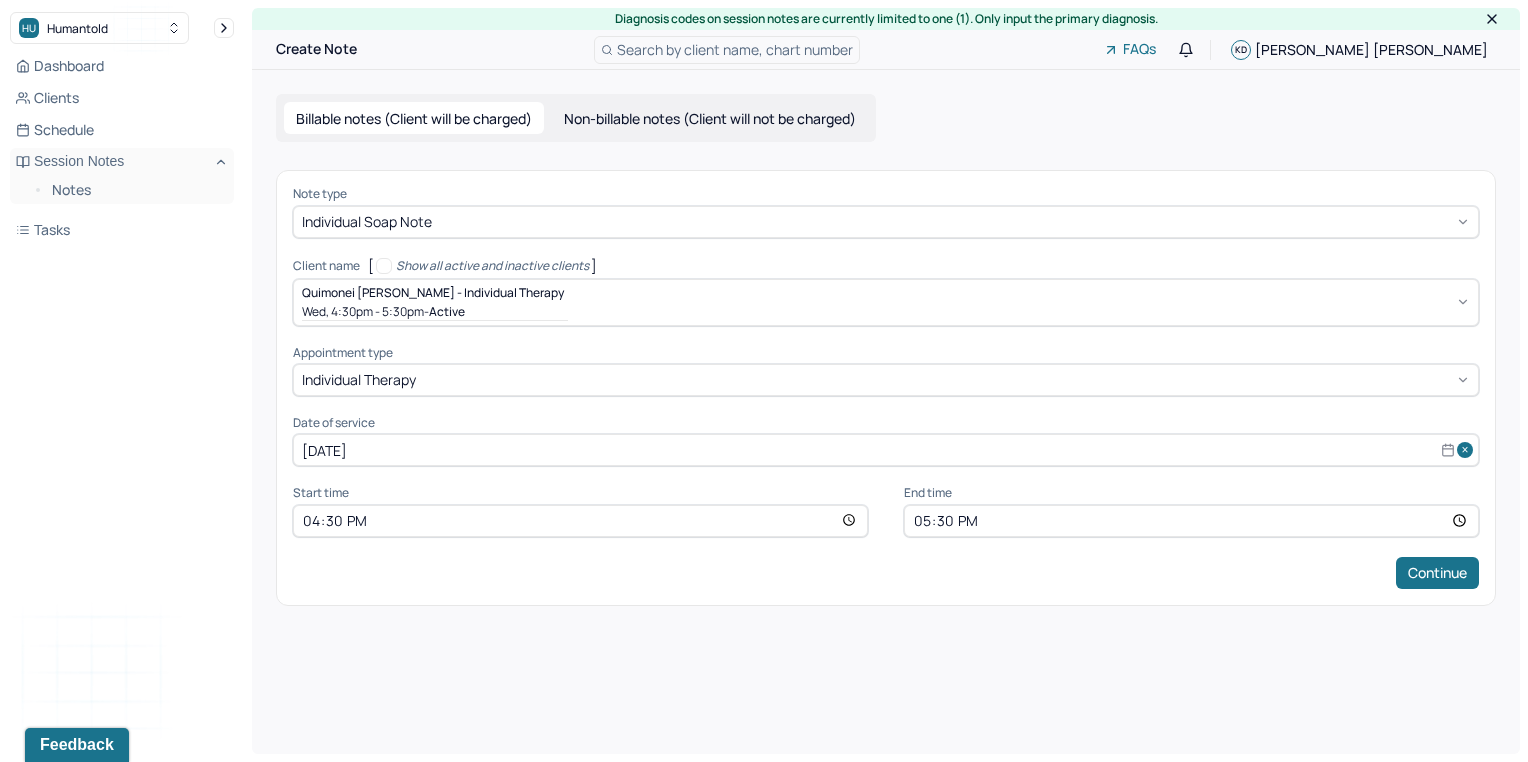 click on "Continue" at bounding box center (886, 573) 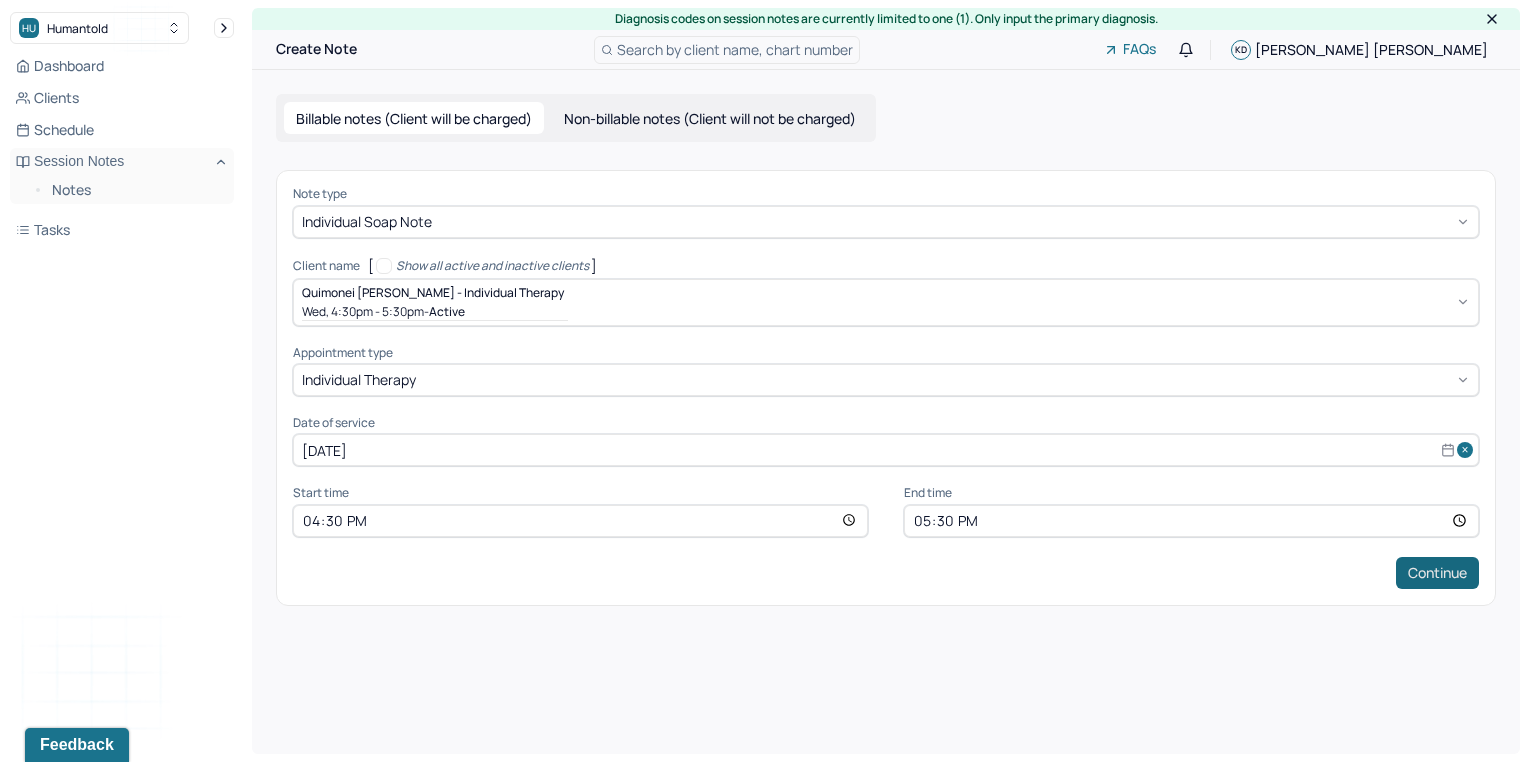 click on "Continue" at bounding box center [1437, 573] 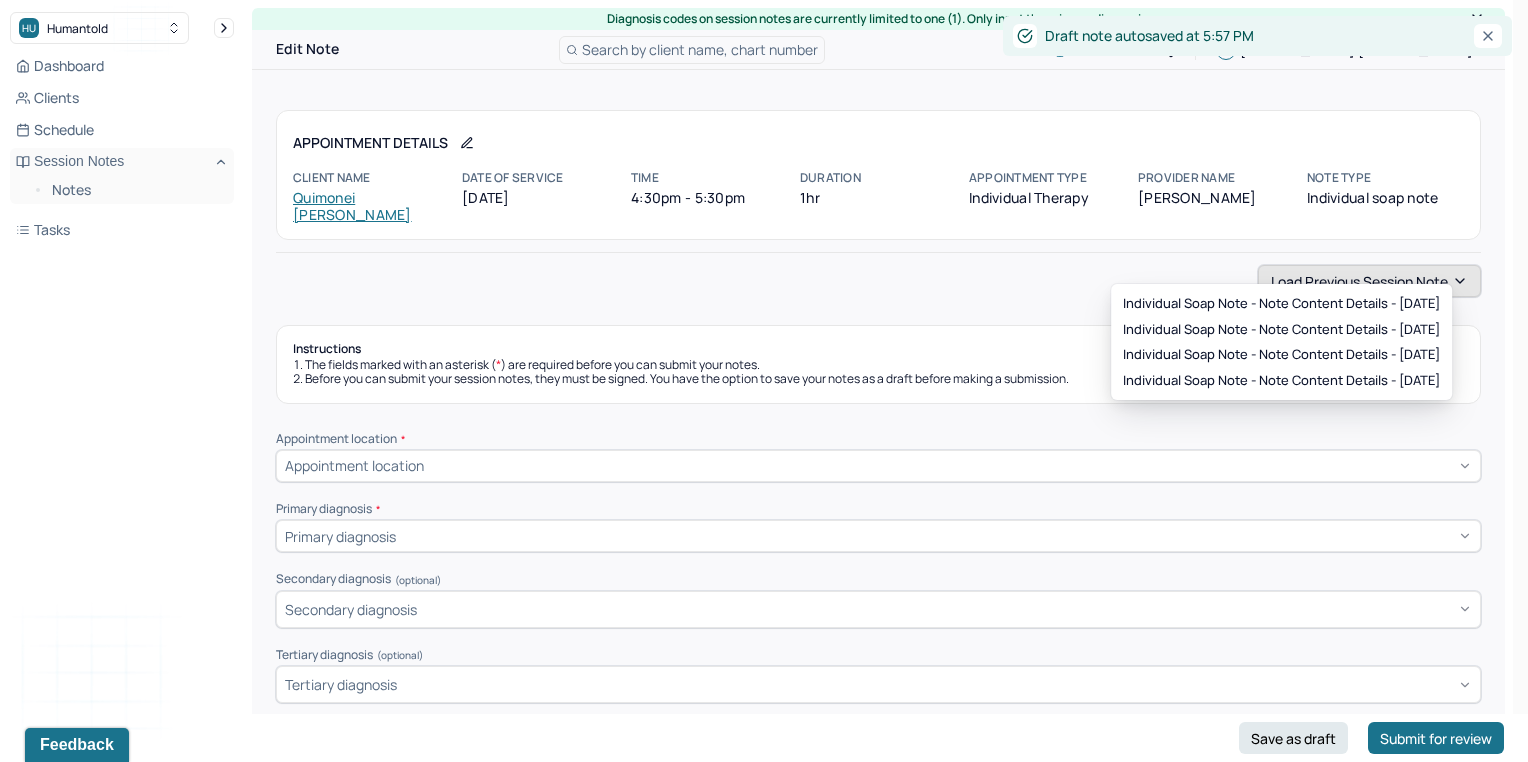 click on "Load previous session note" at bounding box center (1369, 281) 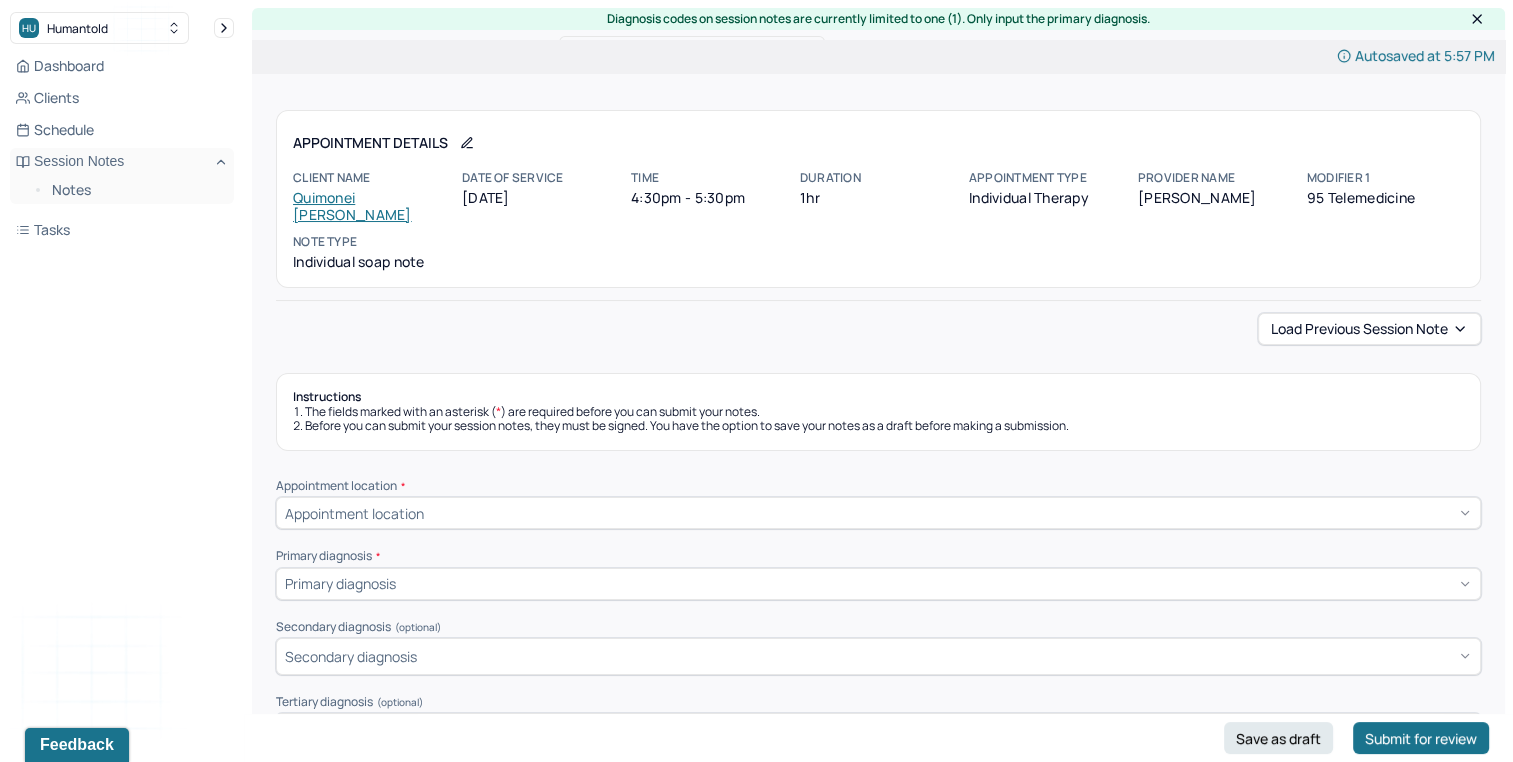 click on "Load previous session note" at bounding box center [878, 329] 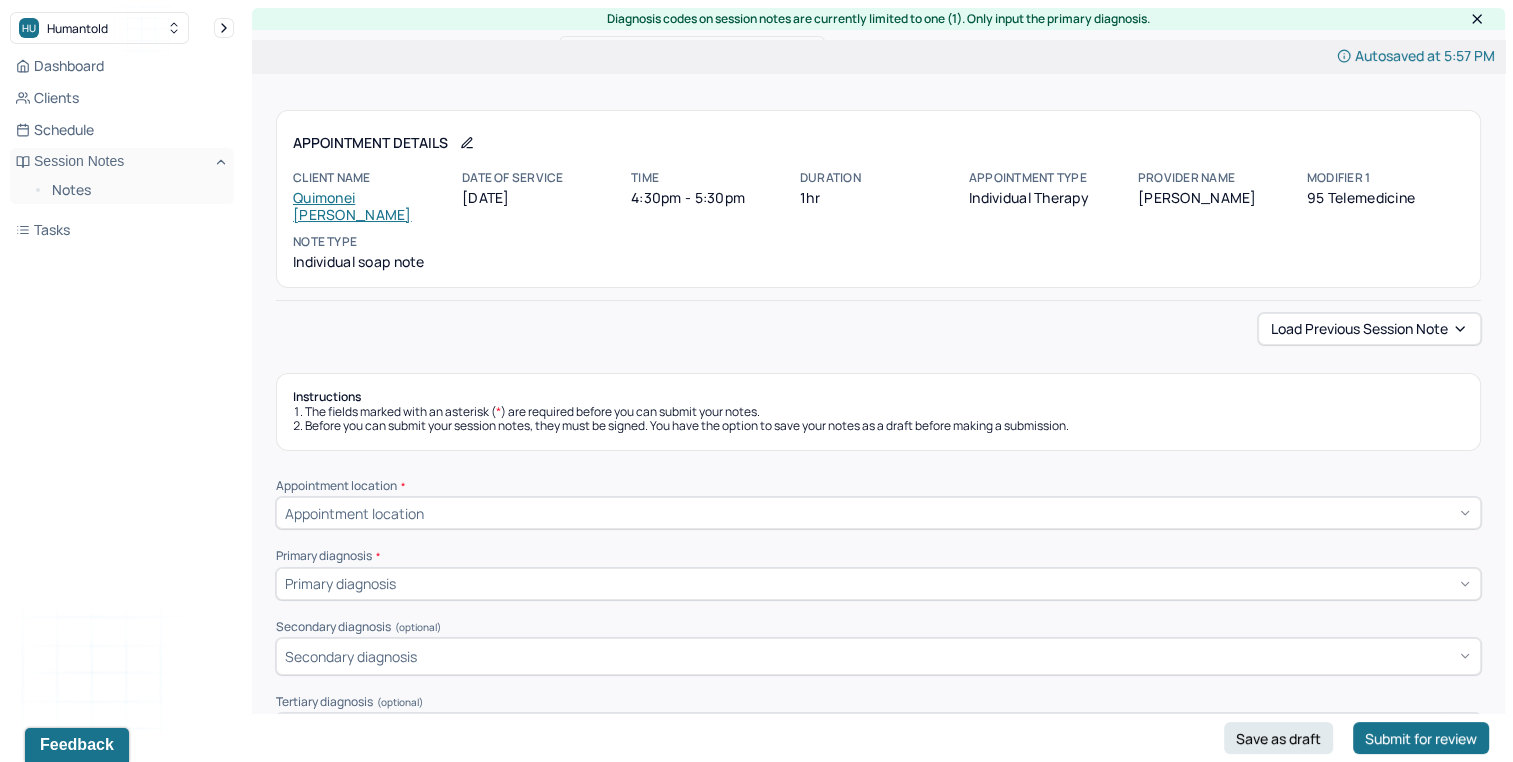 click on "Load previous session note Instructions The fields marked with an asterisk ( * ) are required before you can submit your notes. Before you can submit your session notes, they must be signed. You have the option to save your notes as a draft before making a submission. Appointment location * Appointment location Primary diagnosis * Primary diagnosis Secondary diagnosis (optional) Secondary diagnosis Tertiary diagnosis (optional) Tertiary diagnosis Emotional / Behavioural symptoms demonstrated * Causing * Causing Intention for Session * Intention for Session Session Note Subjective This section is for Subjective reporting of your clients, it can include their mood, their reported symptoms, their efforts since your last meeting to implement your homework or recommendations or any questions they have Objective What were the behaviors, nonverbal expressions,gestures, postures, and overall presentation of the client? Consider client's mood and affect,client's response to treatment, any use of assessments. EDMR Plan" at bounding box center [878, 1806] 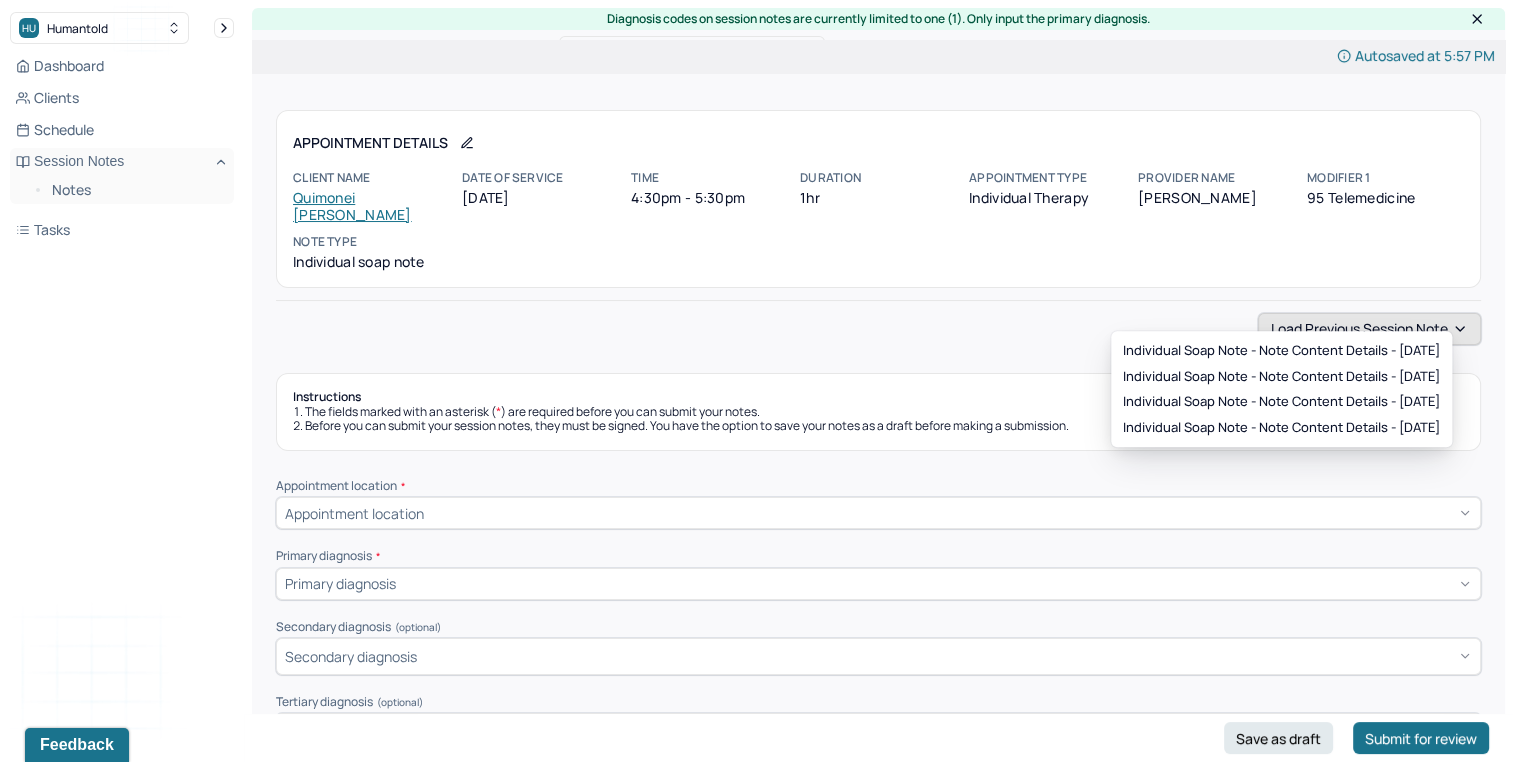 click on "Load previous session note" at bounding box center [1369, 329] 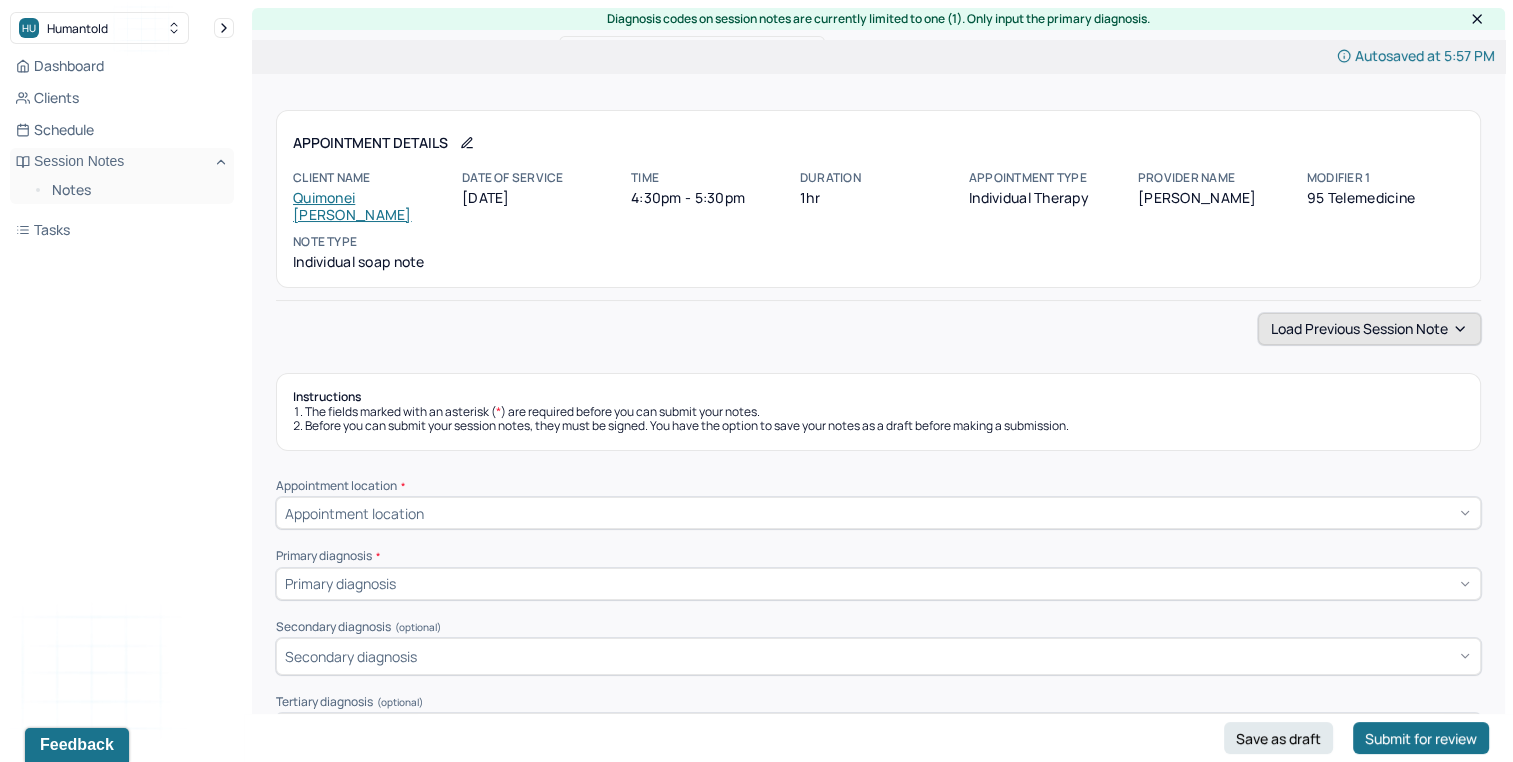 click on "Load previous session note" at bounding box center [1369, 329] 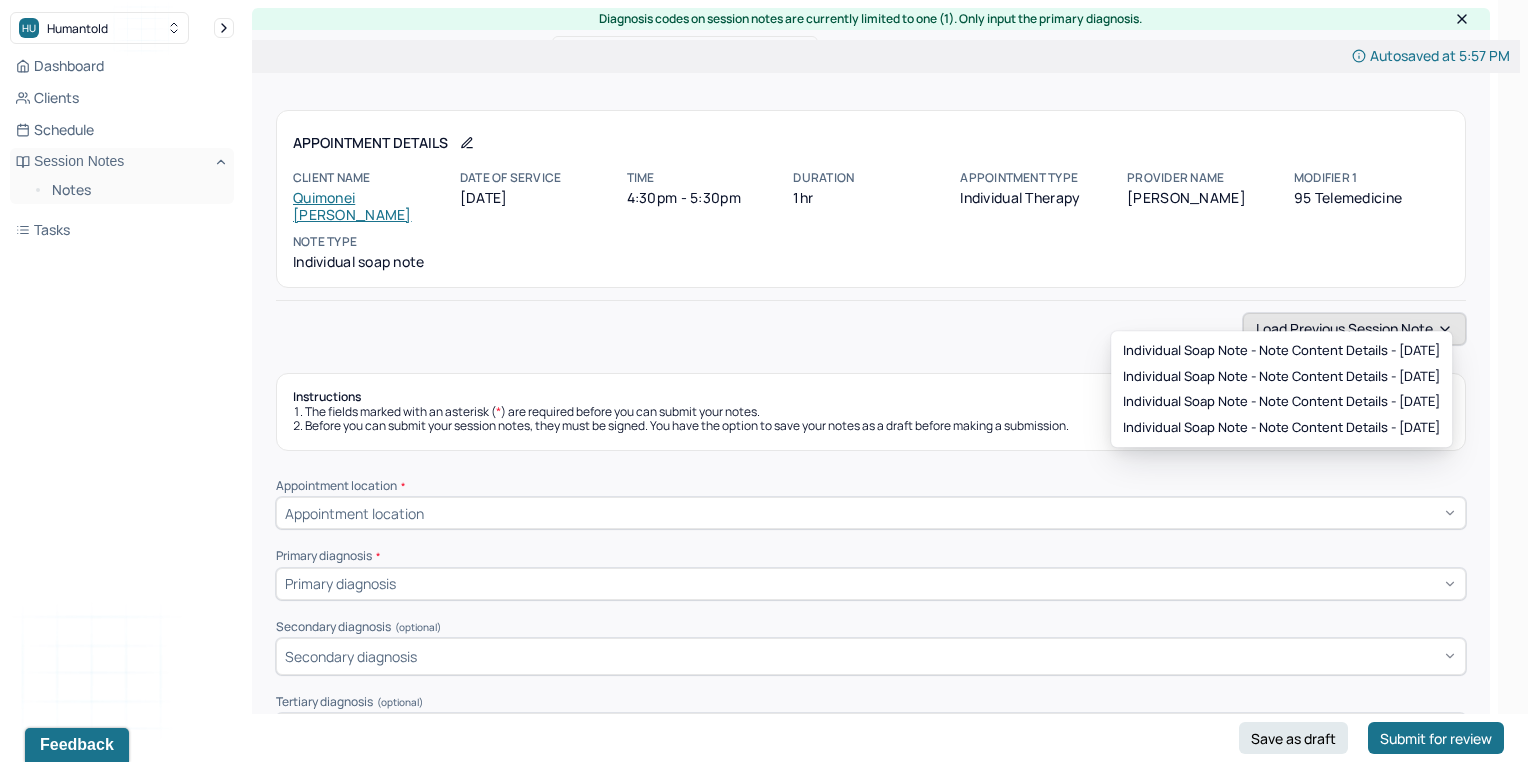 click on "Load previous session note" at bounding box center (1354, 329) 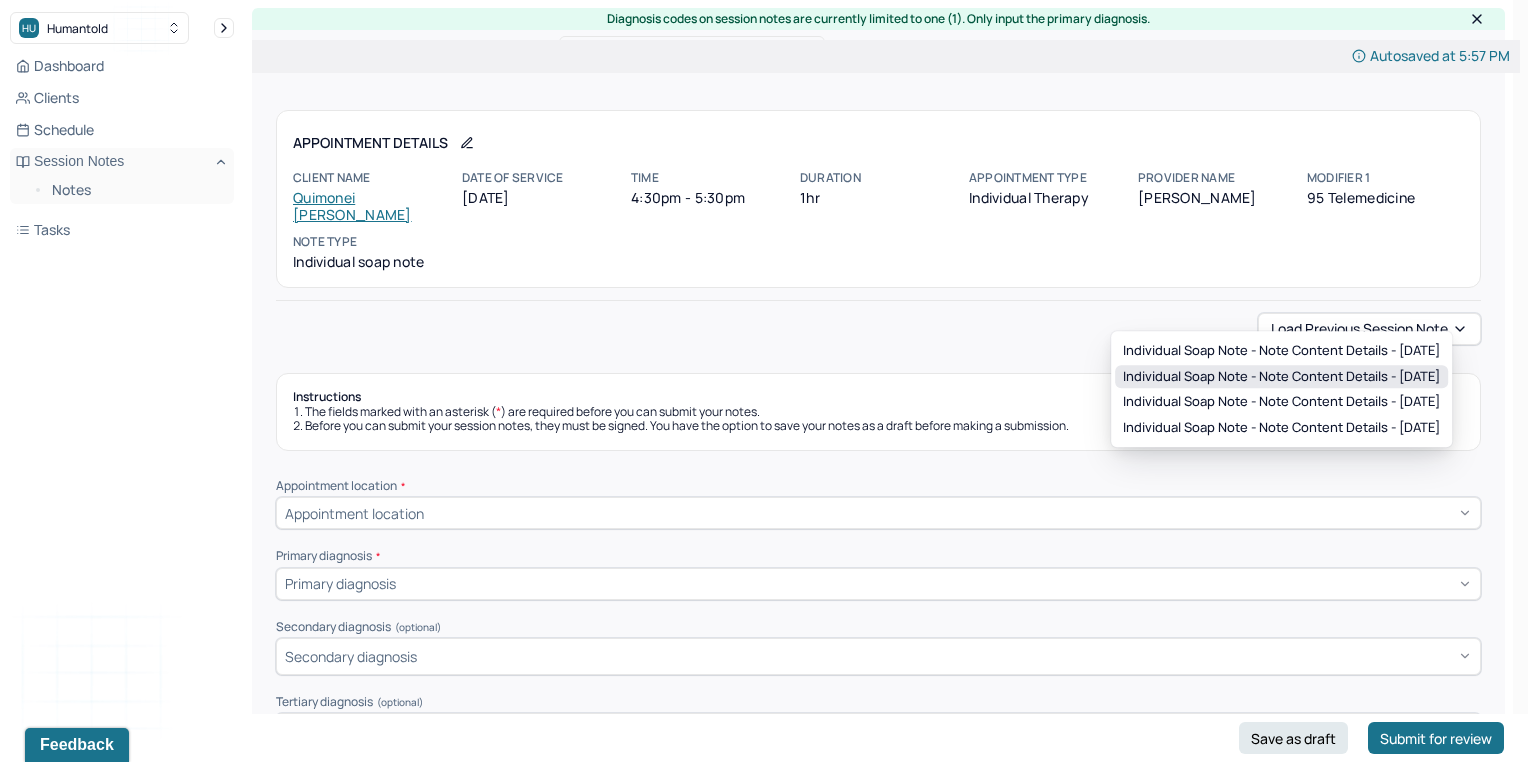click on "Individual soap note   - Note content Details -   [DATE]" at bounding box center (1281, 377) 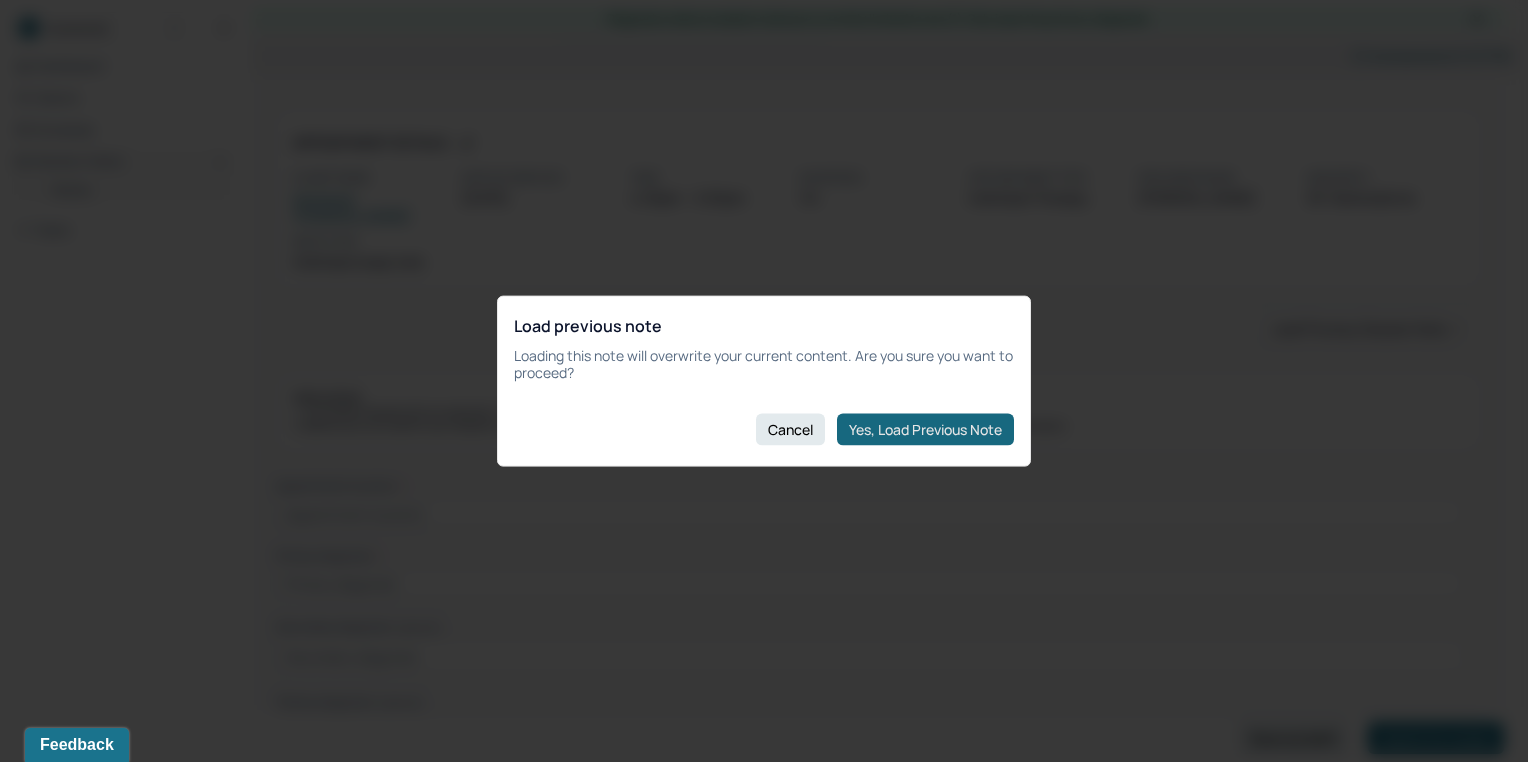 click on "Yes, Load Previous Note" at bounding box center [925, 429] 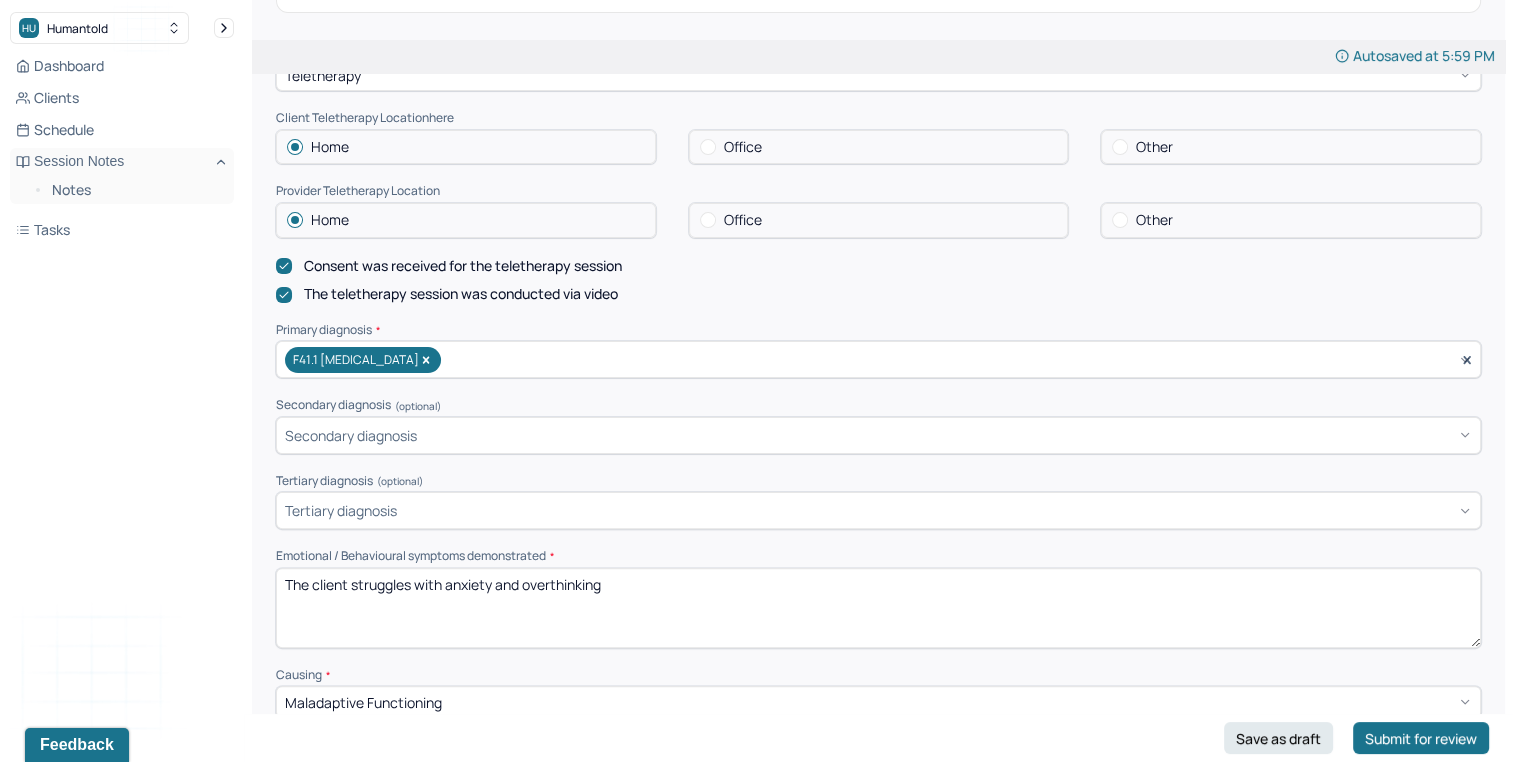 scroll, scrollTop: 434, scrollLeft: 0, axis: vertical 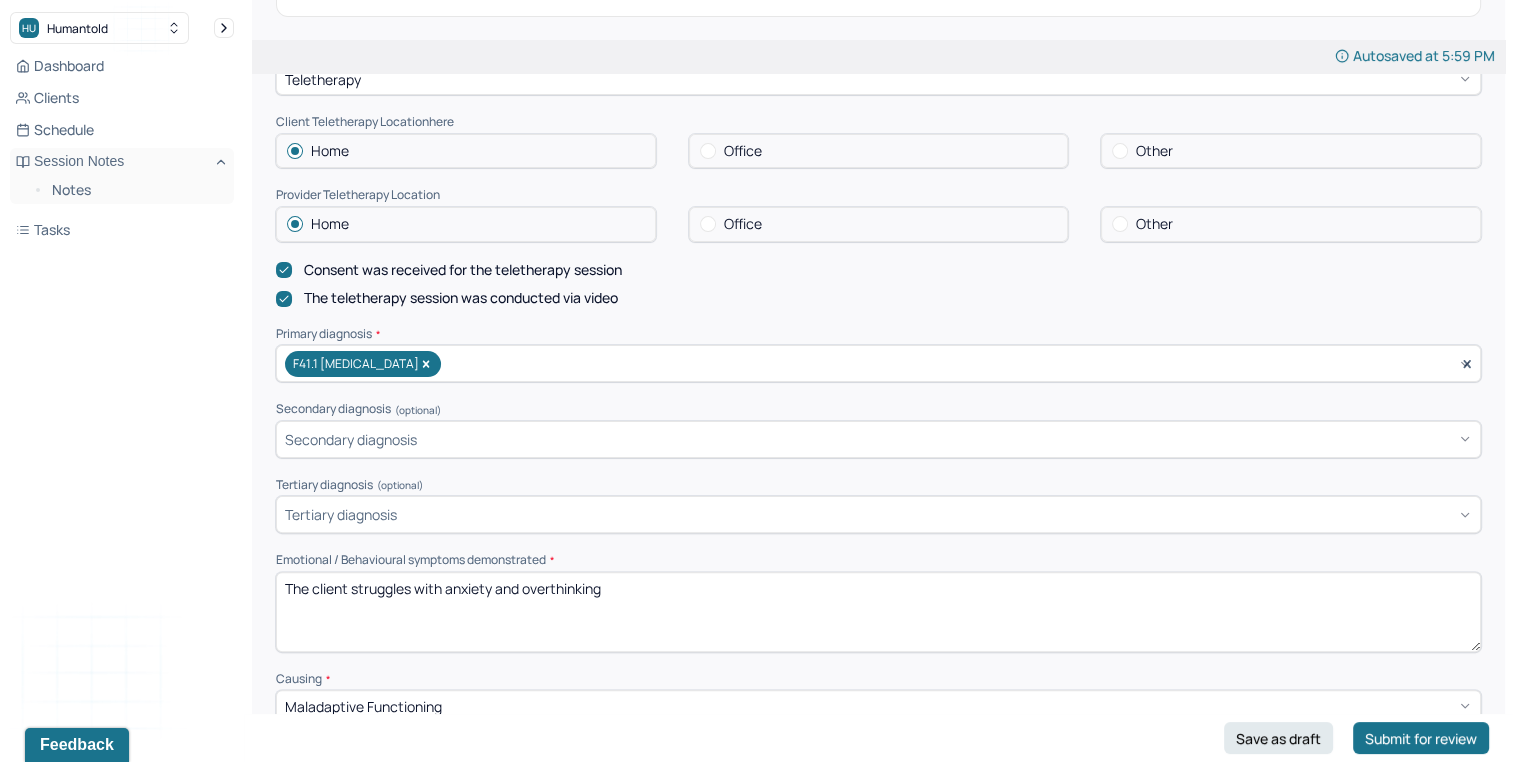 drag, startPoint x: 504, startPoint y: 567, endPoint x: 702, endPoint y: 566, distance: 198.00252 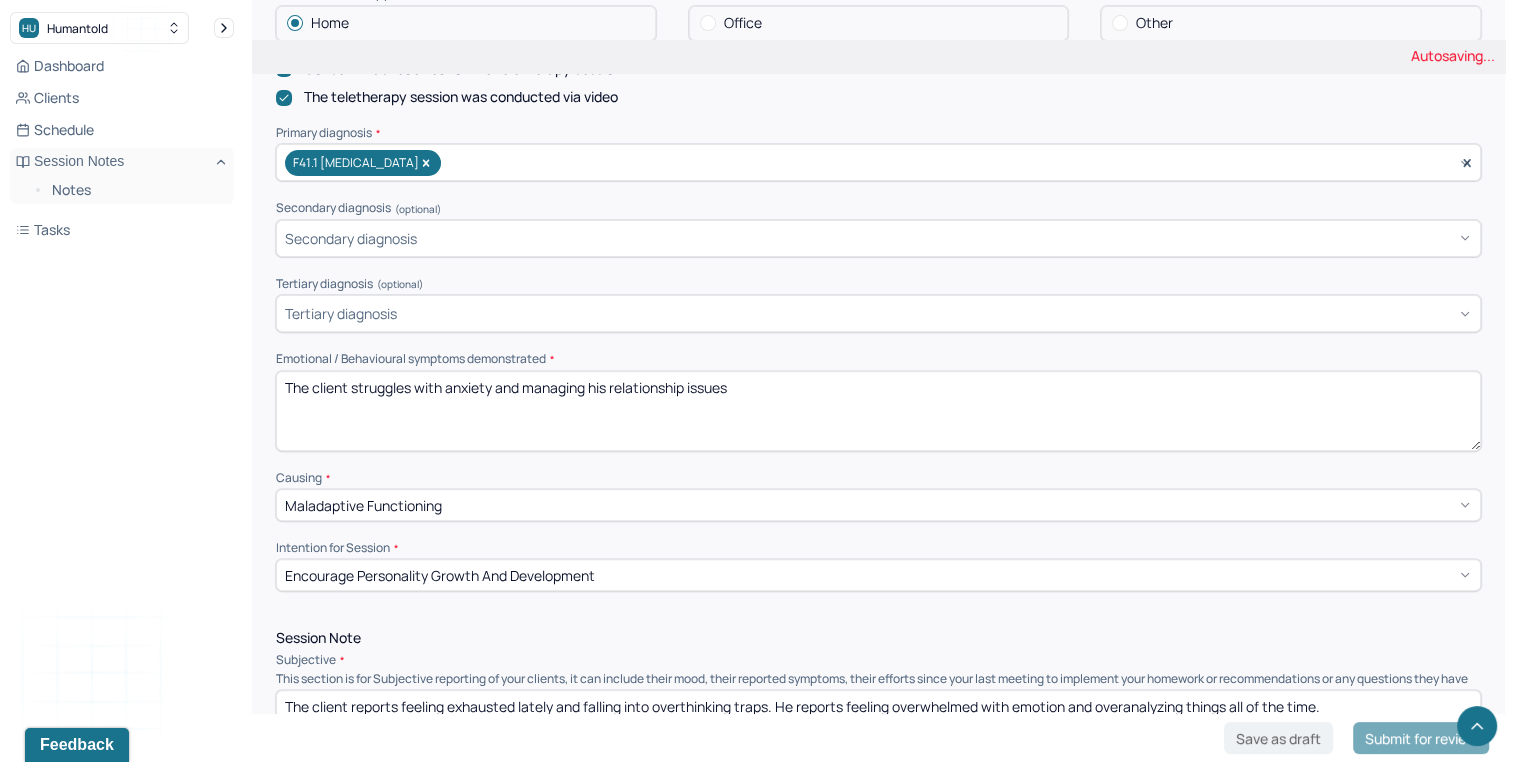 scroll, scrollTop: 738, scrollLeft: 0, axis: vertical 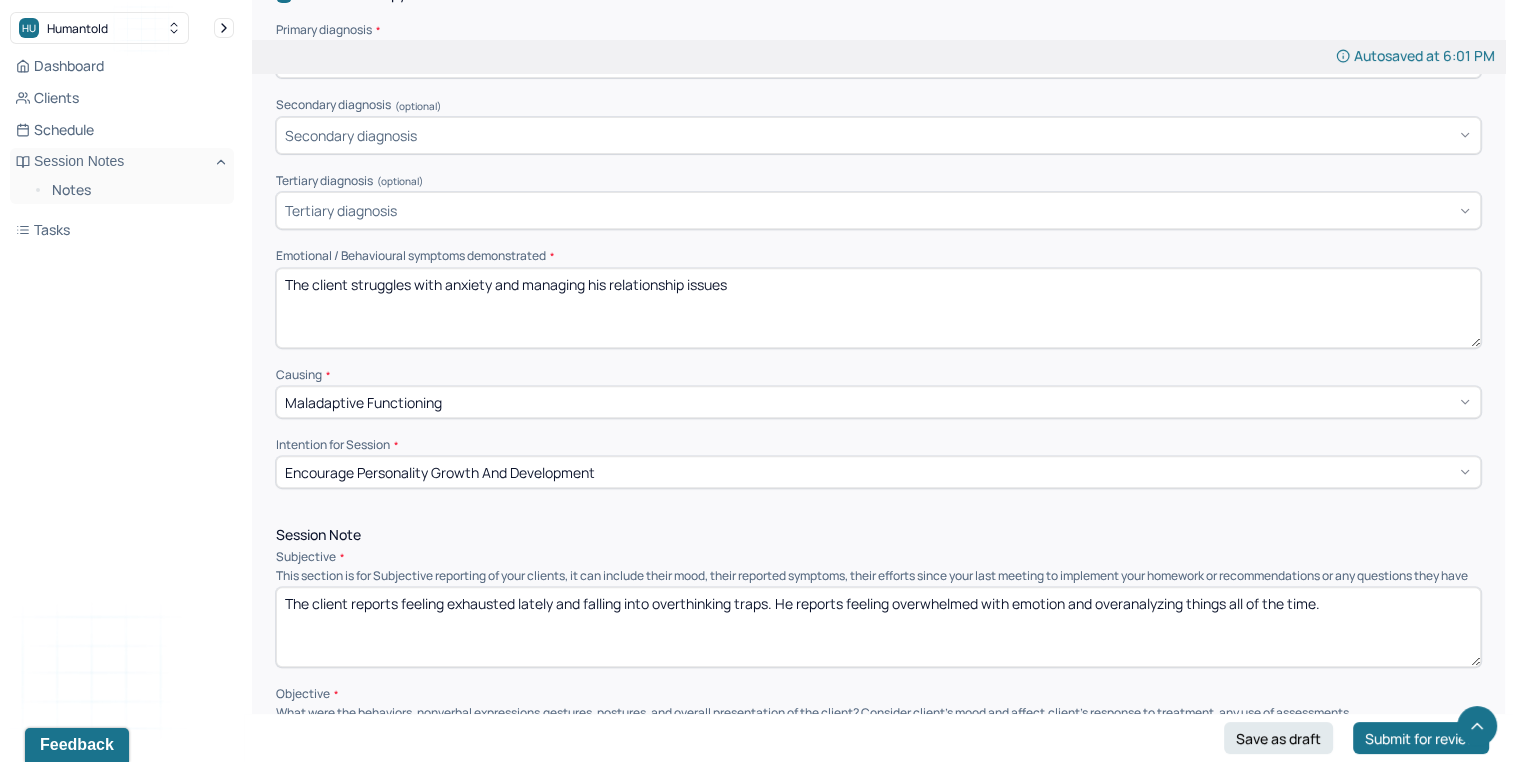 type on "The client struggles with anxiety and managing his relationship issues" 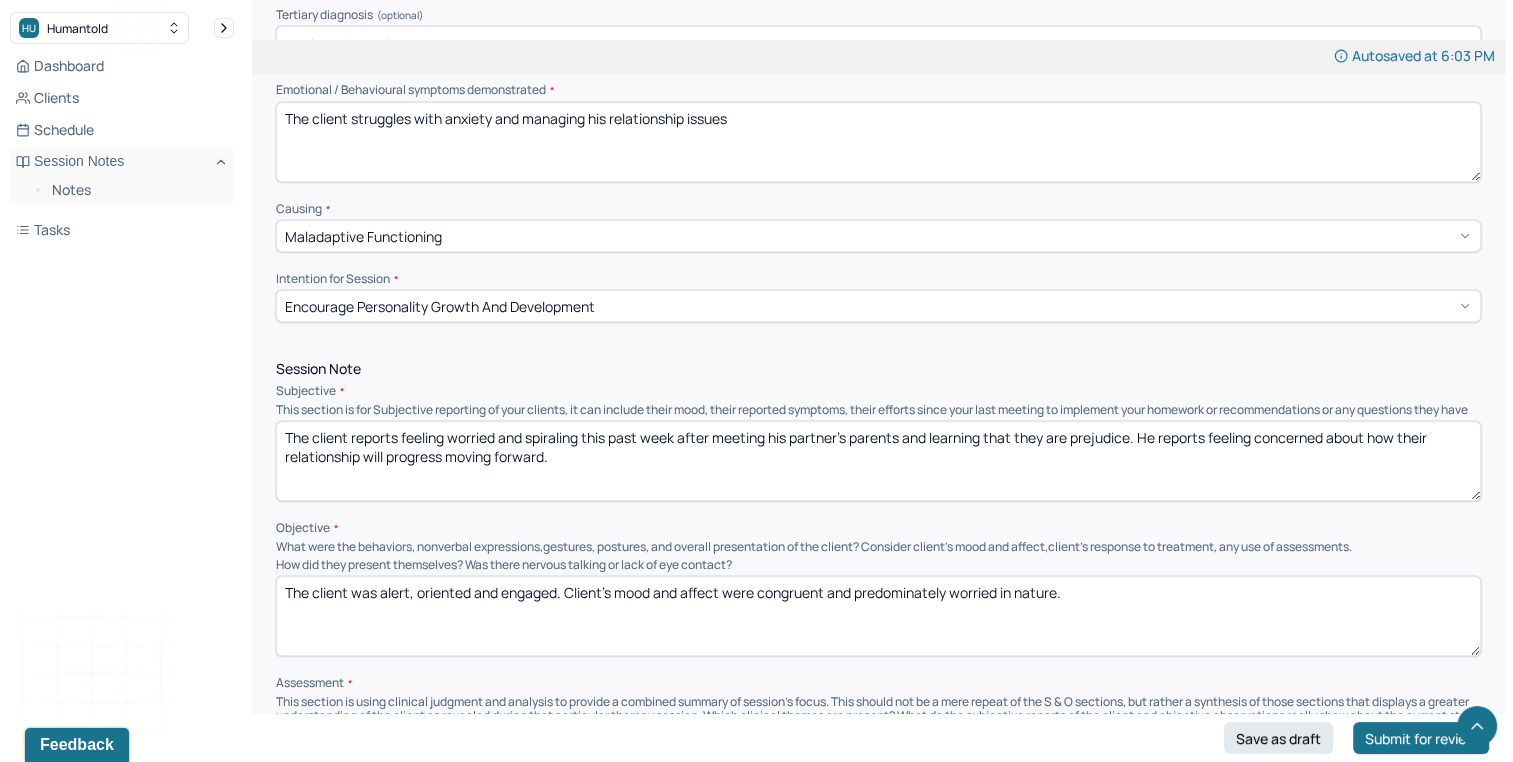 scroll, scrollTop: 900, scrollLeft: 0, axis: vertical 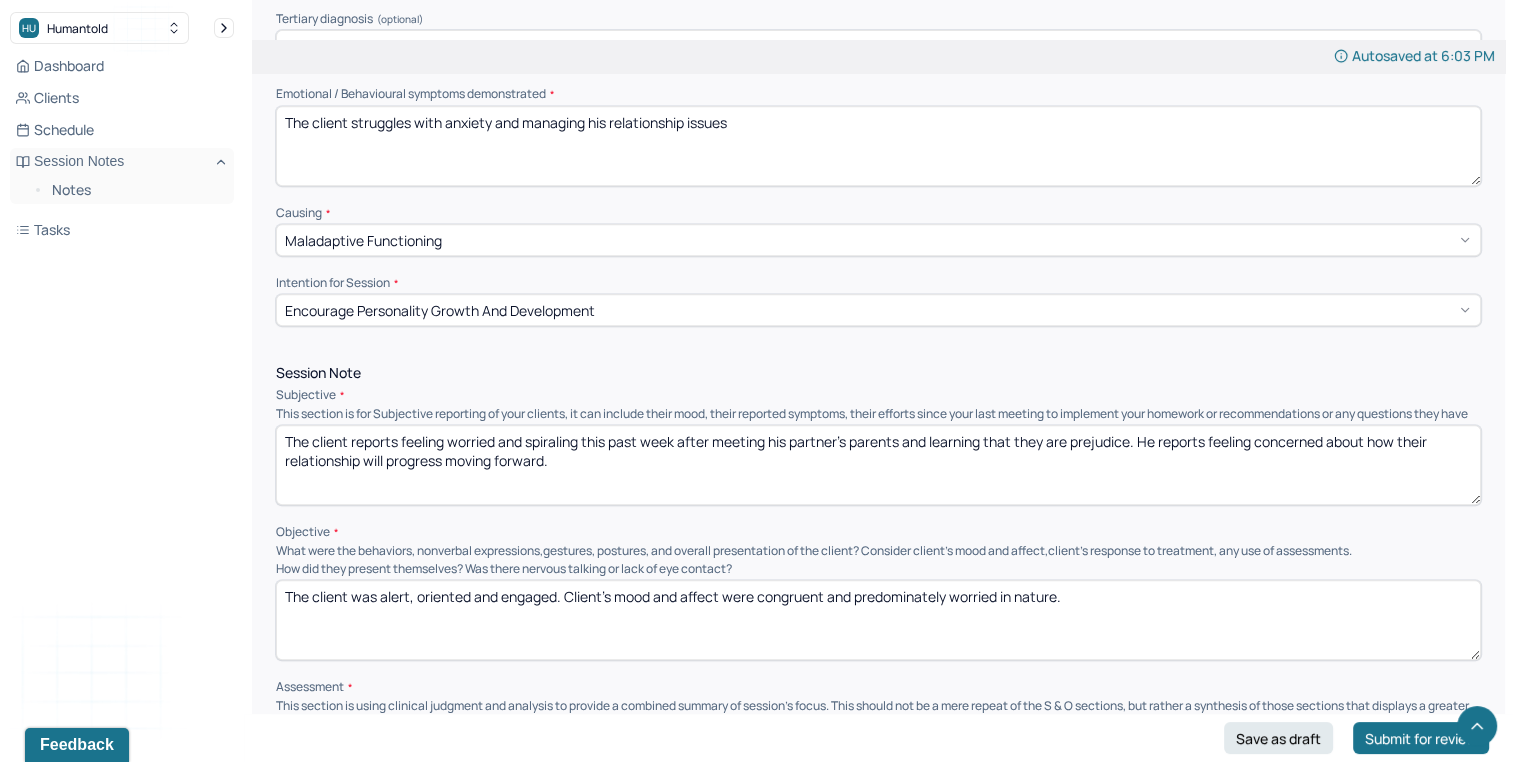 type on "The client reports feeling worried and spiraling this past week after meeting his partner's parents and learning that they are prejudice. He reports feeling concerned about how their relationship will progress moving forward." 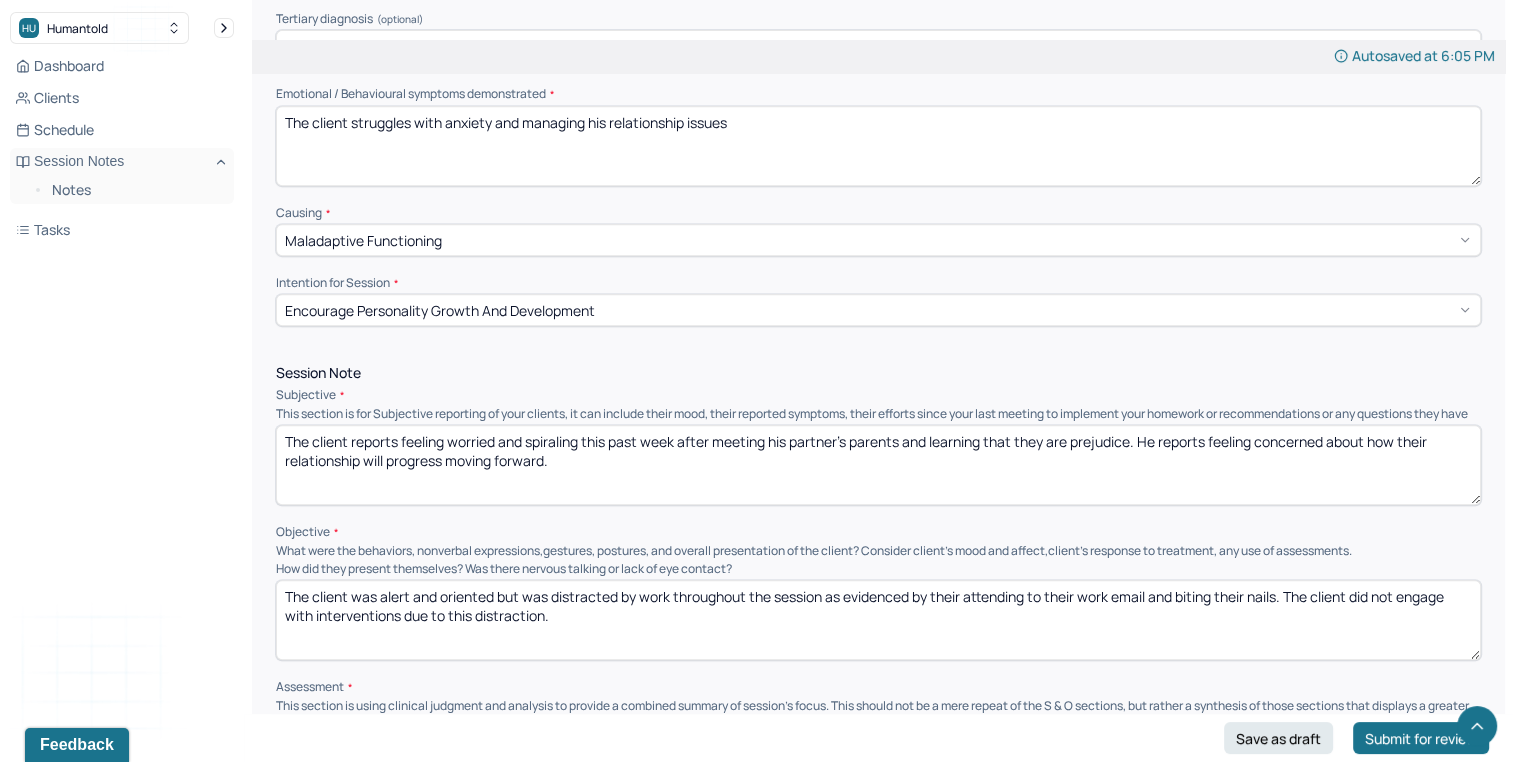 drag, startPoint x: 620, startPoint y: 588, endPoint x: 672, endPoint y: 586, distance: 52.03845 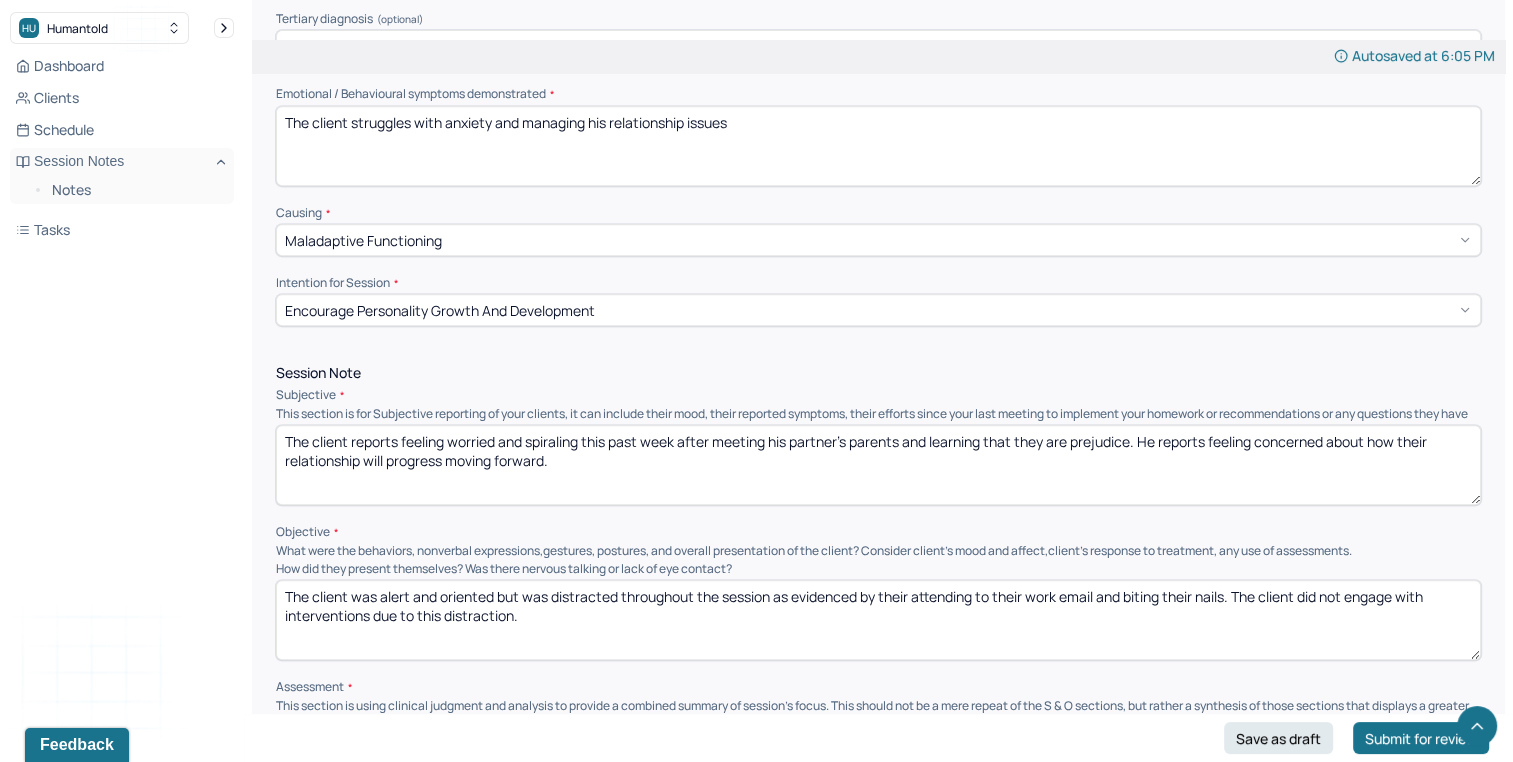 click on "The client was alert and oriented but was distracted throughout the session as evidenced by their attending to their work email and biting their nails. The client did not engage with interventions due to this distraction." at bounding box center [878, 620] 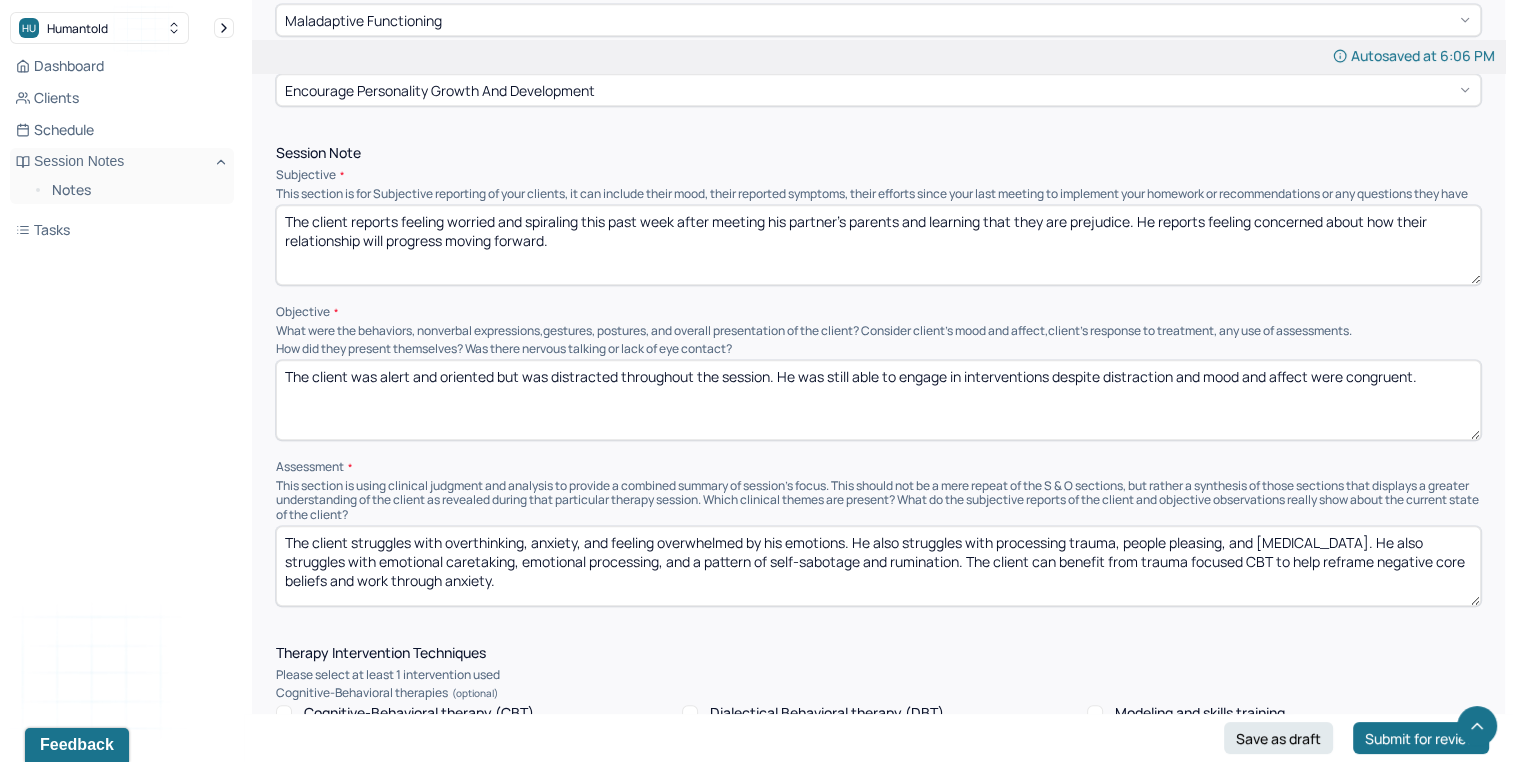 scroll, scrollTop: 1116, scrollLeft: 0, axis: vertical 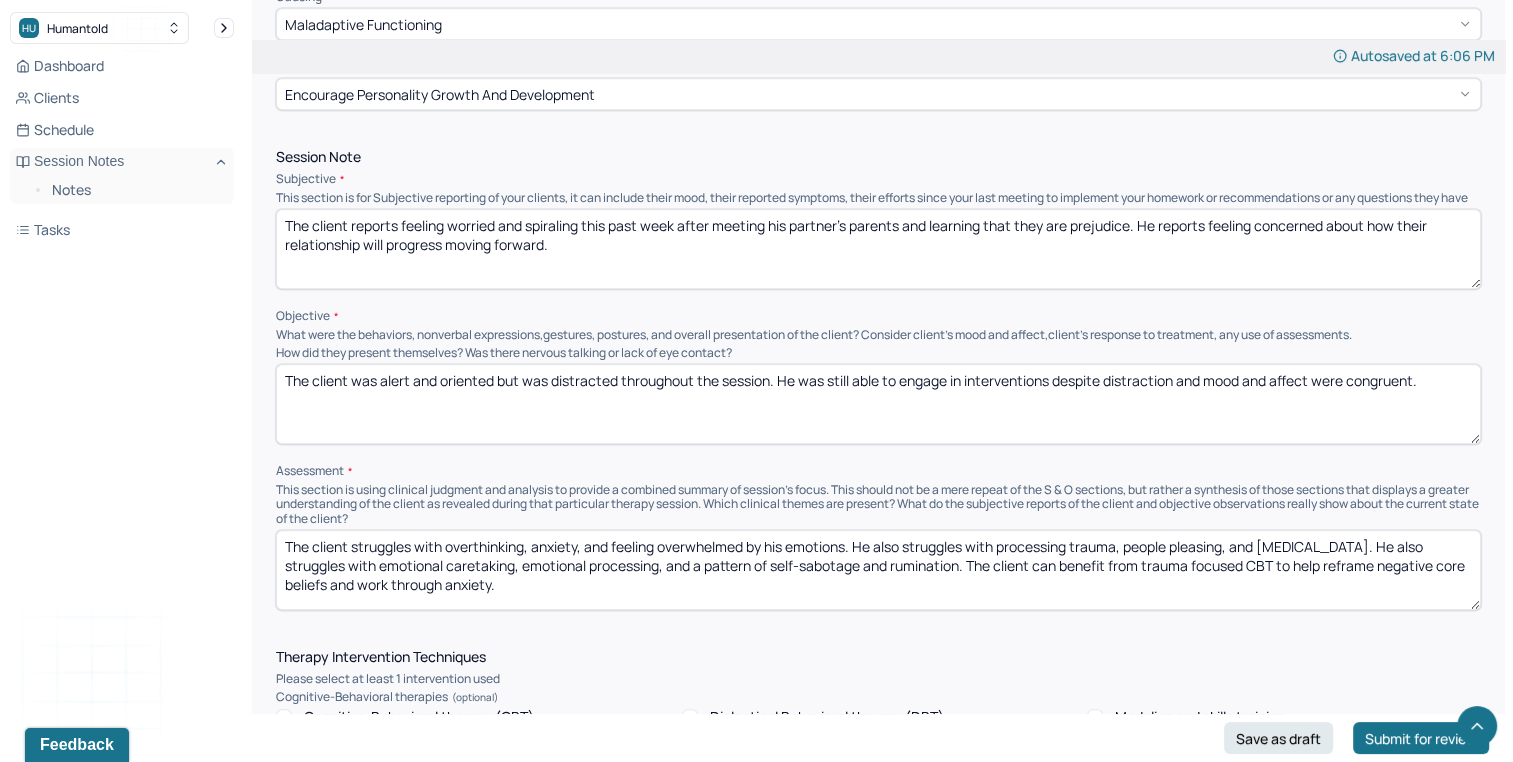 type on "The client was alert and oriented but was distracted throughout the session. He was still able to engage in interventions despite distraction and mood and affect were congruent." 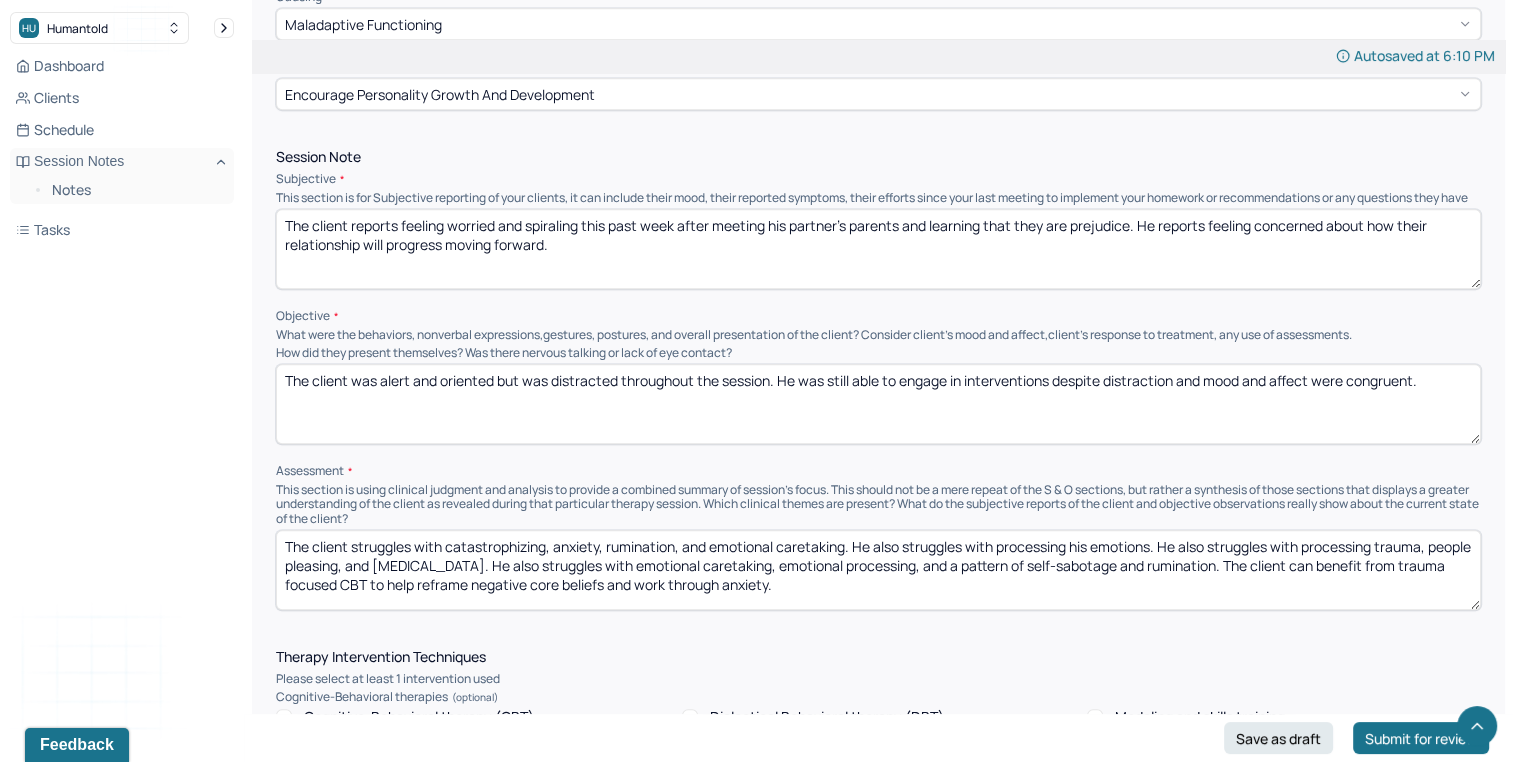 click on "The client struggles with catastrophizing, anxiety, rumination, and emotional caretaking. He also struggles with processing his emotions. He also struggles with processing trauma, people pleasing, and [MEDICAL_DATA]. He also struggles with emotional caretaking, emotional processing, and a pattern of self-sabotage and rumination. The client can benefit from trauma focused CBT to help reframe negative core beliefs and work through anxiety." at bounding box center [878, 570] 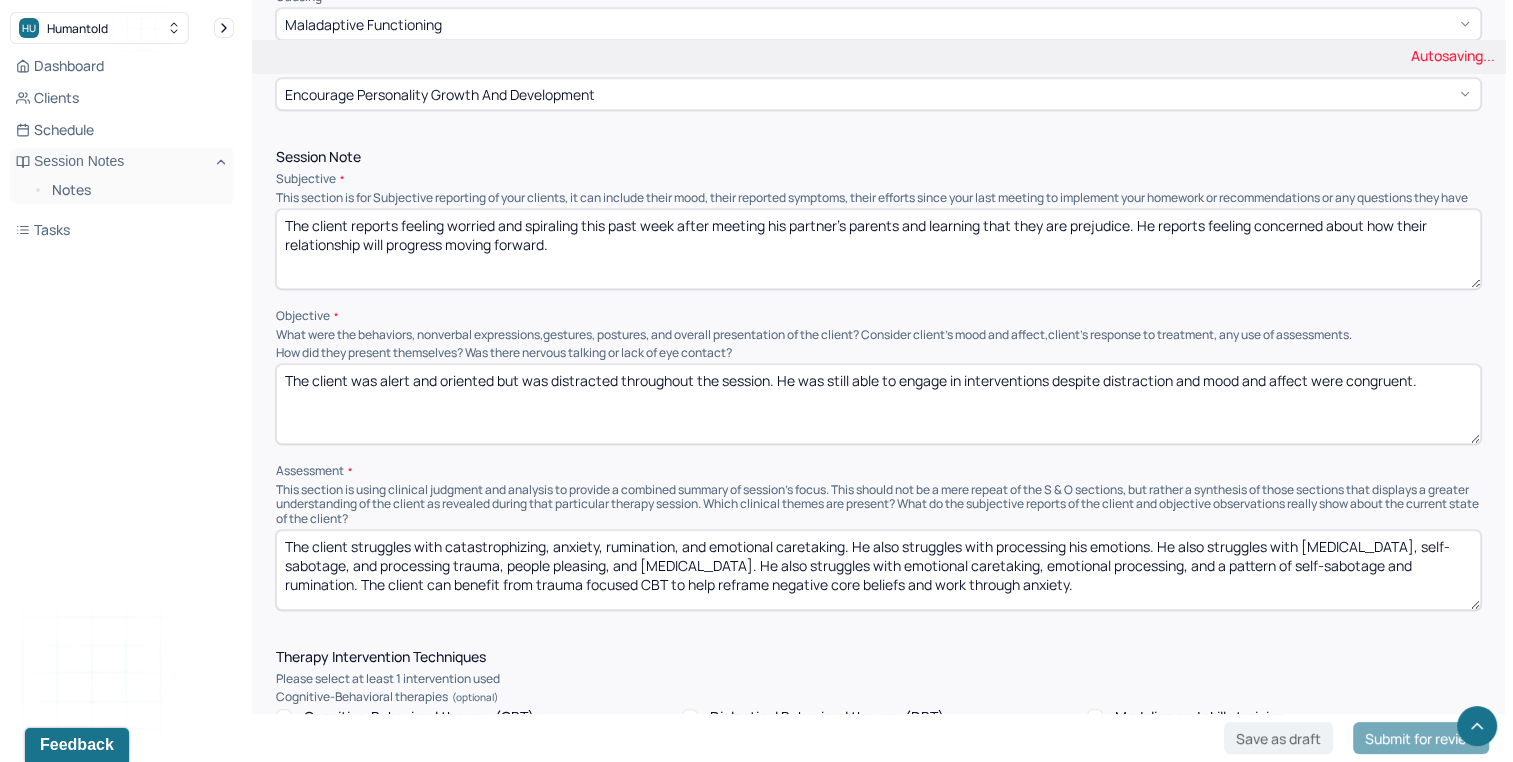 click on "The client struggles with catastrophizing, anxiety, rumination, and emotional caretaking. He also struggles with processing his emotions. He also struggles with [MEDICAL_DATA], self-sabatoge, and processing trauma, people pleasing, and [MEDICAL_DATA]. He also struggles with emotional caretaking, emotional processing, and a pattern of self-sabotage and rumination. The client can benefit from trauma focused CBT to help reframe negative core beliefs and work through anxiety." at bounding box center [878, 570] 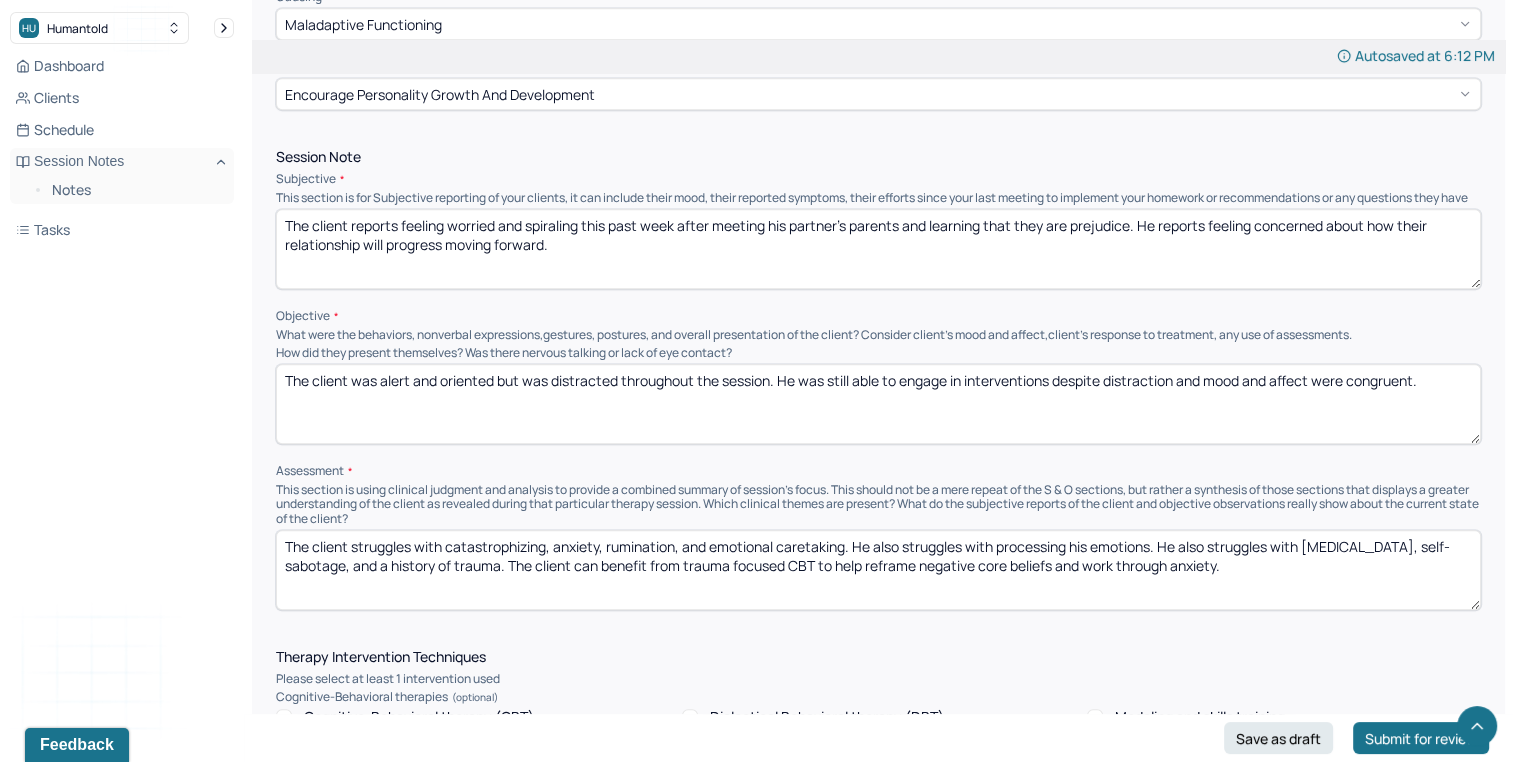 click on "The client struggles with catastrophizing, anxiety, rumination, and emotional caretaking. He also struggles with processing his emotions. He also struggles with [MEDICAL_DATA], self-sabotage, and a history of trauma. The client can benefit from trauma focused CBT to help reframe negative core beliefs and work through anxiety." at bounding box center (878, 570) 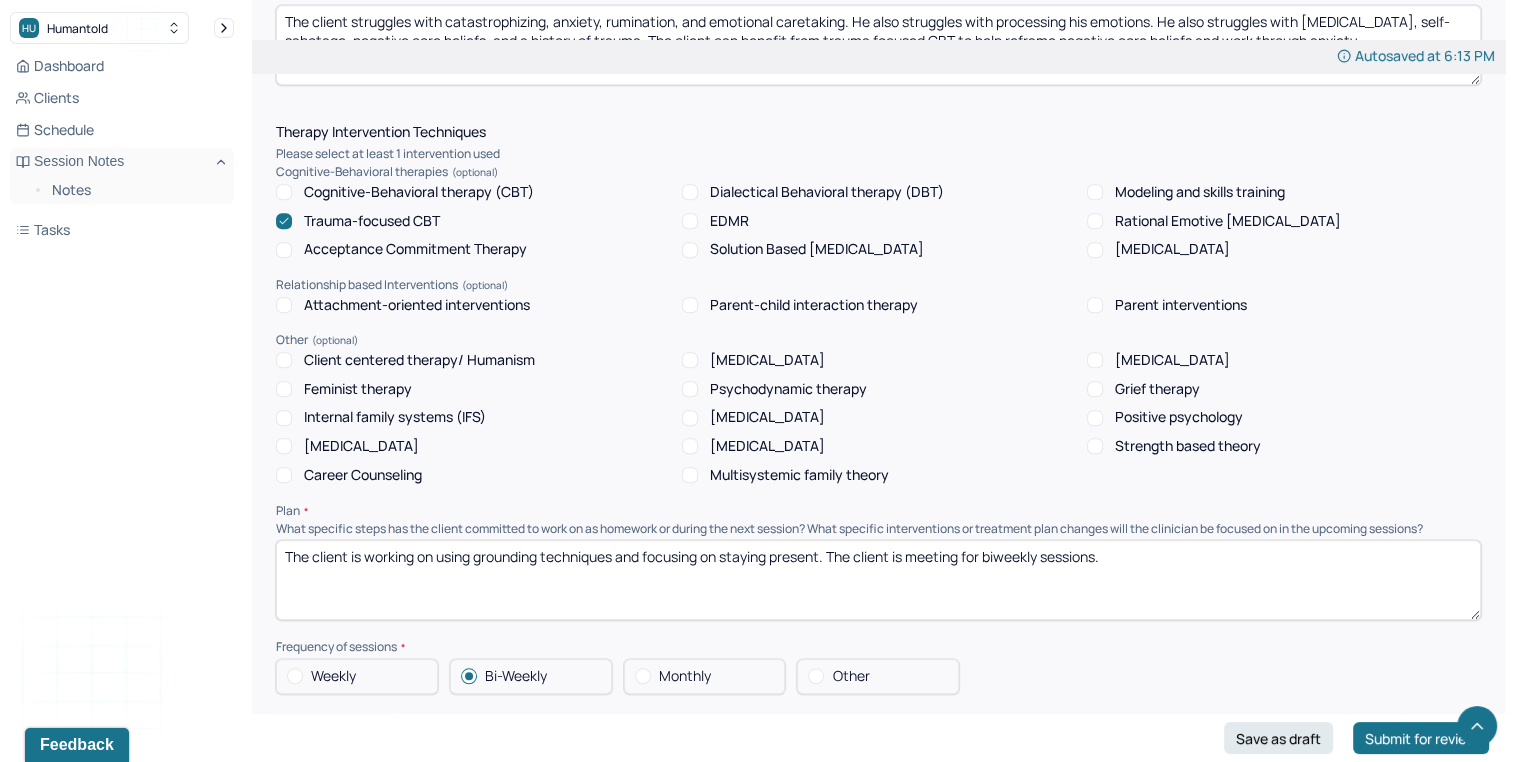 scroll, scrollTop: 1633, scrollLeft: 0, axis: vertical 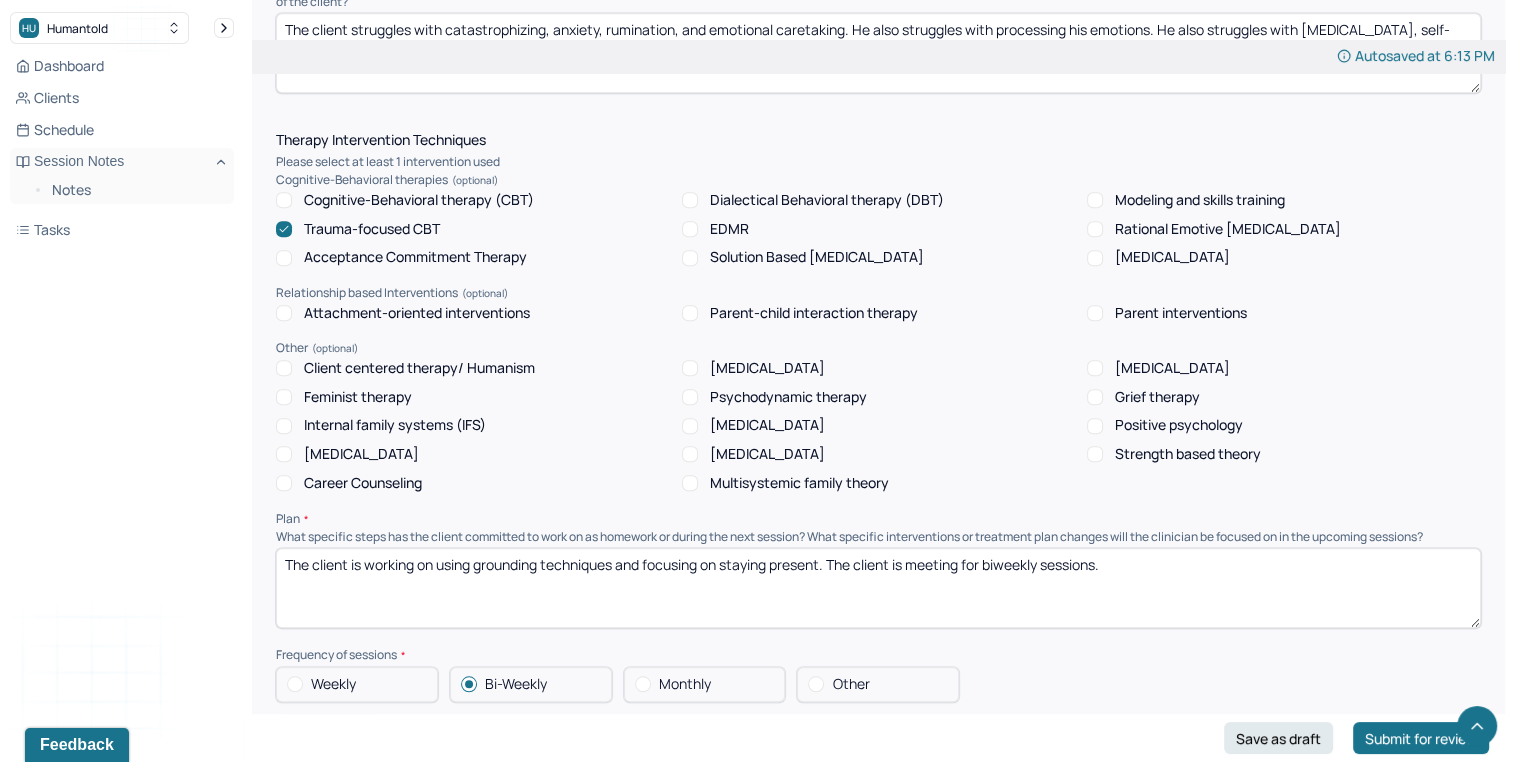 type on "The client struggles with catastrophizing, anxiety, rumination, and emotional caretaking. He also struggles with processing his emotions. He also struggles with [MEDICAL_DATA], self-sabotage, negative core beliefs, and a history of trauma. The client can benefit from trauma focused CBT to help reframe negative core beliefs and work through anxiety." 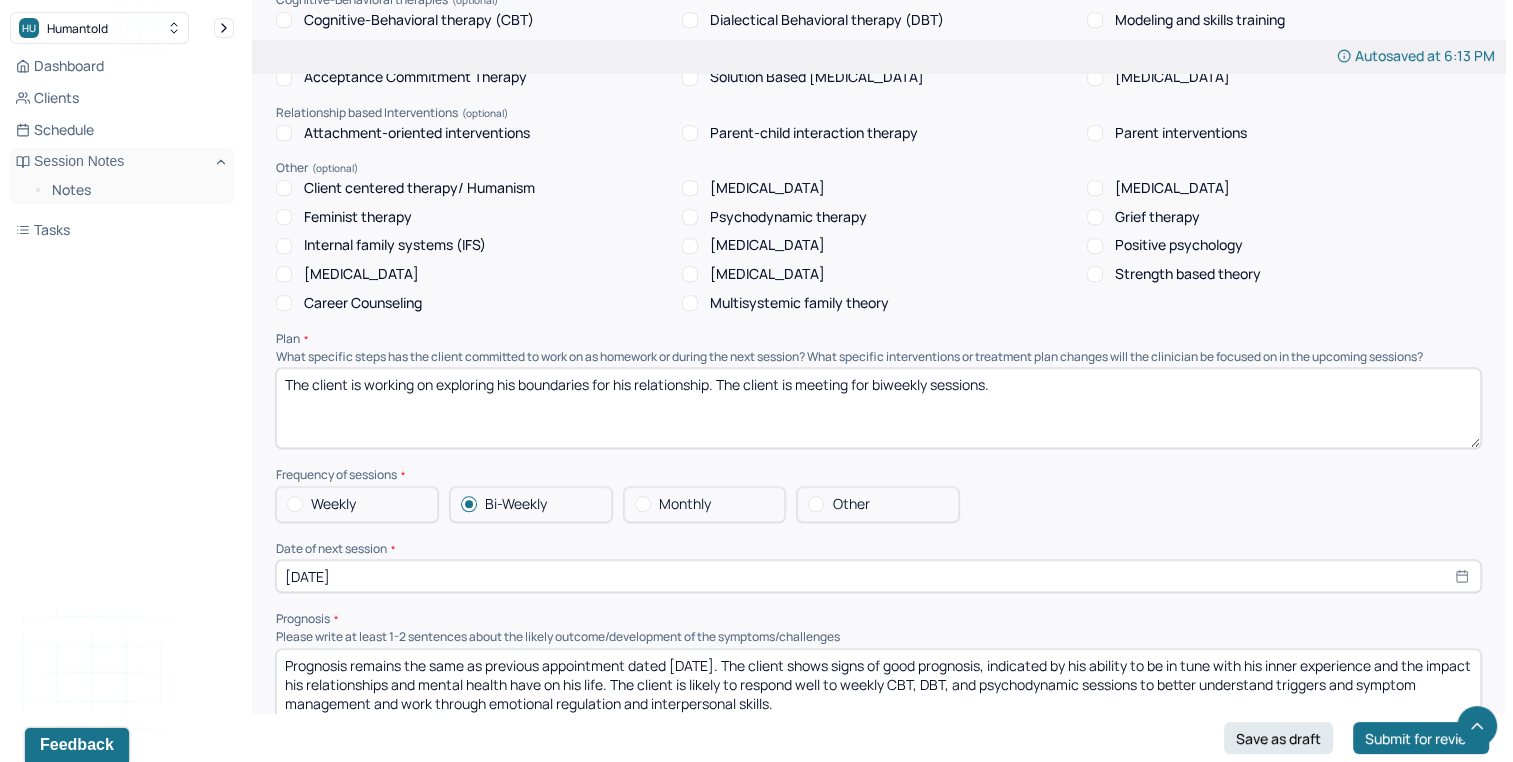 scroll, scrollTop: 1805, scrollLeft: 0, axis: vertical 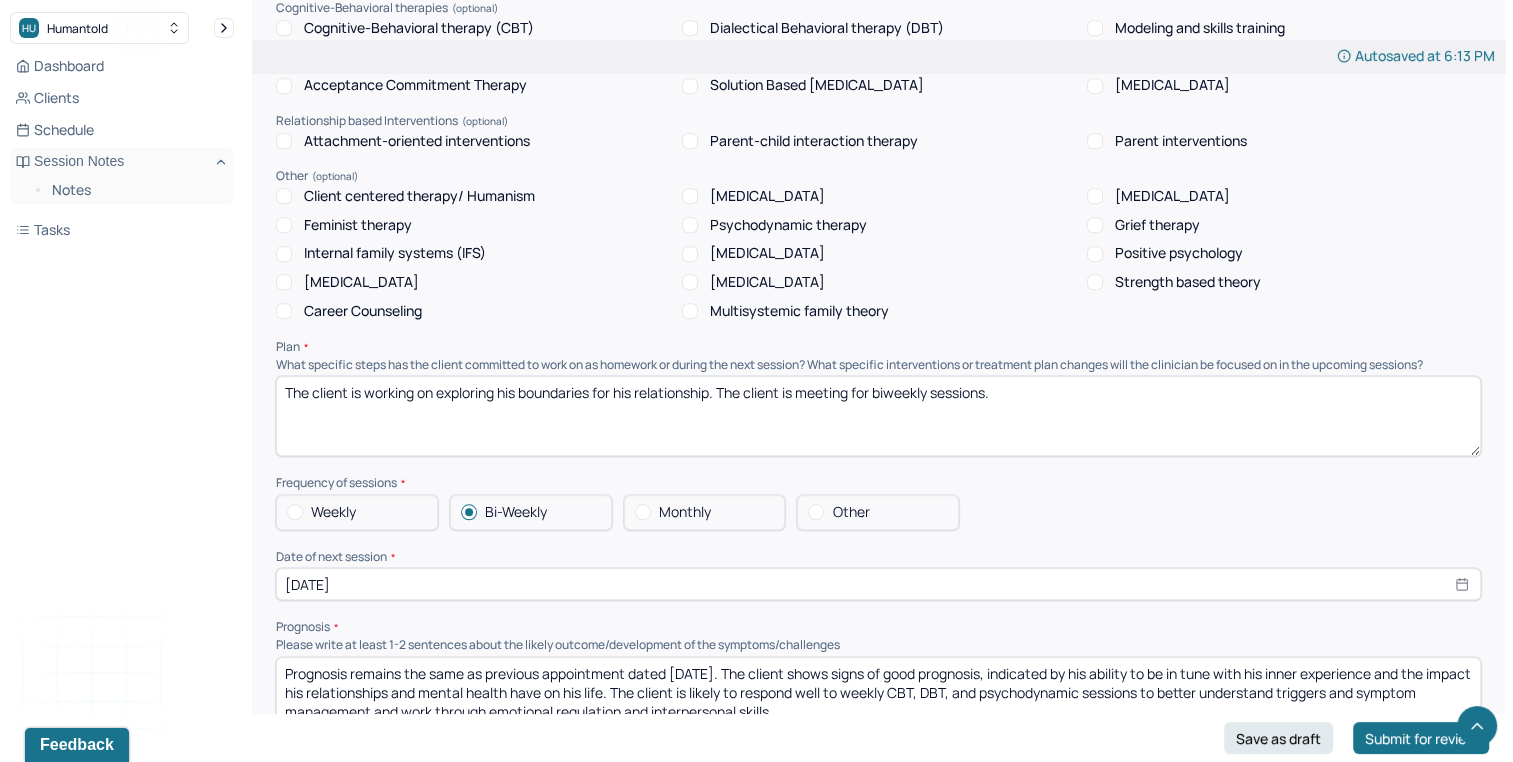 type on "The client is working on exploring his boundaries for his relationship. The client is meeting for biweekly sessions." 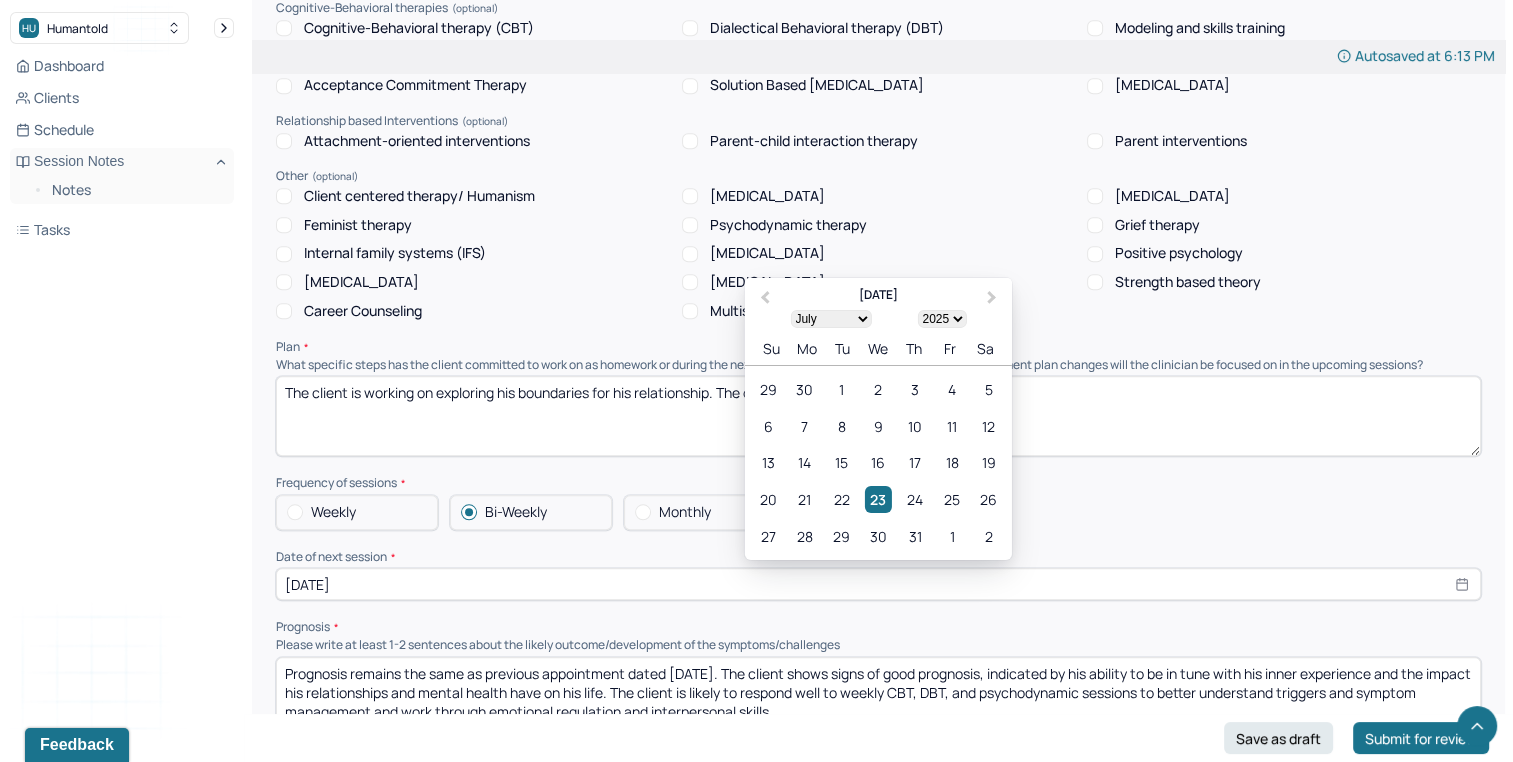 click on "[DATE]" at bounding box center (878, 584) 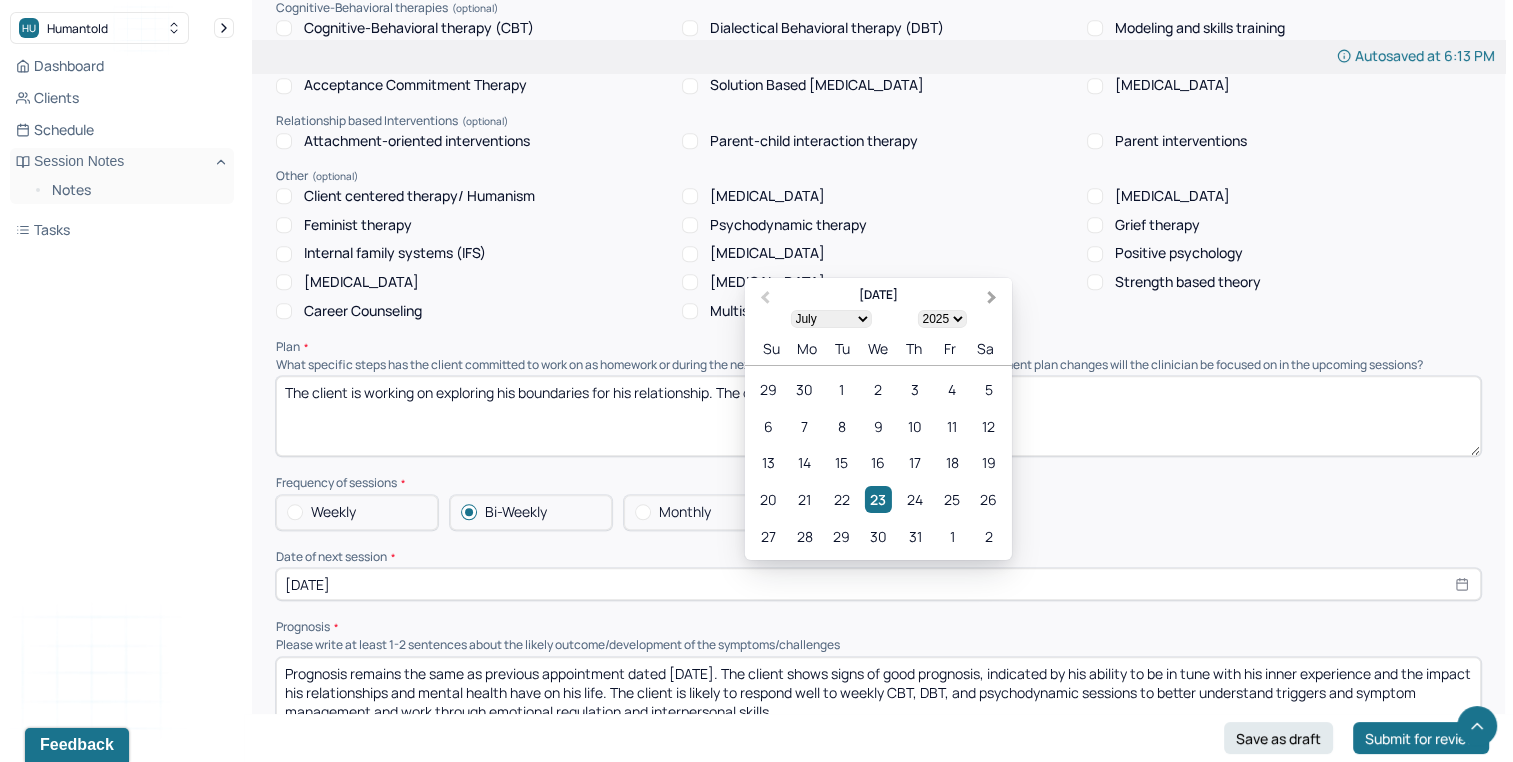 click on "Next Month" at bounding box center (994, 299) 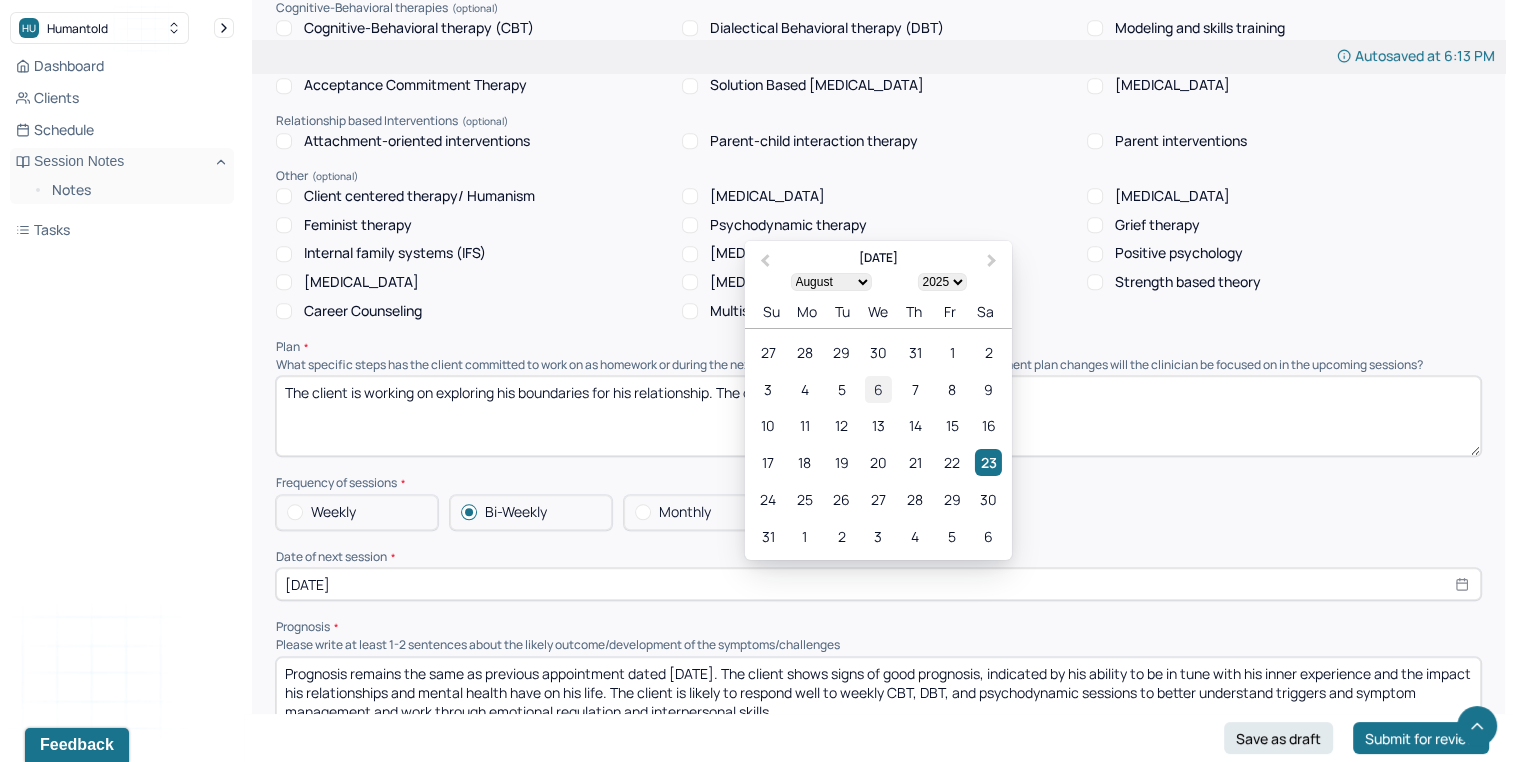 click on "6" at bounding box center [878, 388] 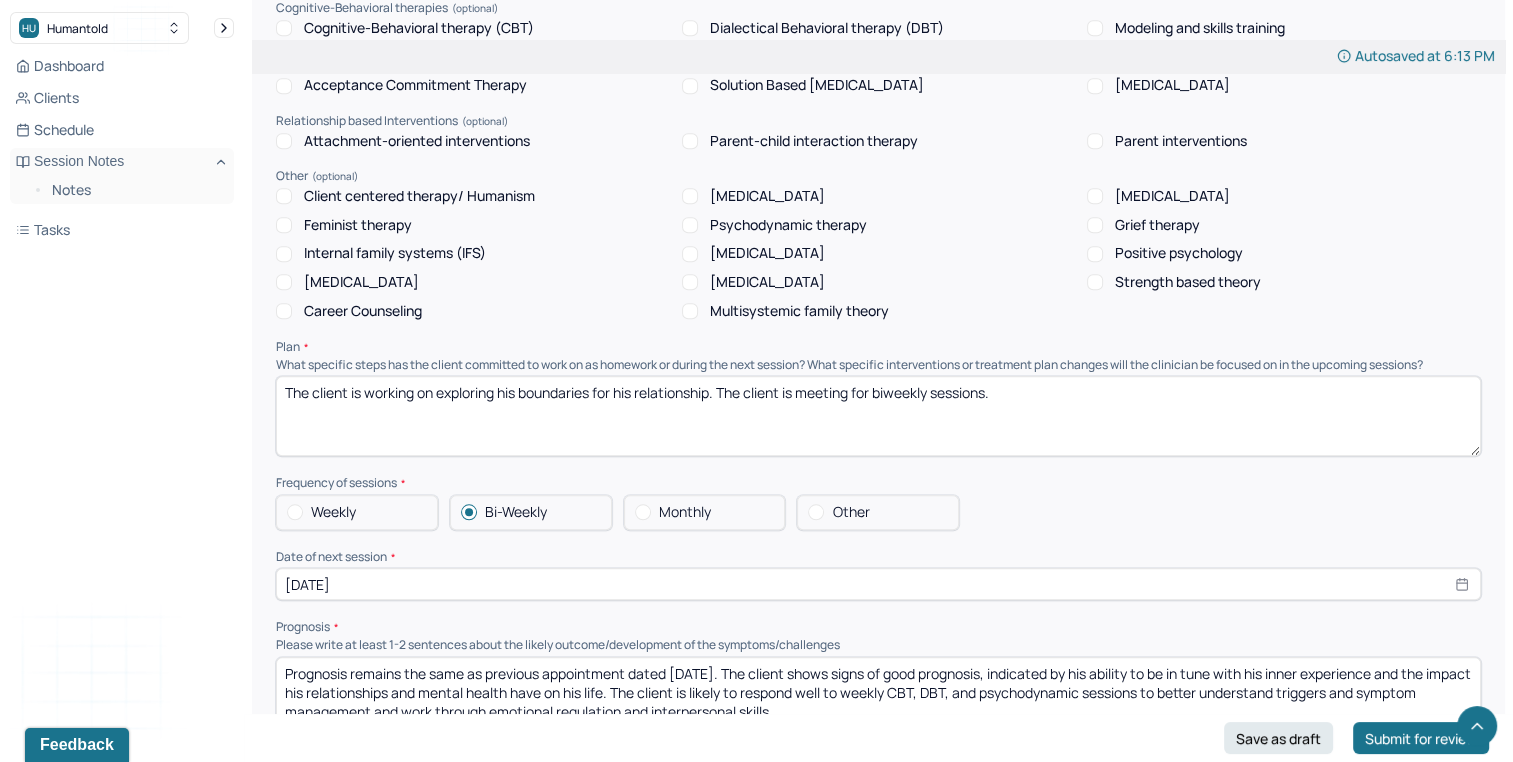 select on "7" 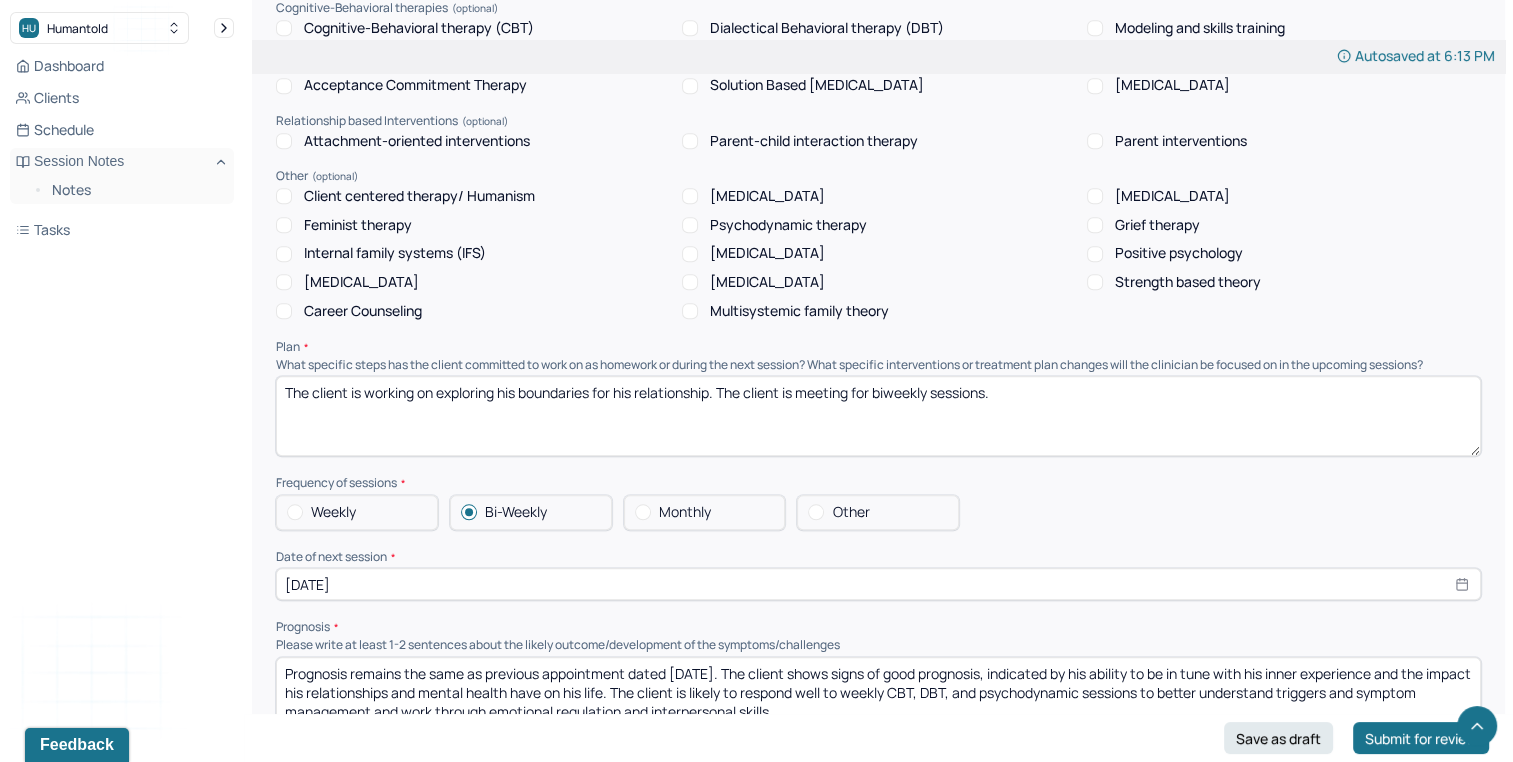 click on "Prognosis remains the same as previous appointment dated [DATE]. The client shows signs of good prognosis, indicated by his ability to be in tune with his inner experience and the impact his relationships and mental health have on his life. The client is likely to respond well to weekly CBT, DBT, and psychodynamic sessions to better understand triggers and symptom management and work through emotional regulation and interpersonal skills." at bounding box center [878, 697] 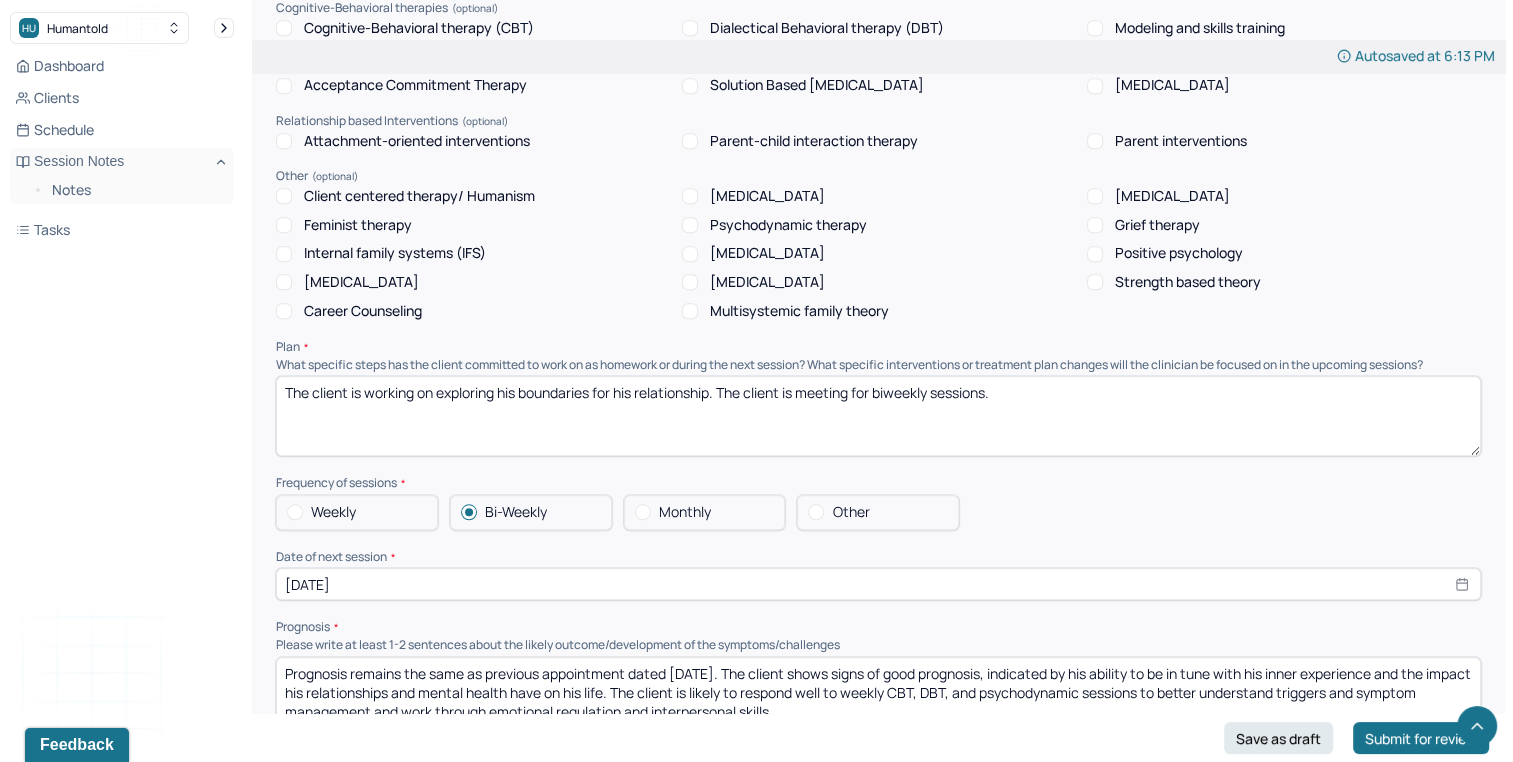 drag, startPoint x: 672, startPoint y: 672, endPoint x: 700, endPoint y: 672, distance: 28 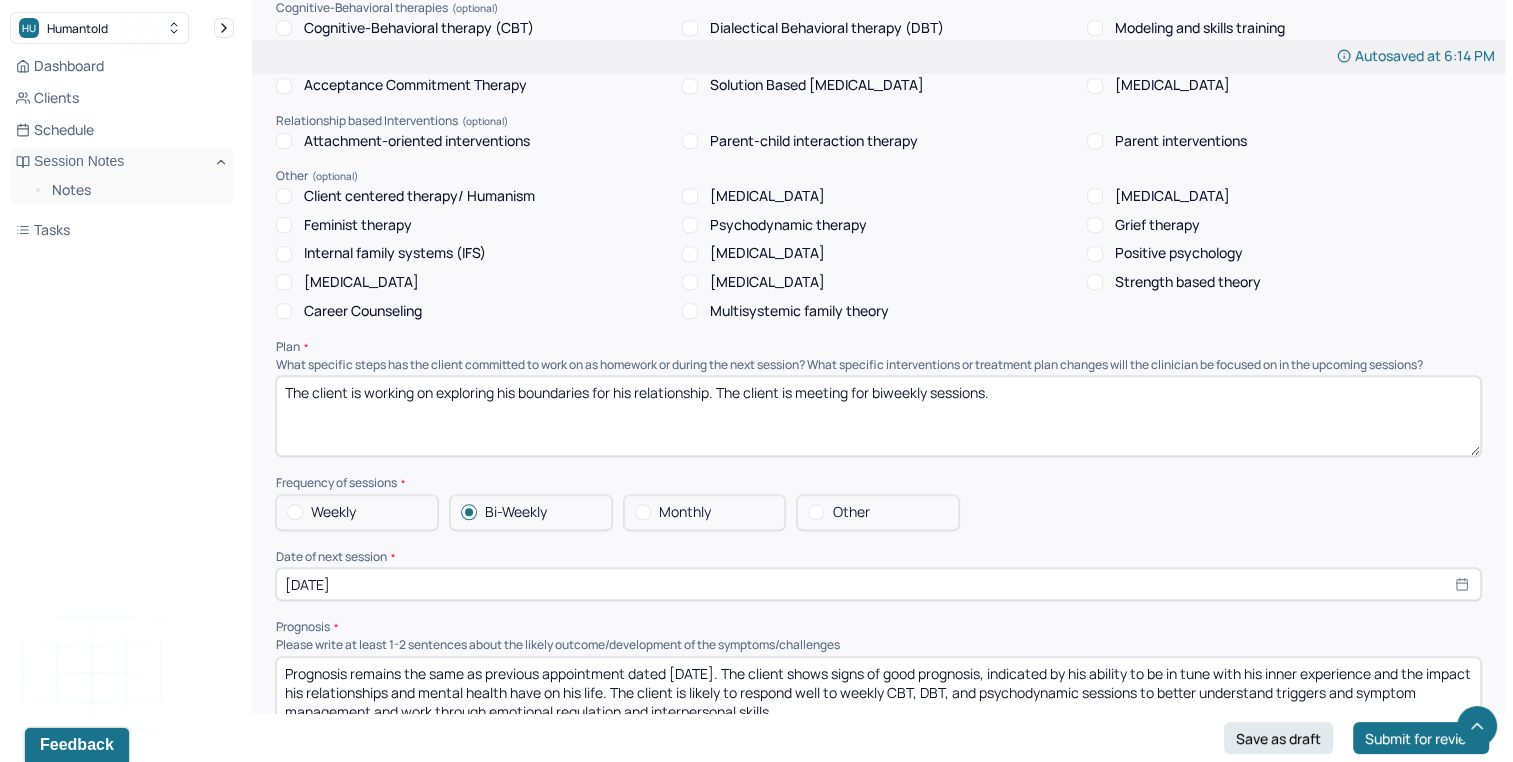 type on "Prognosis remains the same as previous appointment dated [DATE]. The client shows signs of good prognosis, indicated by his ability to be in tune with his inner experience and the impact his relationships and mental health have on his life. The client is likely to respond well to weekly CBT, DBT, and psychodynamic sessions to better understand triggers and symptom management and work through emotional regulation and interpersonal skills." 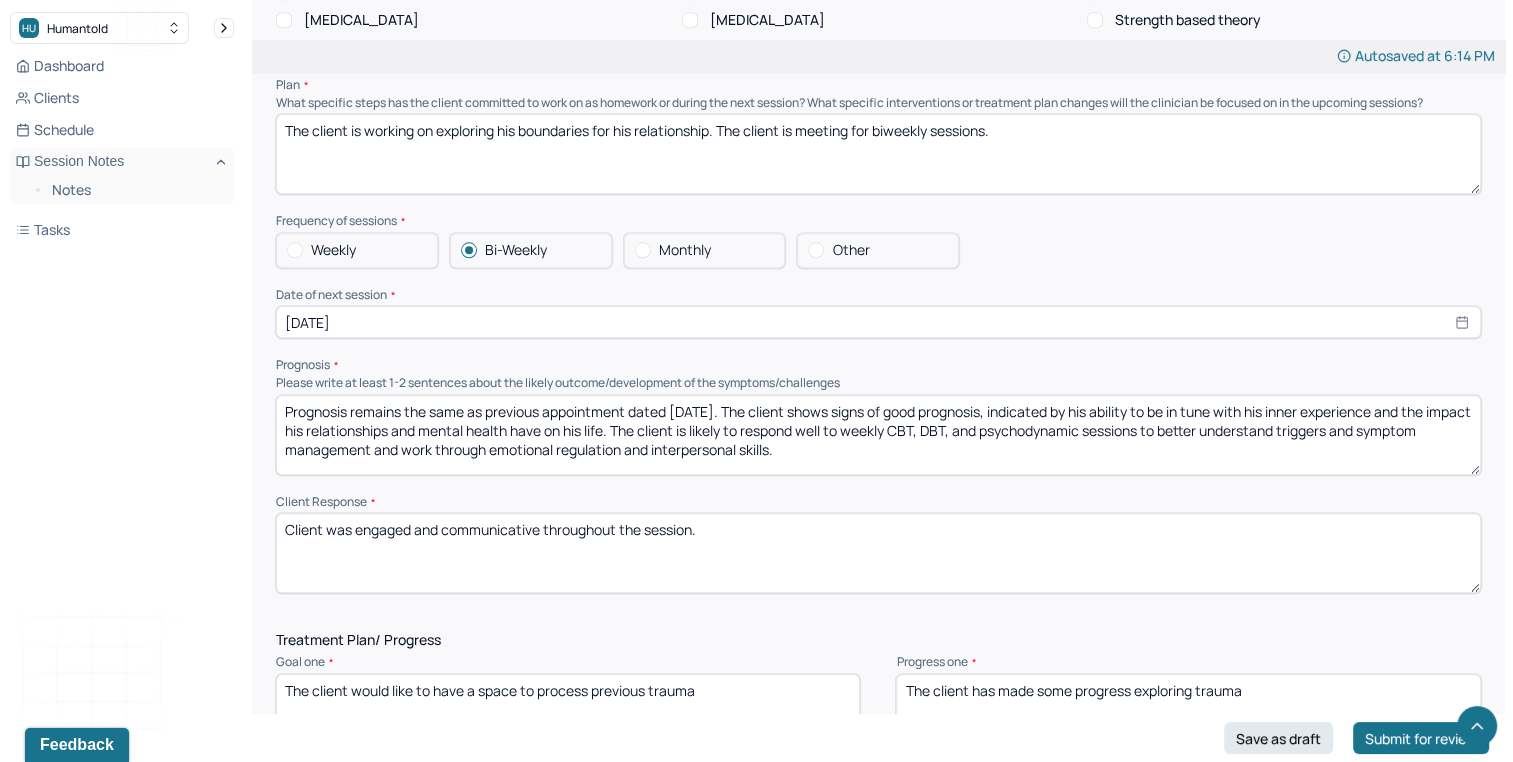 scroll, scrollTop: 2079, scrollLeft: 0, axis: vertical 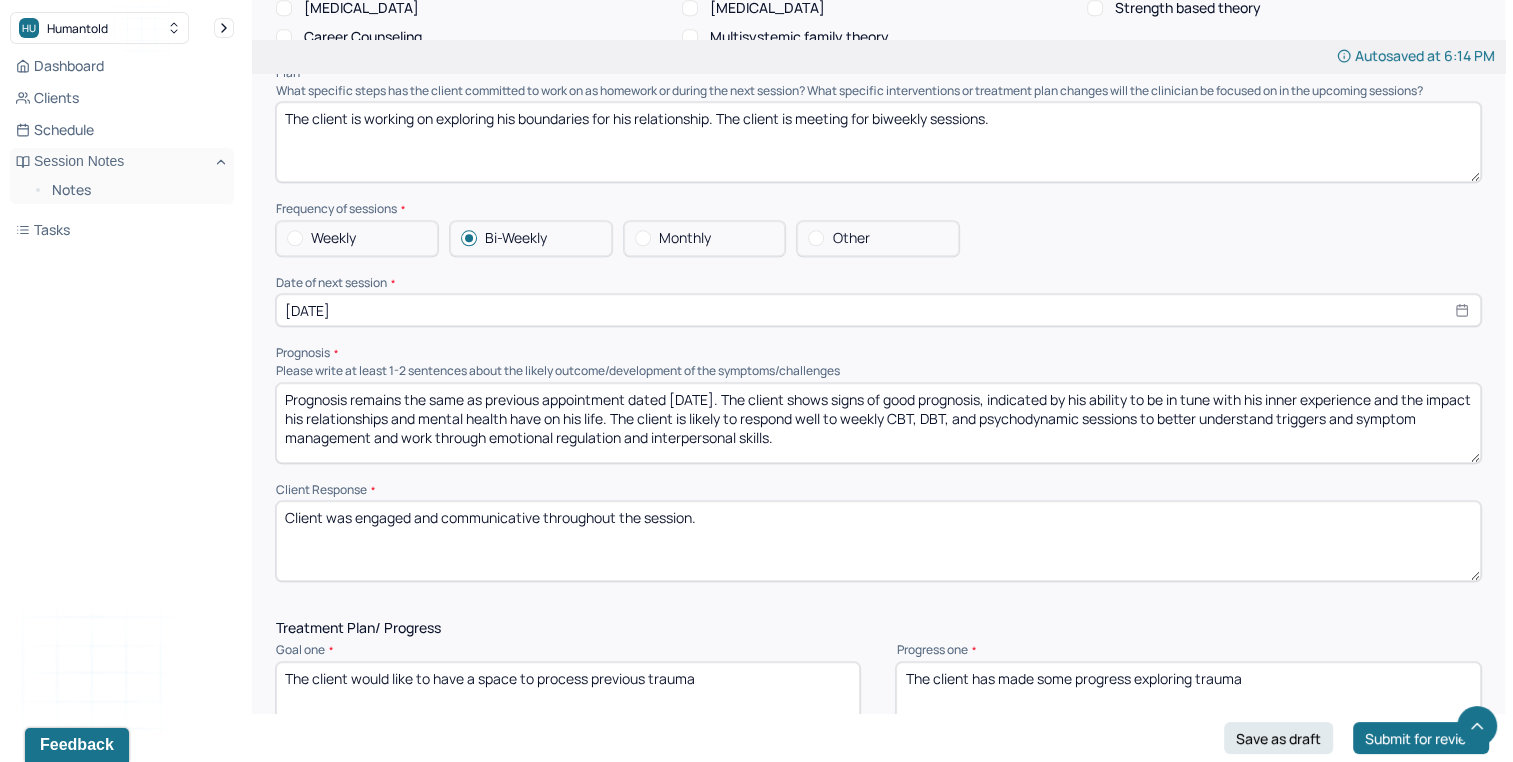 click on "Client was engaged and communicative throughout the session." at bounding box center [878, 541] 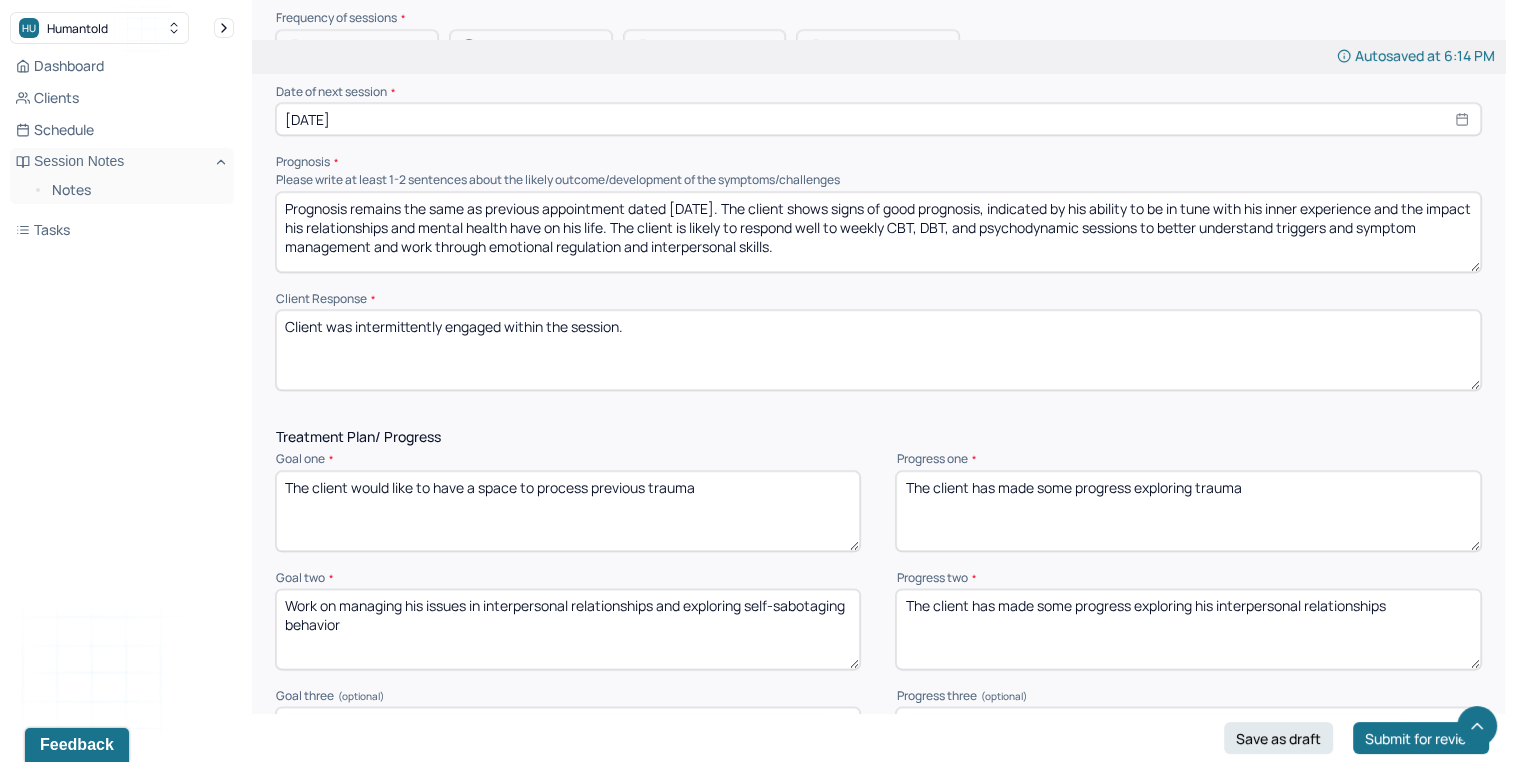 scroll, scrollTop: 2294, scrollLeft: 0, axis: vertical 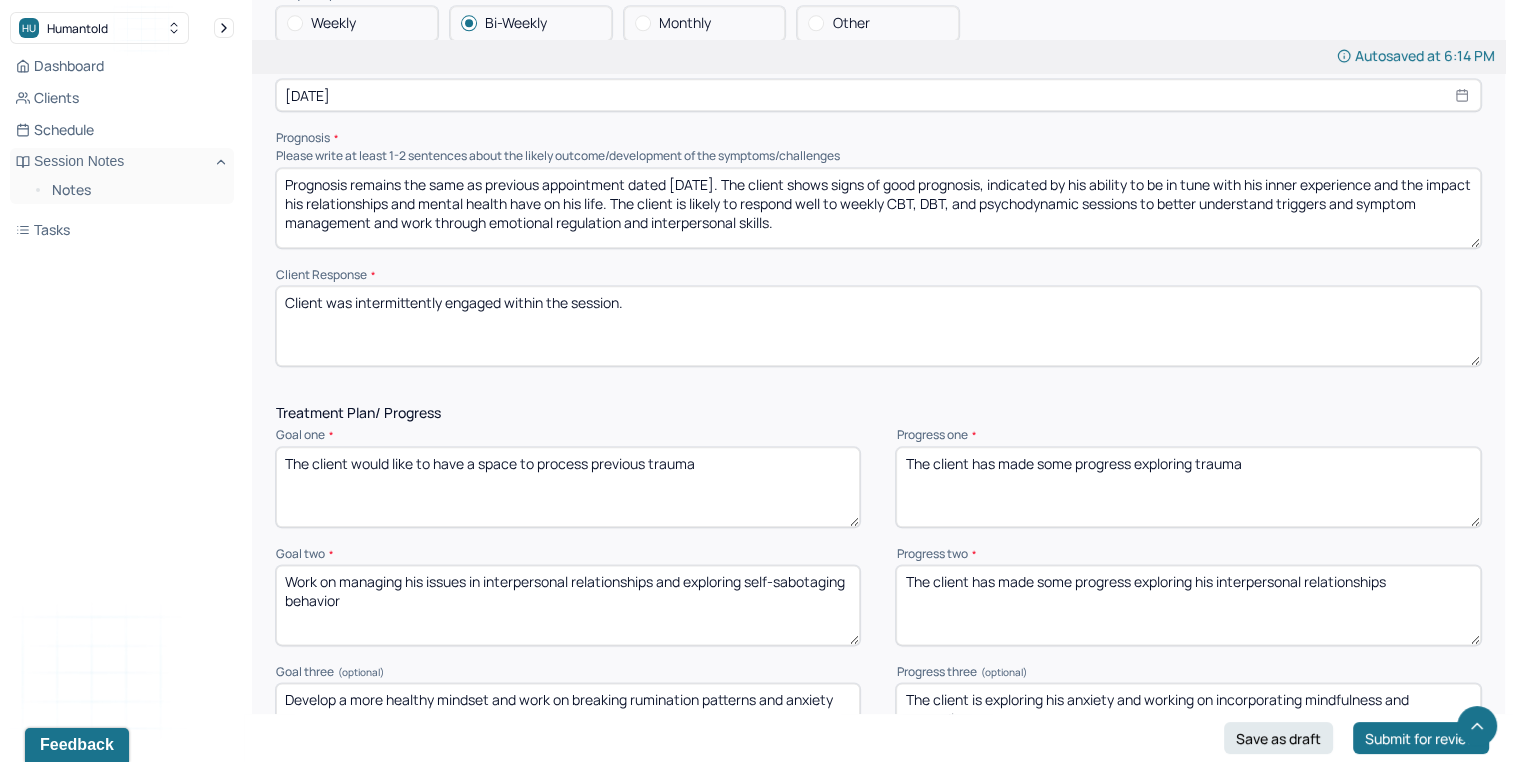 type on "Client was intermittently engaged within the session." 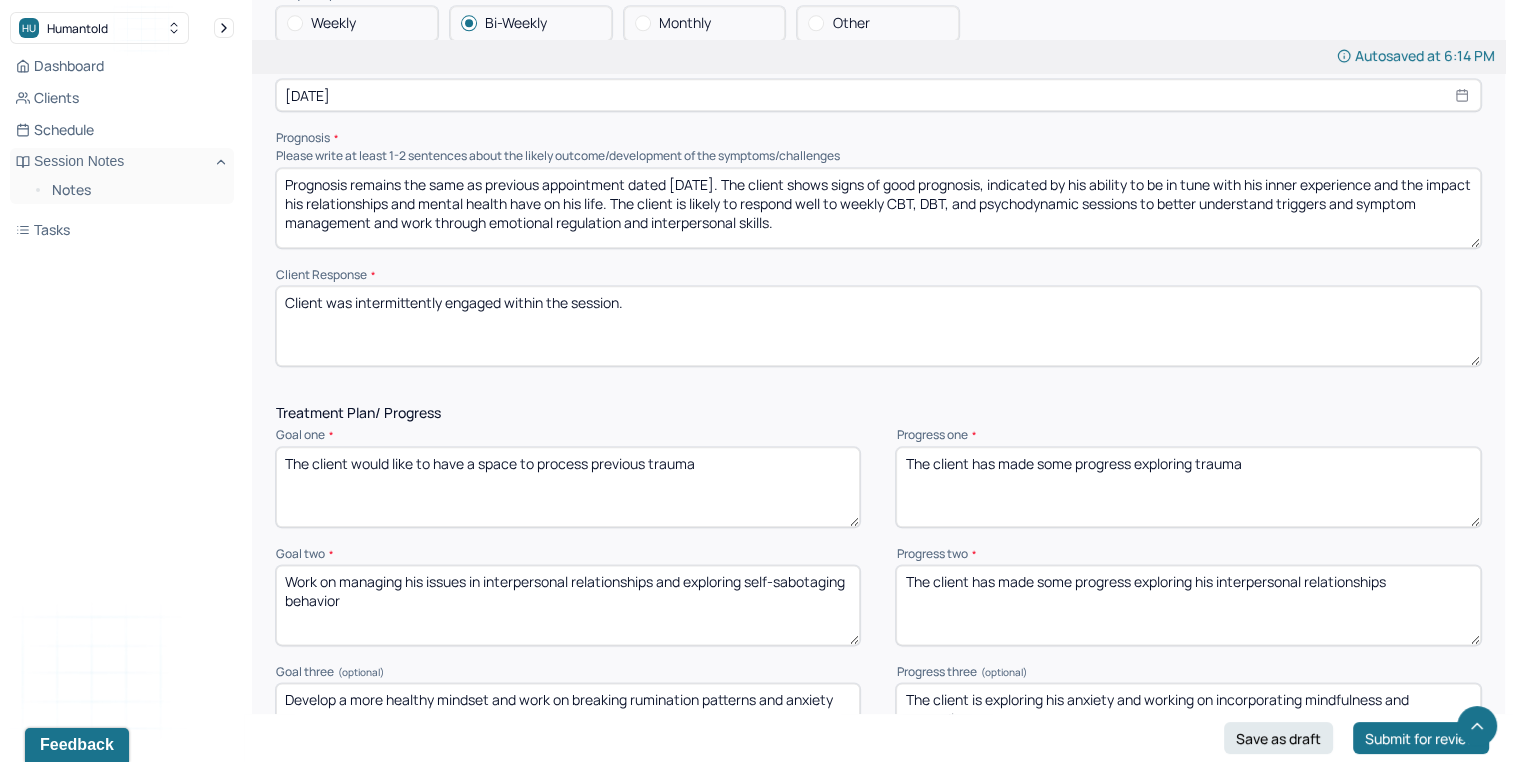click on "The client has made some progress exploring trauma" at bounding box center (1188, 487) 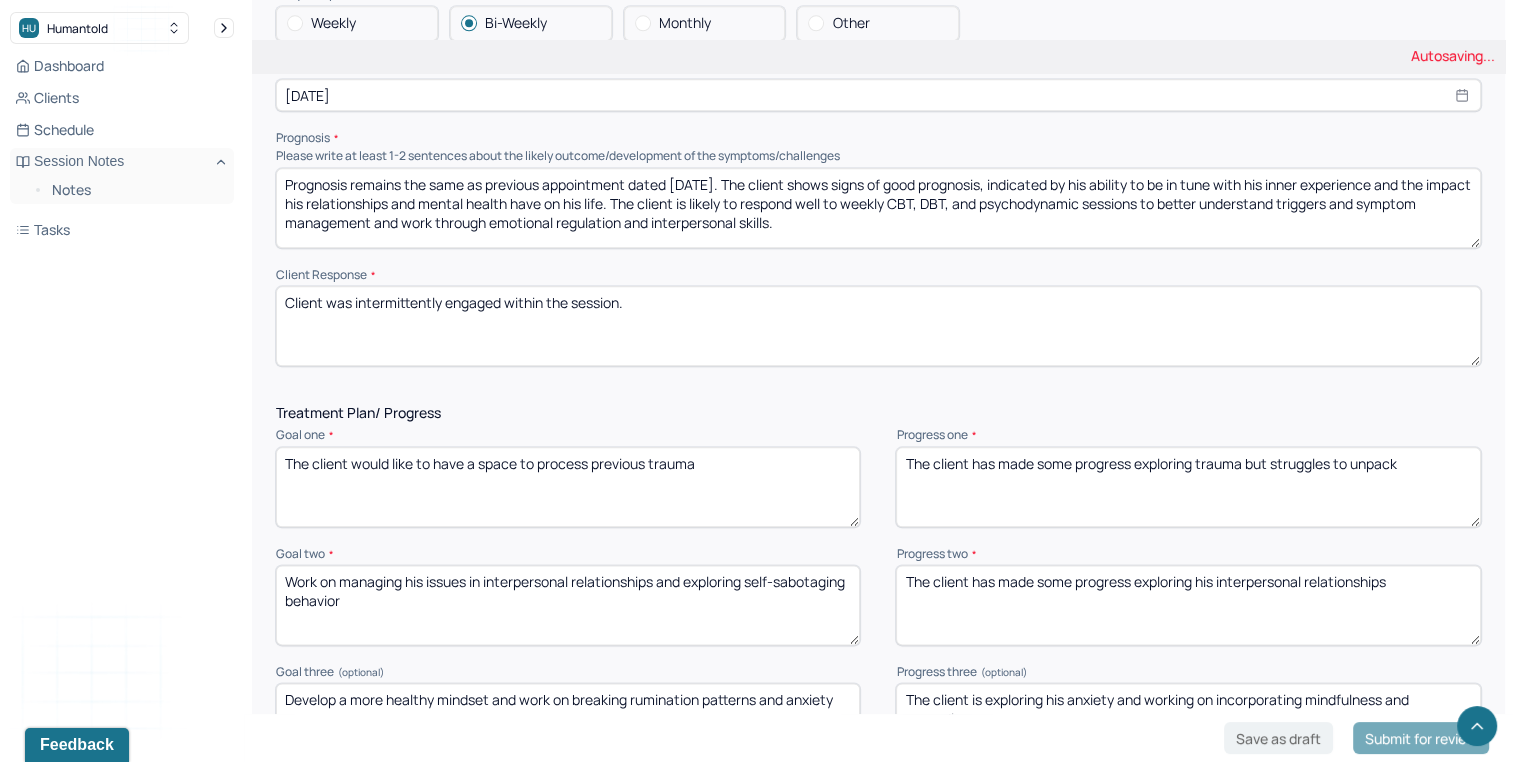 type on "The client has made some progress exploring trauma but struggles to unpack" 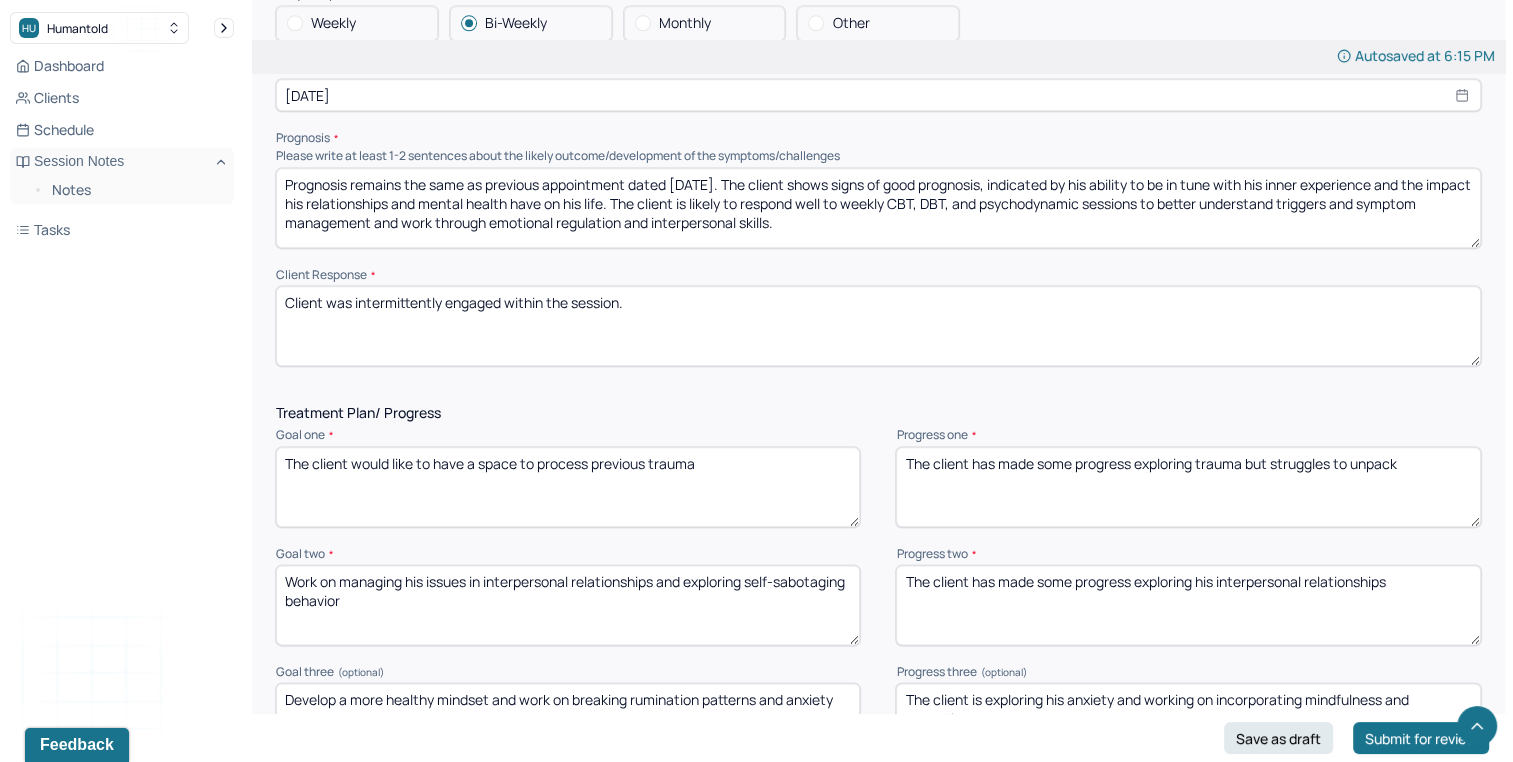 drag, startPoint x: 1139, startPoint y: 575, endPoint x: 1471, endPoint y: 598, distance: 332.79575 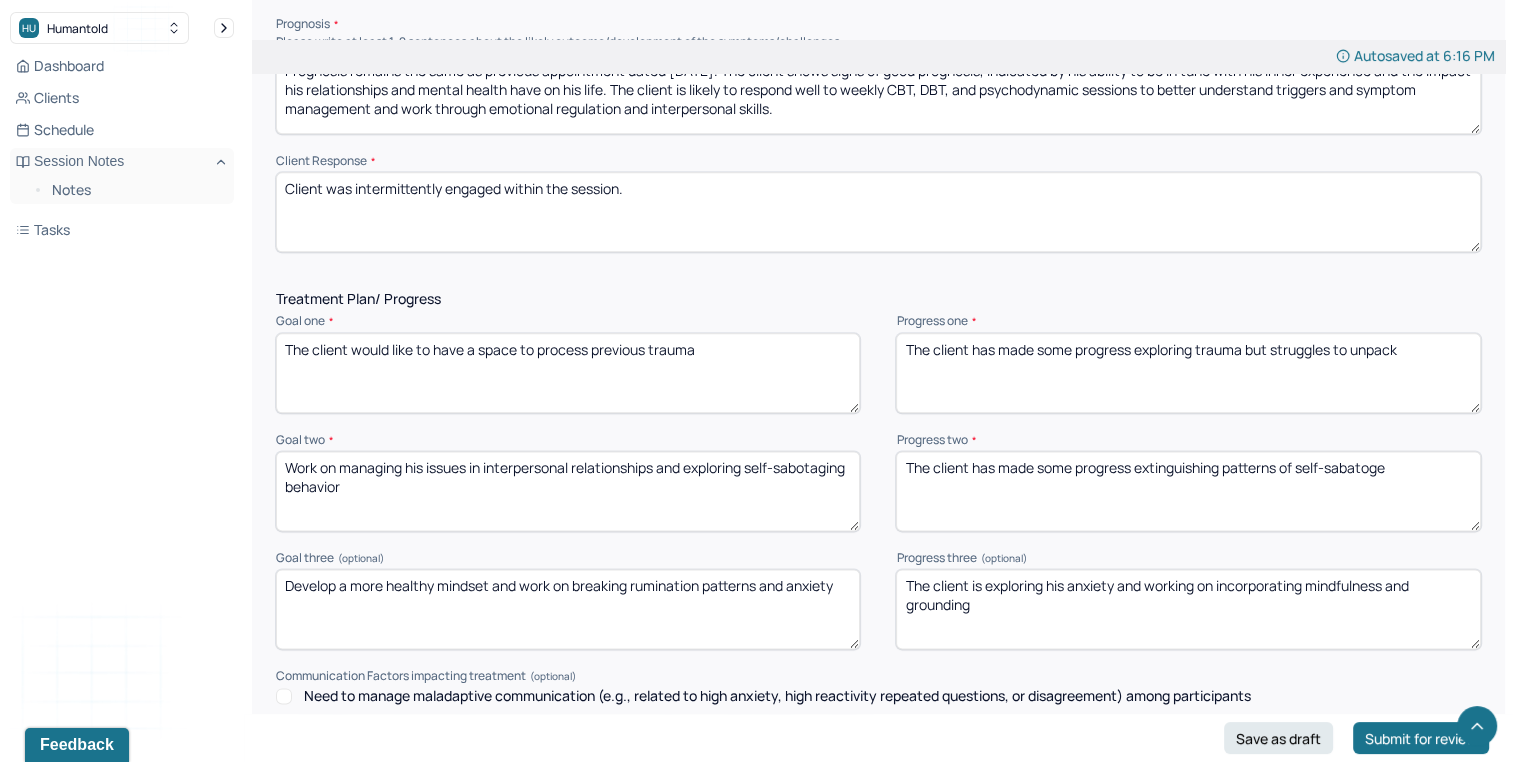 scroll, scrollTop: 2436, scrollLeft: 0, axis: vertical 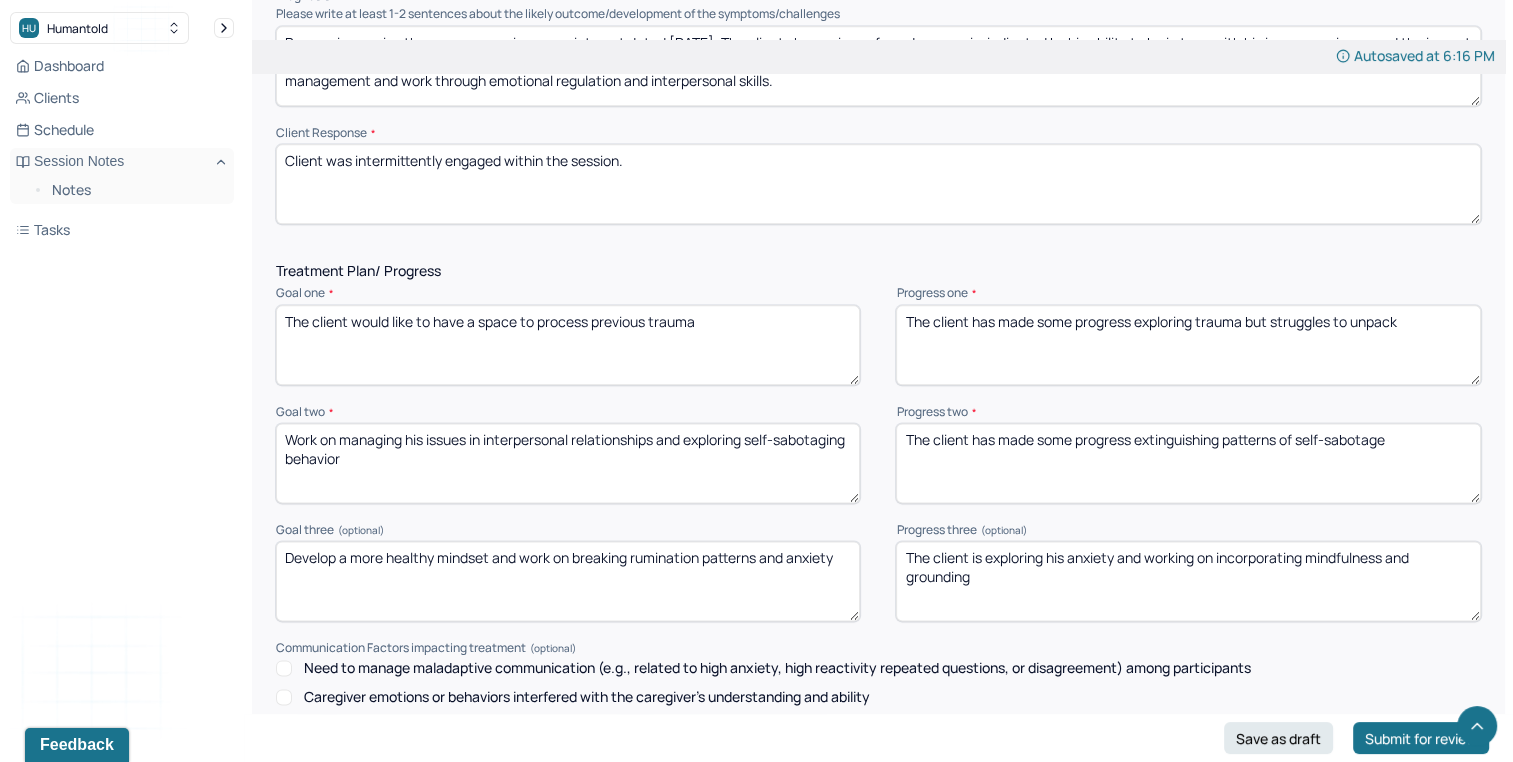 type on "The client has made some progress extinguishing patterns of self-sabotage" 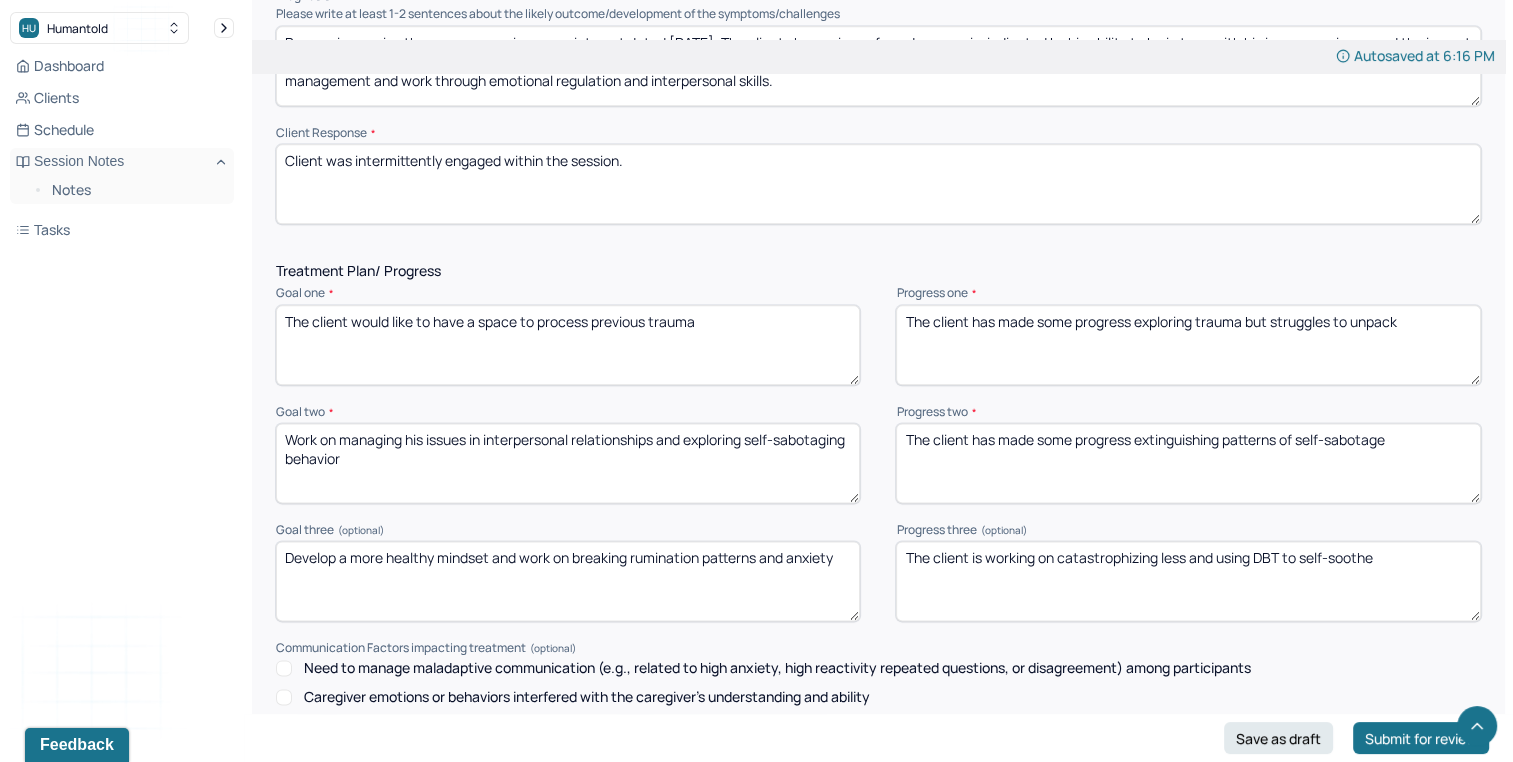 click on "The client is working on catastrophizing less and using DBT to self-soothe" at bounding box center (1188, 581) 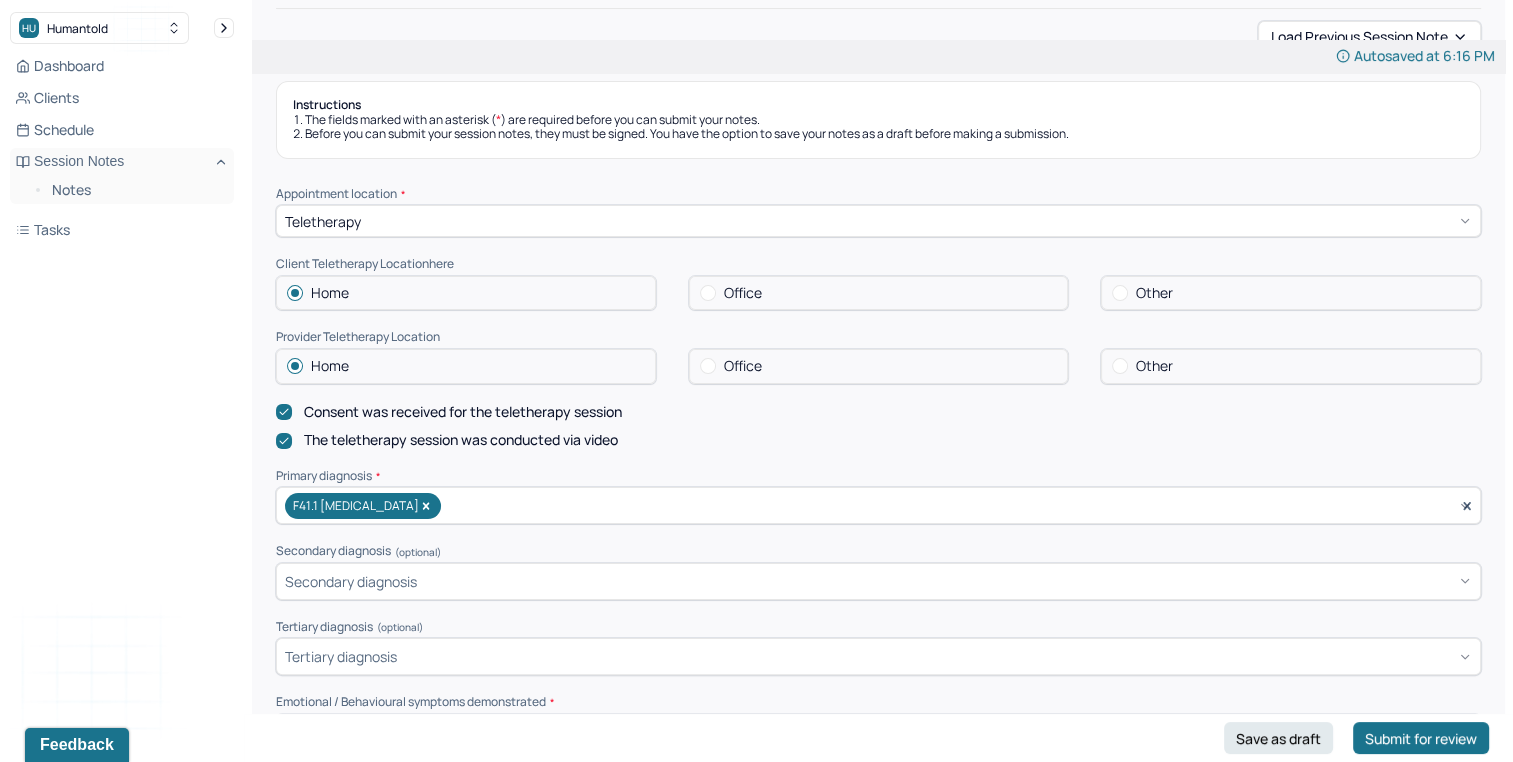 scroll, scrollTop: 31, scrollLeft: 0, axis: vertical 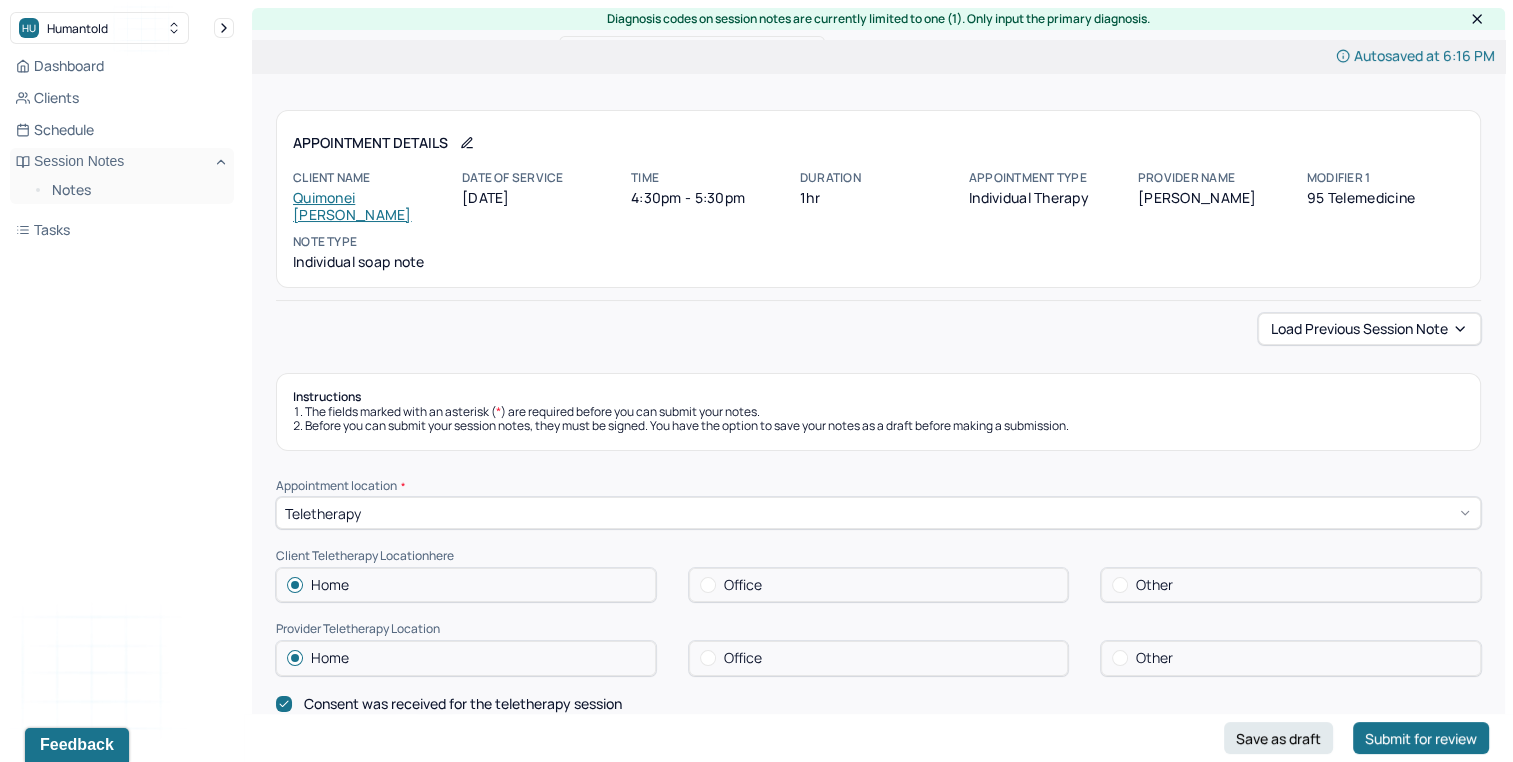 type on "The client is working on catastrophizing less and using DBT skills to self-soothe" 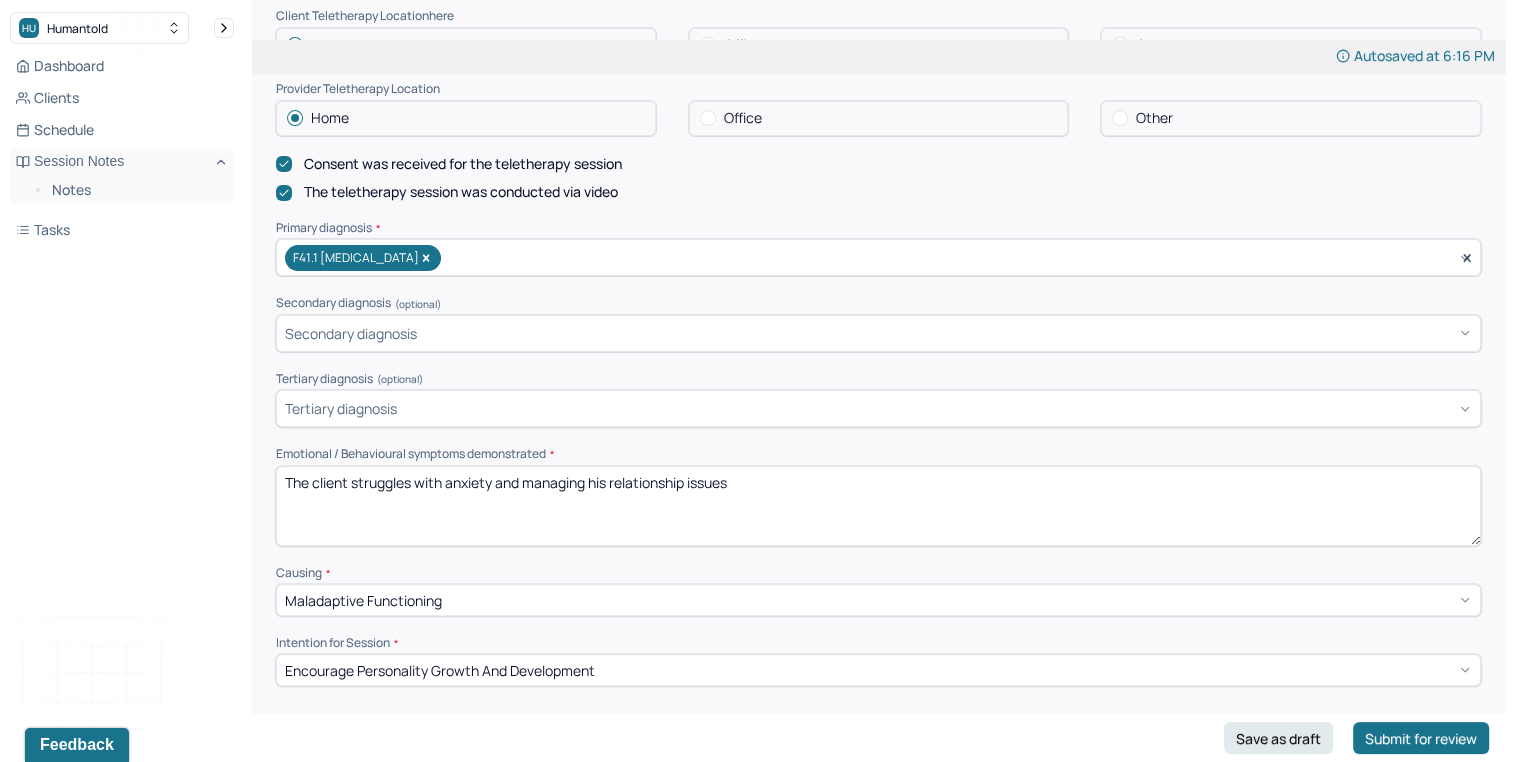 scroll, scrollTop: 548, scrollLeft: 0, axis: vertical 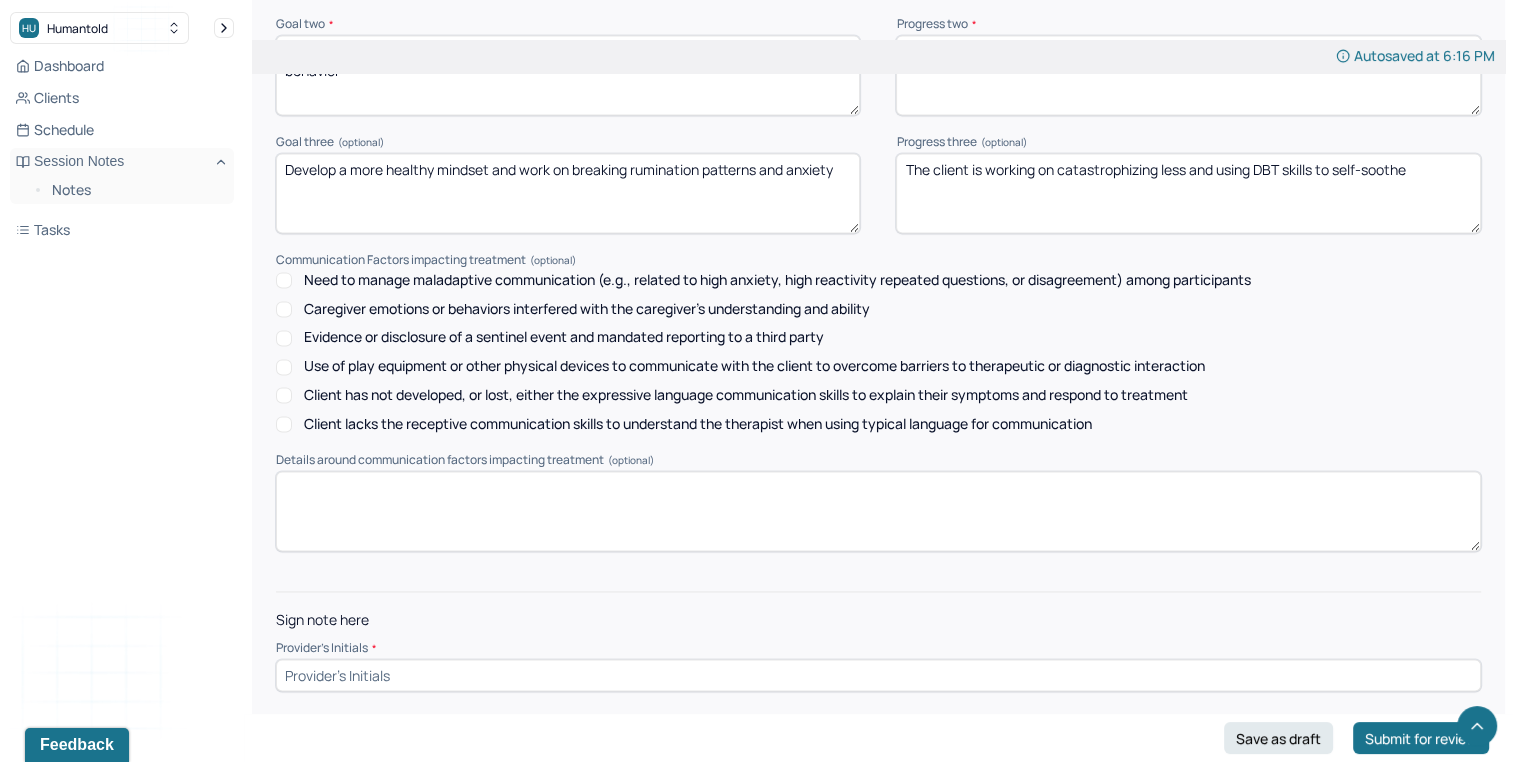 click at bounding box center (878, 675) 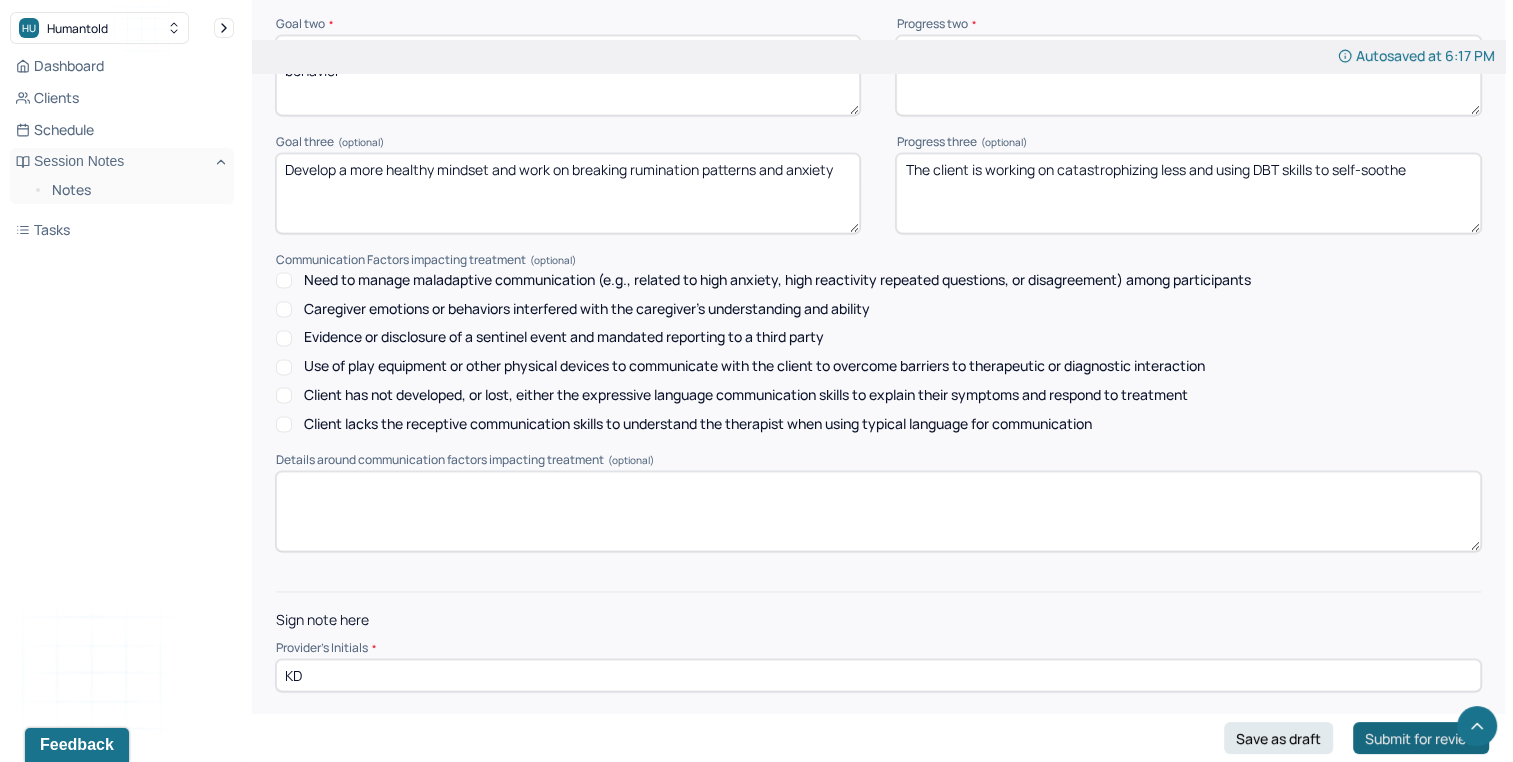 type on "KD" 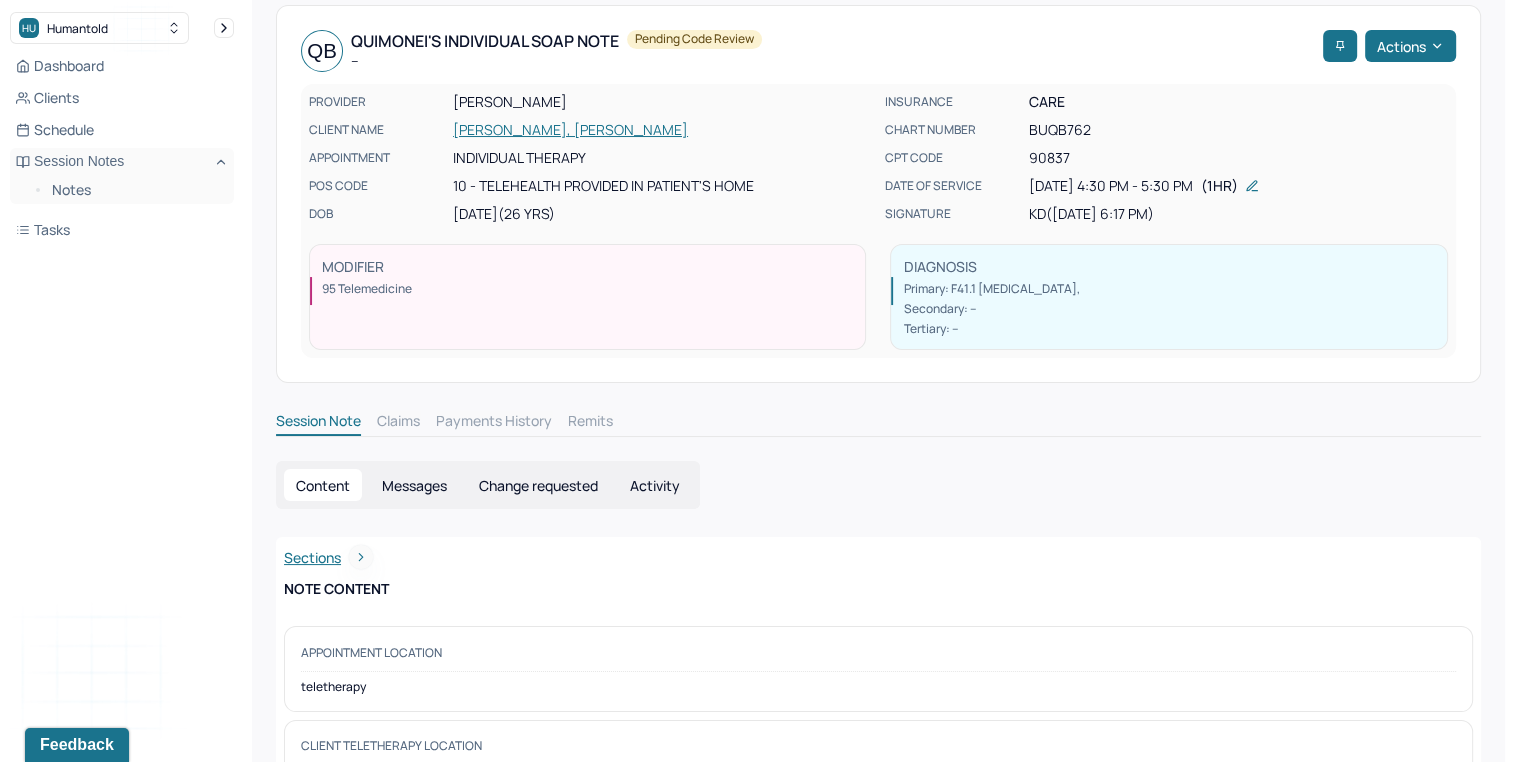 scroll, scrollTop: 0, scrollLeft: 0, axis: both 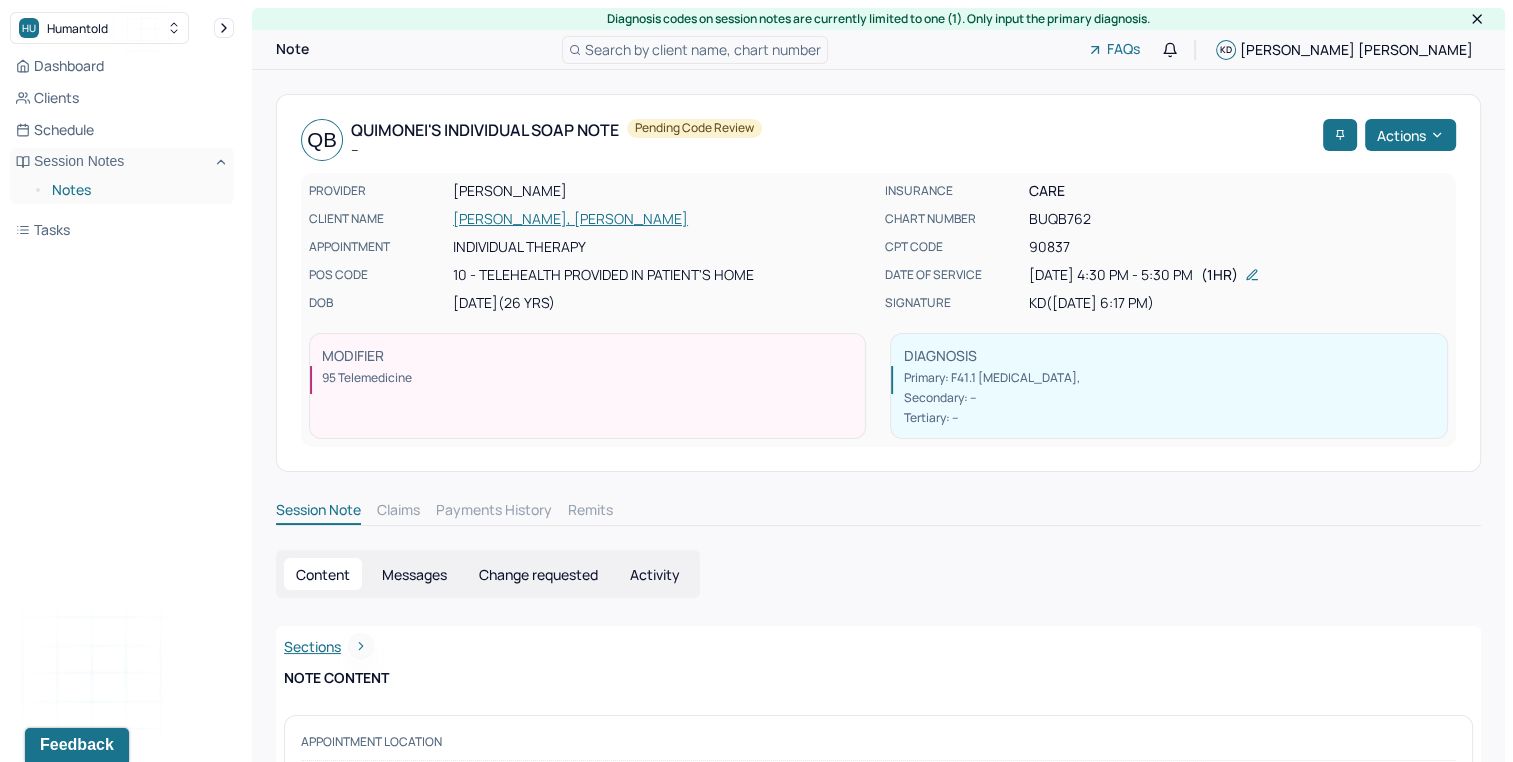 click on "Notes" at bounding box center (135, 190) 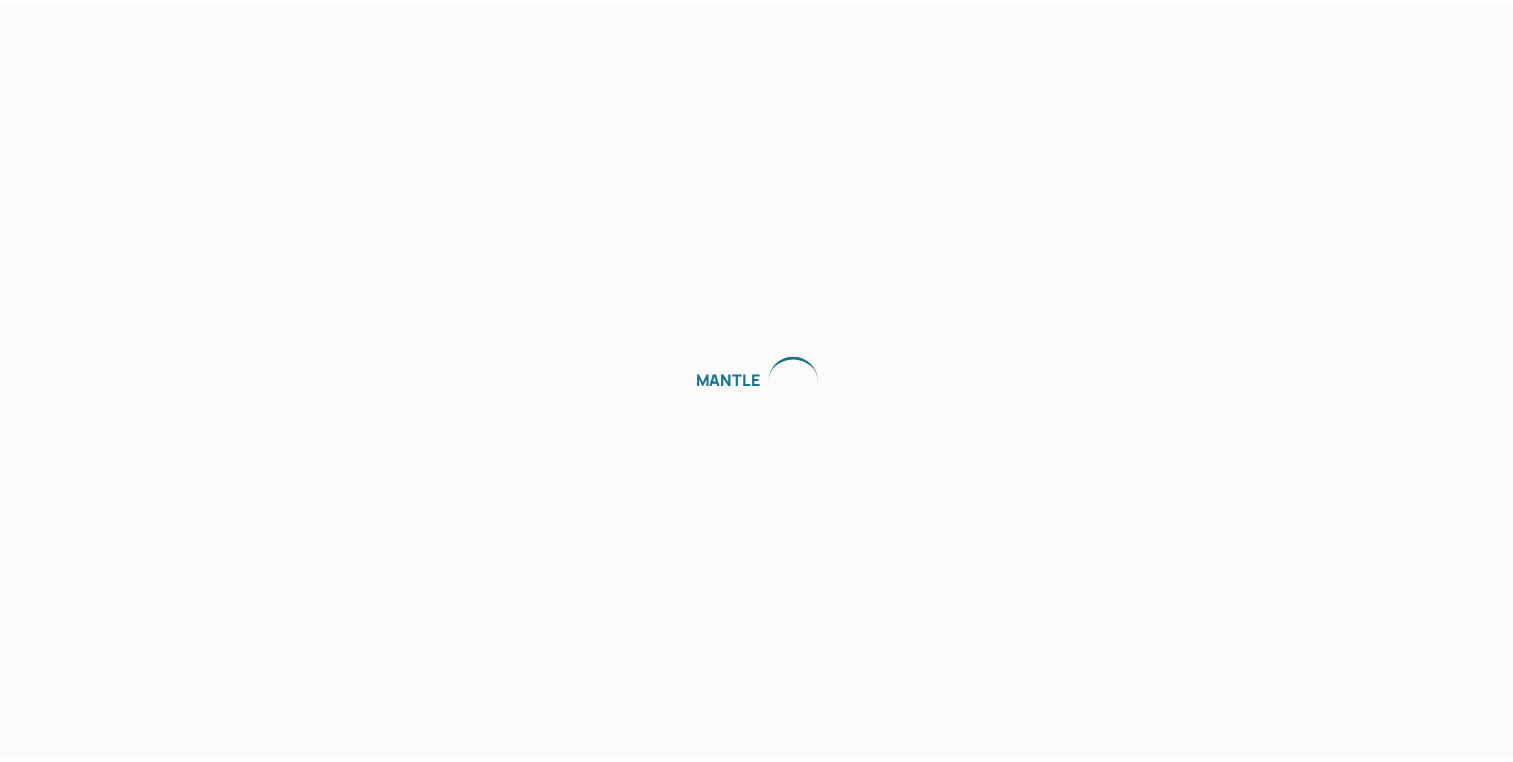 scroll, scrollTop: 0, scrollLeft: 0, axis: both 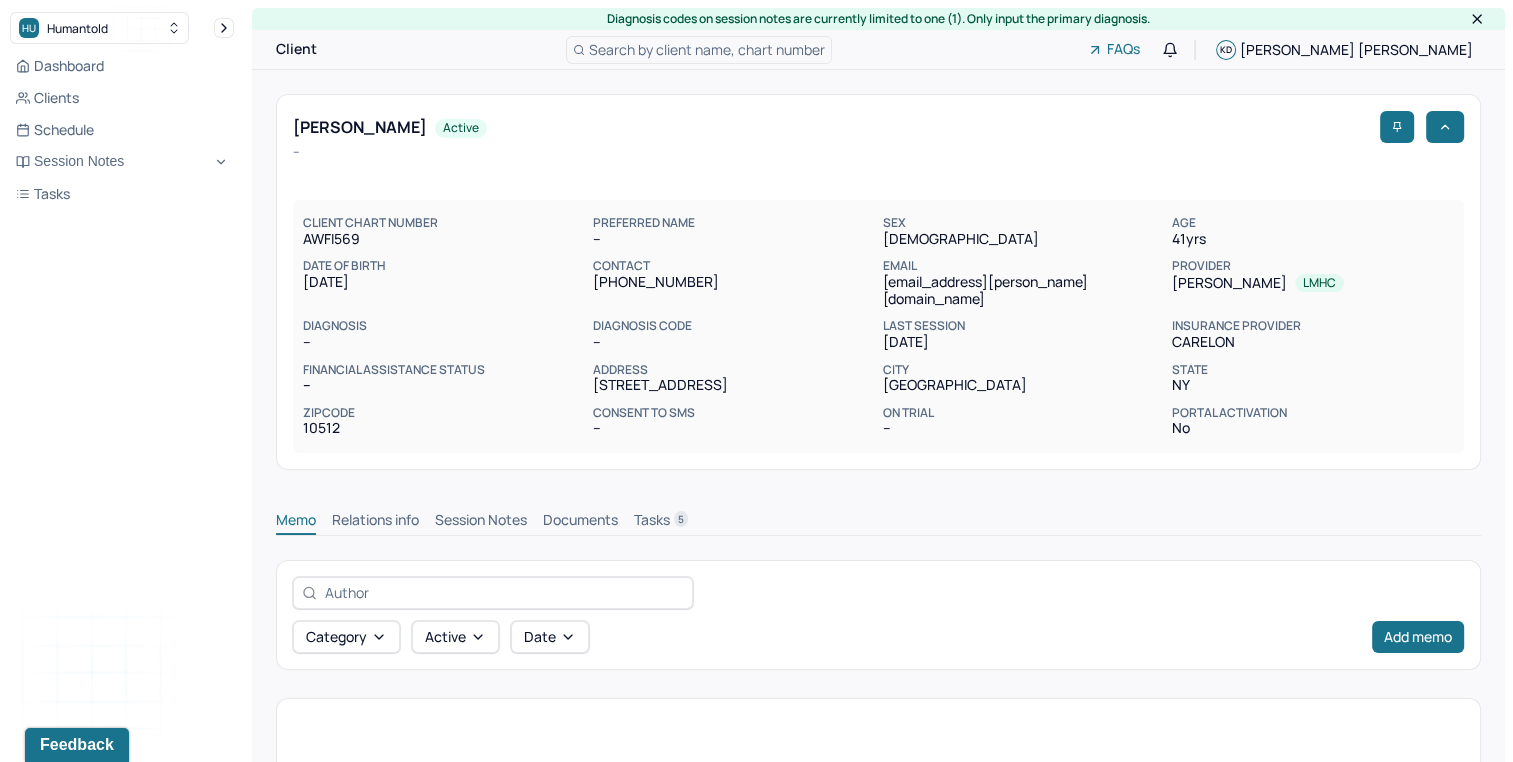 click on "Session Notes" at bounding box center (481, 522) 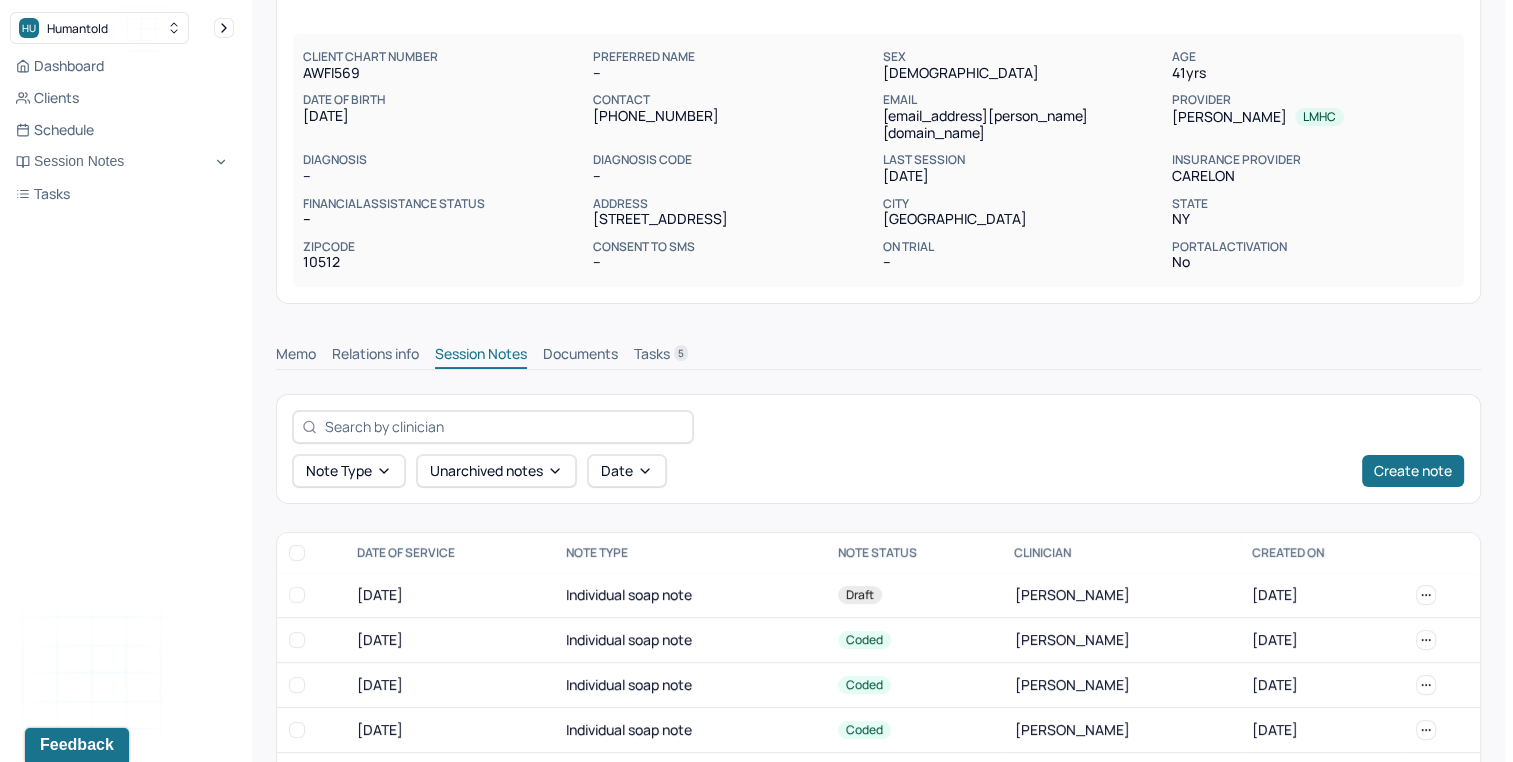 scroll, scrollTop: 176, scrollLeft: 0, axis: vertical 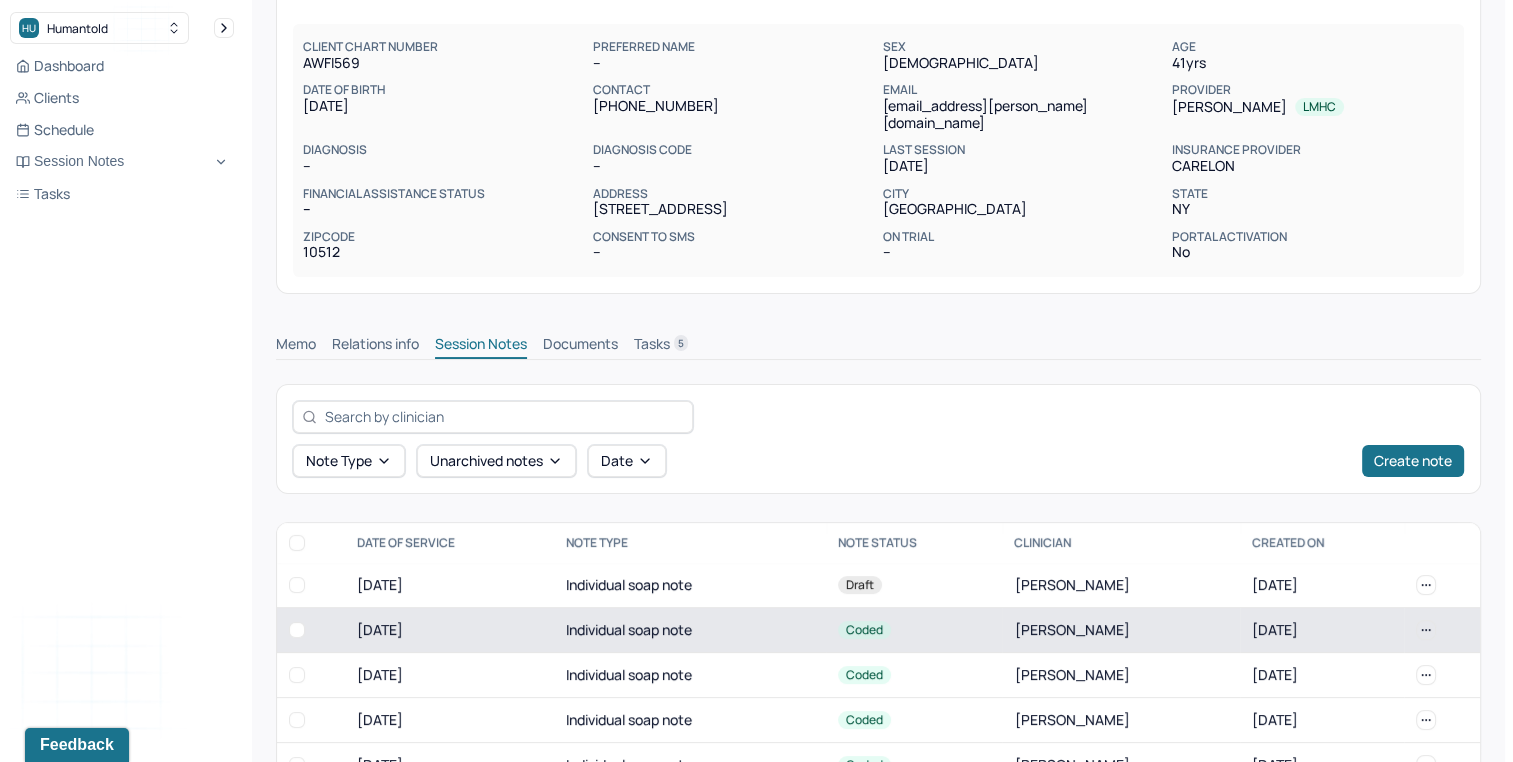 click on "Individual soap note" at bounding box center (690, 629) 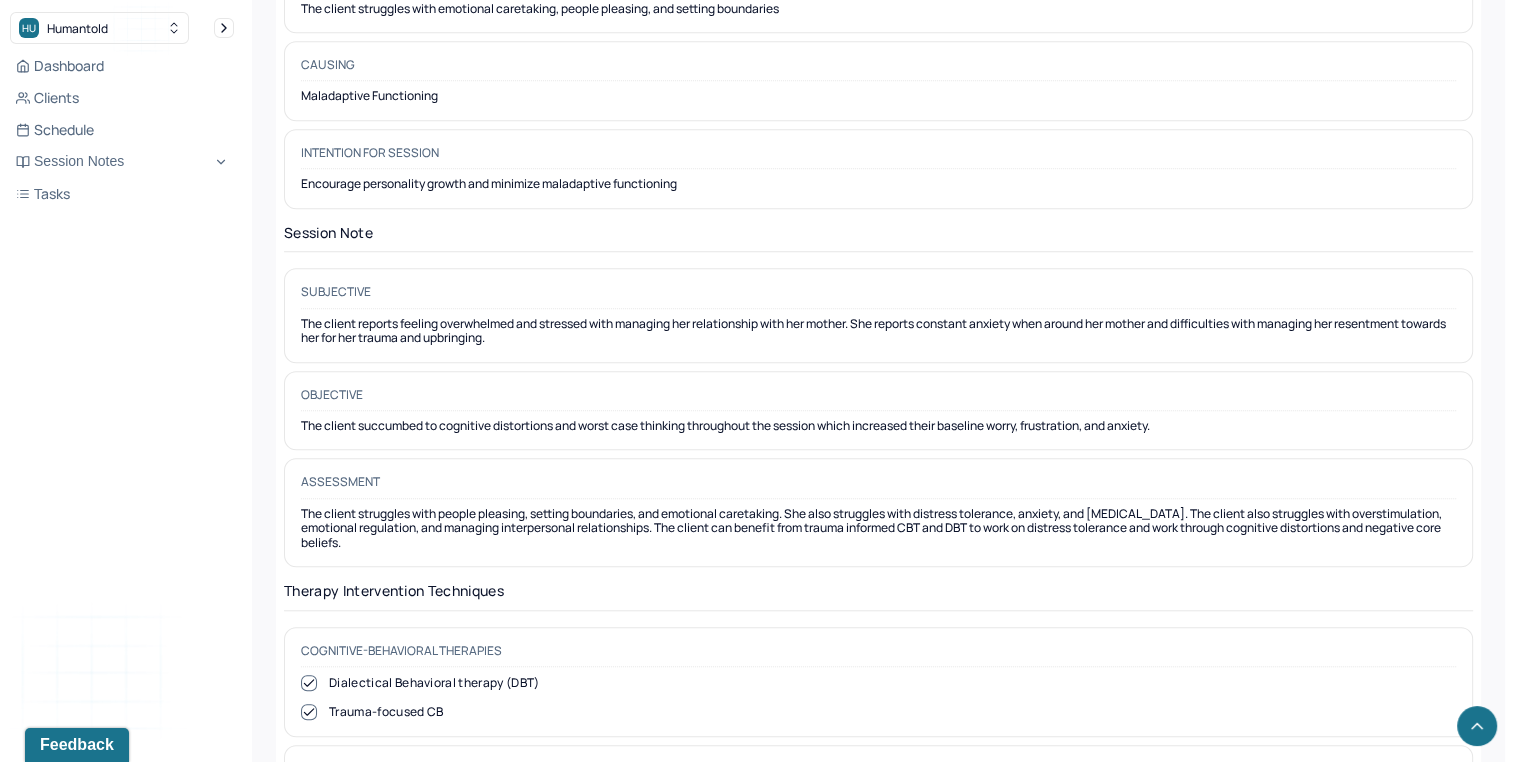 scroll, scrollTop: 1545, scrollLeft: 0, axis: vertical 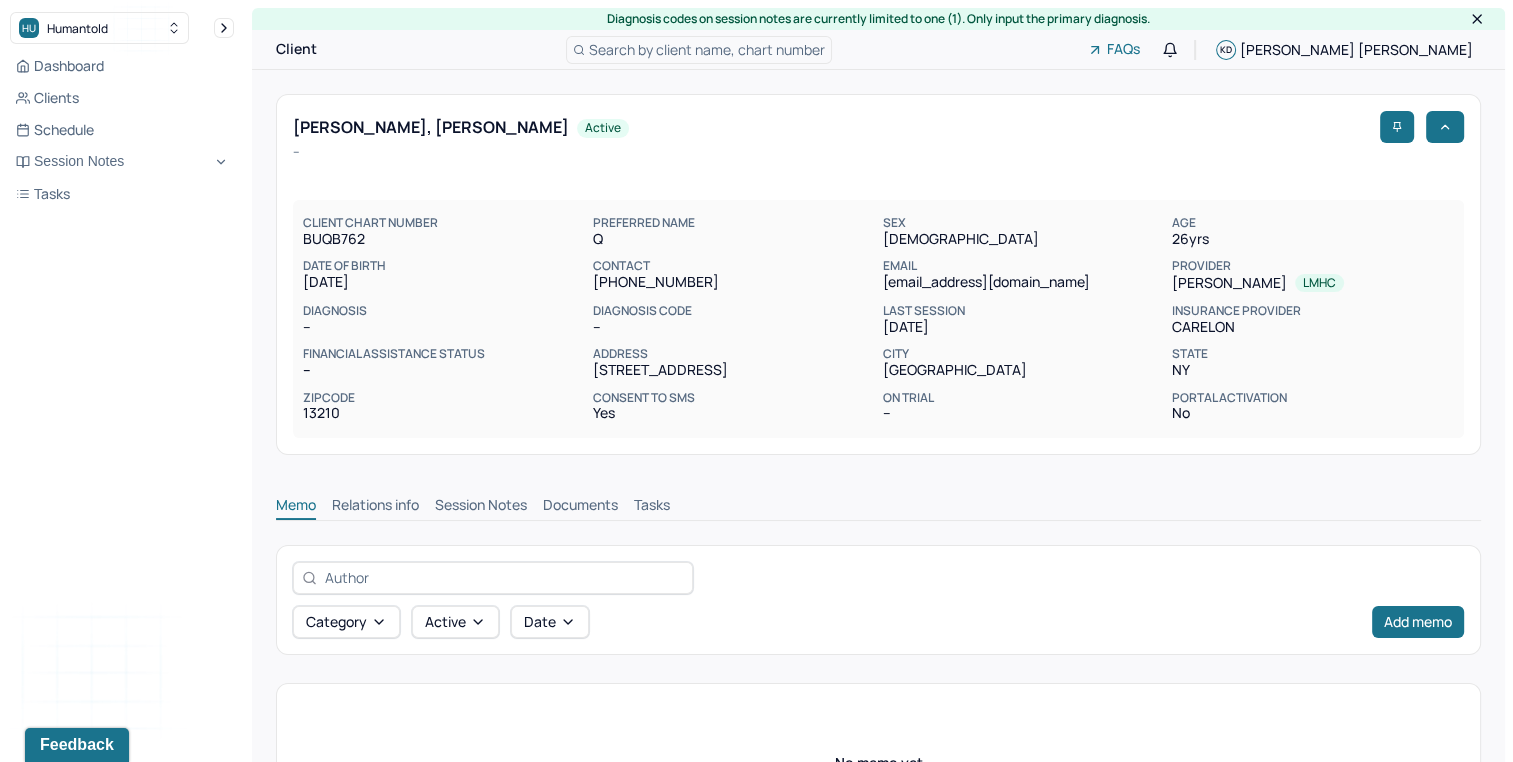 click on "Session Notes" at bounding box center [481, 507] 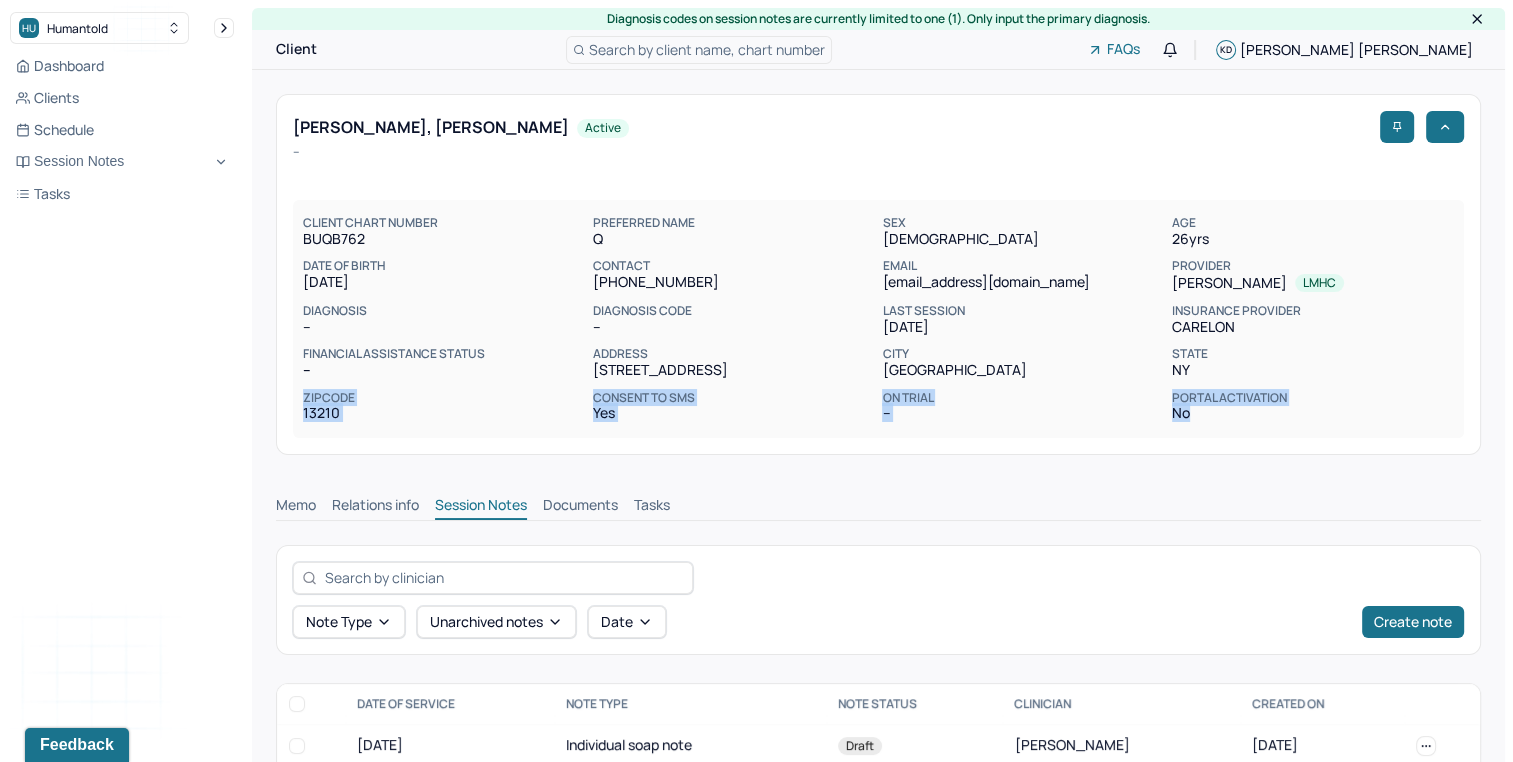 drag, startPoint x: 1527, startPoint y: 328, endPoint x: 1494, endPoint y: 450, distance: 126.38433 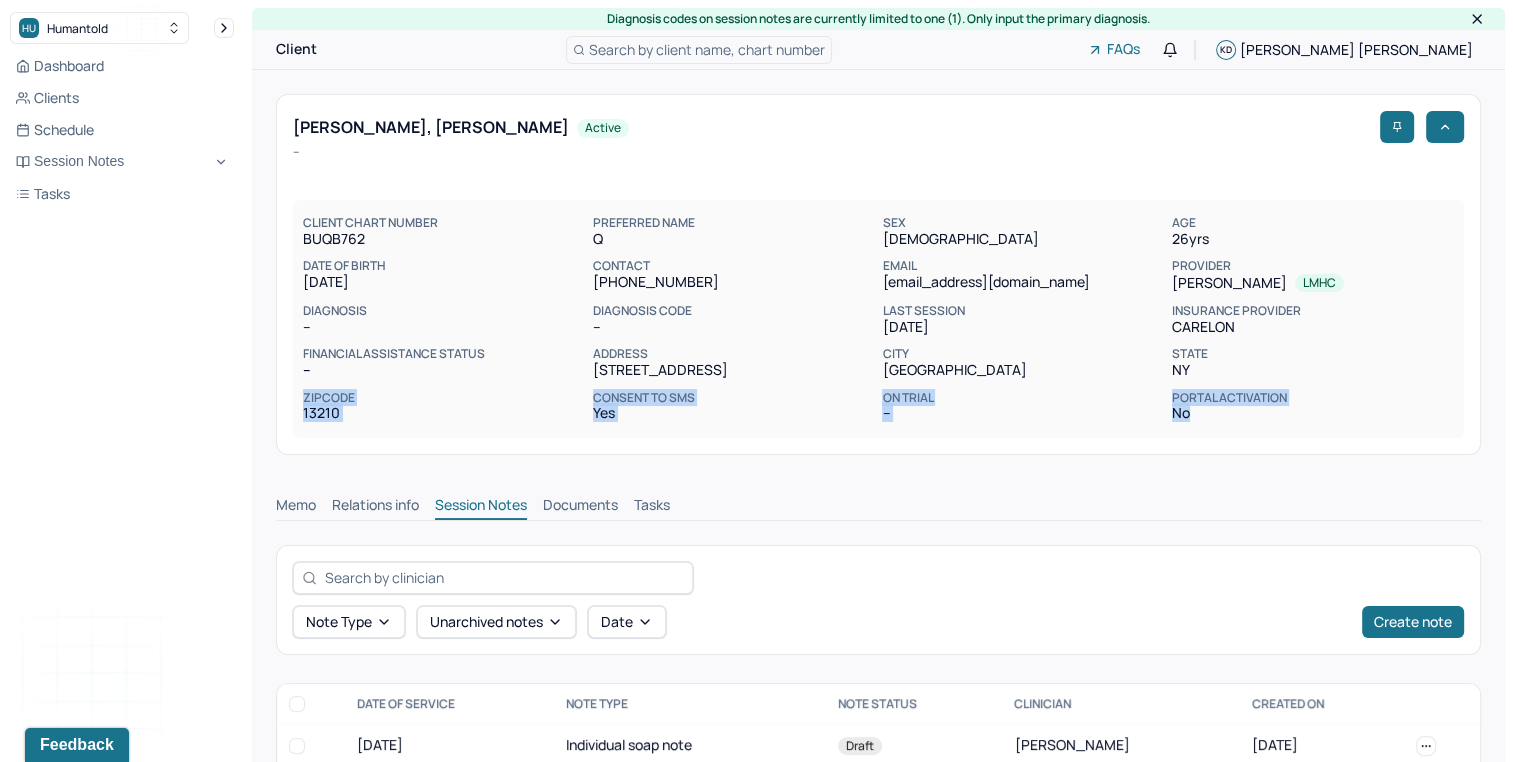 click on "Diagnosis codes on session notes are currently limited to one (1). Only input the primary diagnosis. Client Search by client name, chart number  FAQs KD Kristina   Damiano BELL-HUNTER, QUIMONEI active -- CLIENT CHART NUMBER BUQB762 PREFERRED NAME Q SEX male AGE 26  yrs DATE OF BIRTH 12/16/1998  CONTACT (315) 251-4957 EMAIL quimoneibh@gmail.com PROVIDER DAMIANO, KRISTINA LMHC DIAGNOSIS -- DIAGNOSIS CODE -- LAST SESSION 07/23/2025 insurance provider CARELON FINANCIAL ASSISTANCE STATUS -- Address 2039 E Genesee St City Syracuse State NY Zipcode 13210 Consent to Sms Yes On Trial -- Portal Activation No Memo Relations info Session Notes Documents Tasks Note type Unarchived notes Date Create note DATE OF SERVICE Note Type Note Status Clinician CREATED ON 07/23/2025 Individual soap note Draft DAMIANO, KRISTINA 07/23/2025 07/09/2025 Individual soap note Coded DAMIANO, KRISTINA 07/09/2025 06/25/2025 No show/late cancel Coded DAMIANO, KRISTINA 06/26/2025 06/11/2025 Individual soap note Coded DAMIANO, KRISTINA Coded" at bounding box center (878, 558) 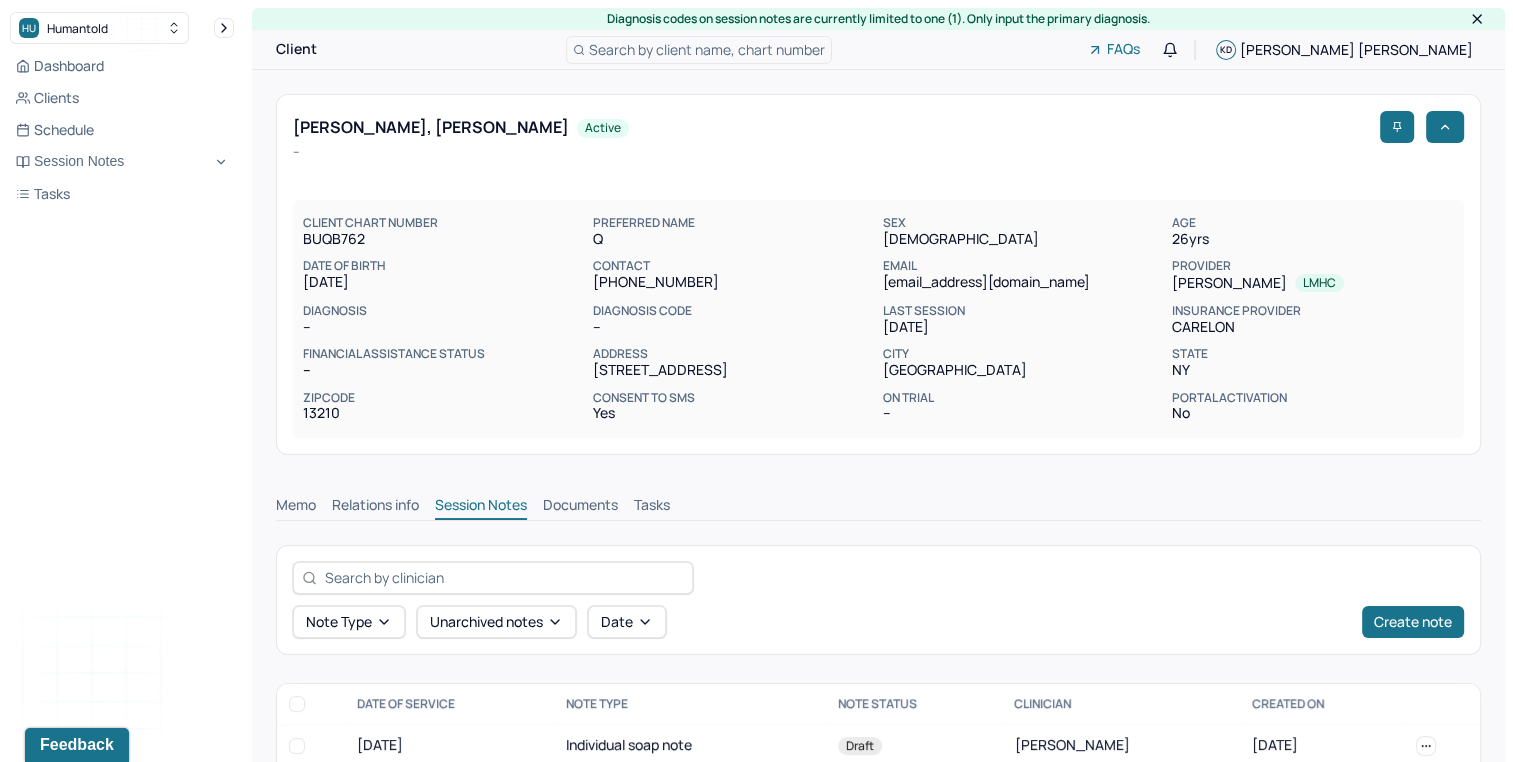 drag, startPoint x: 1494, startPoint y: 450, endPoint x: 1431, endPoint y: 462, distance: 64.132675 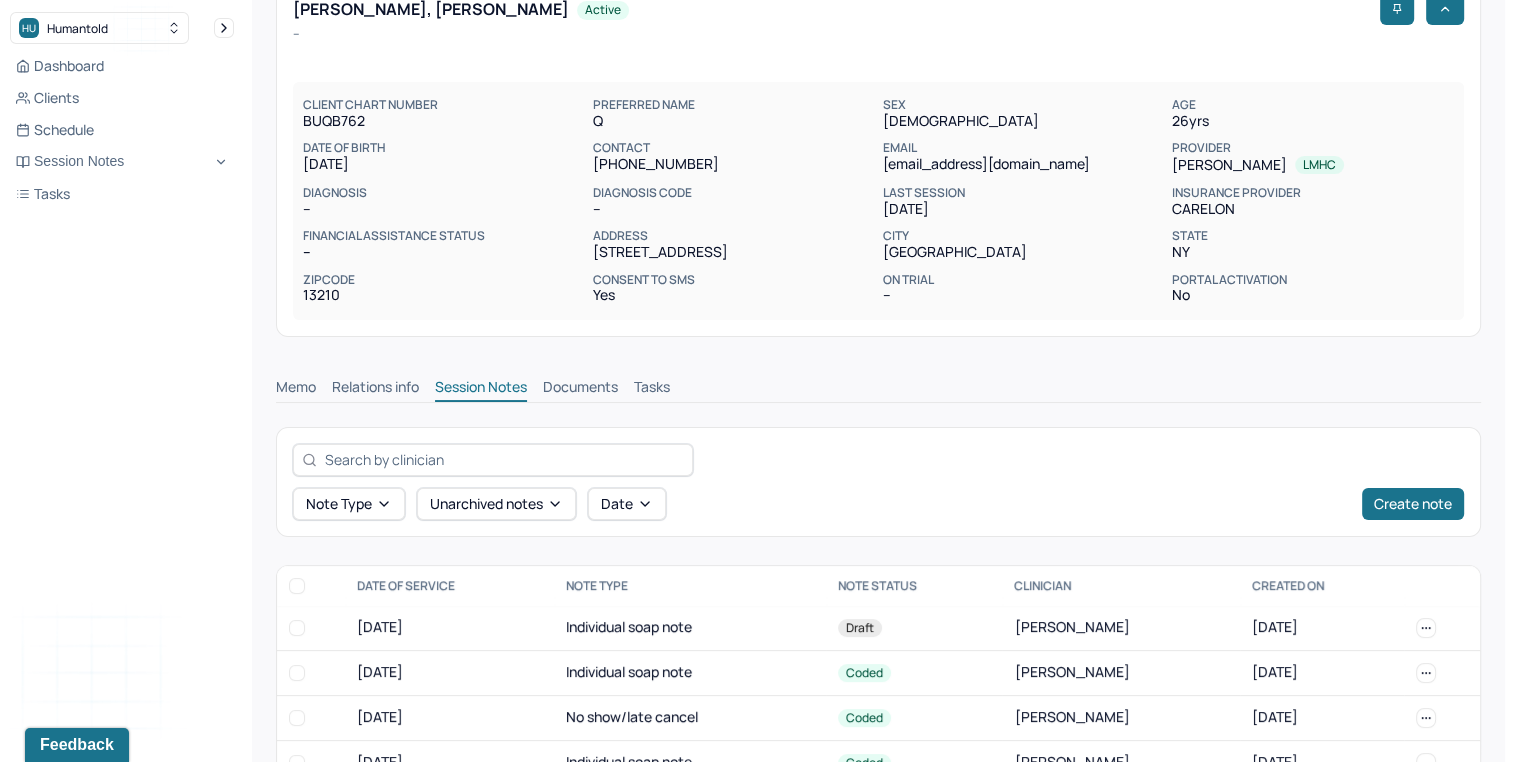 scroll, scrollTop: 122, scrollLeft: 0, axis: vertical 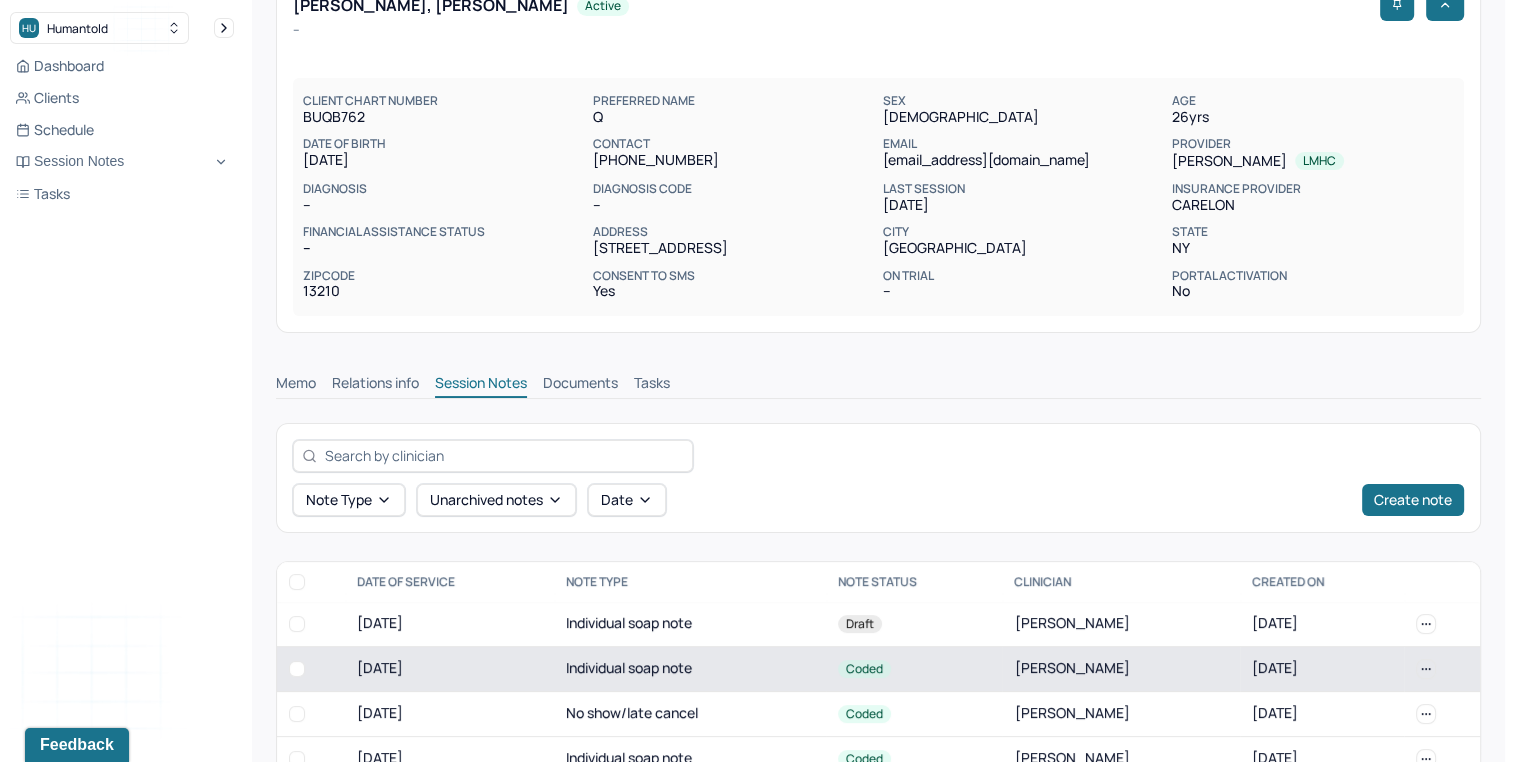 click on "Individual soap note" at bounding box center (690, 668) 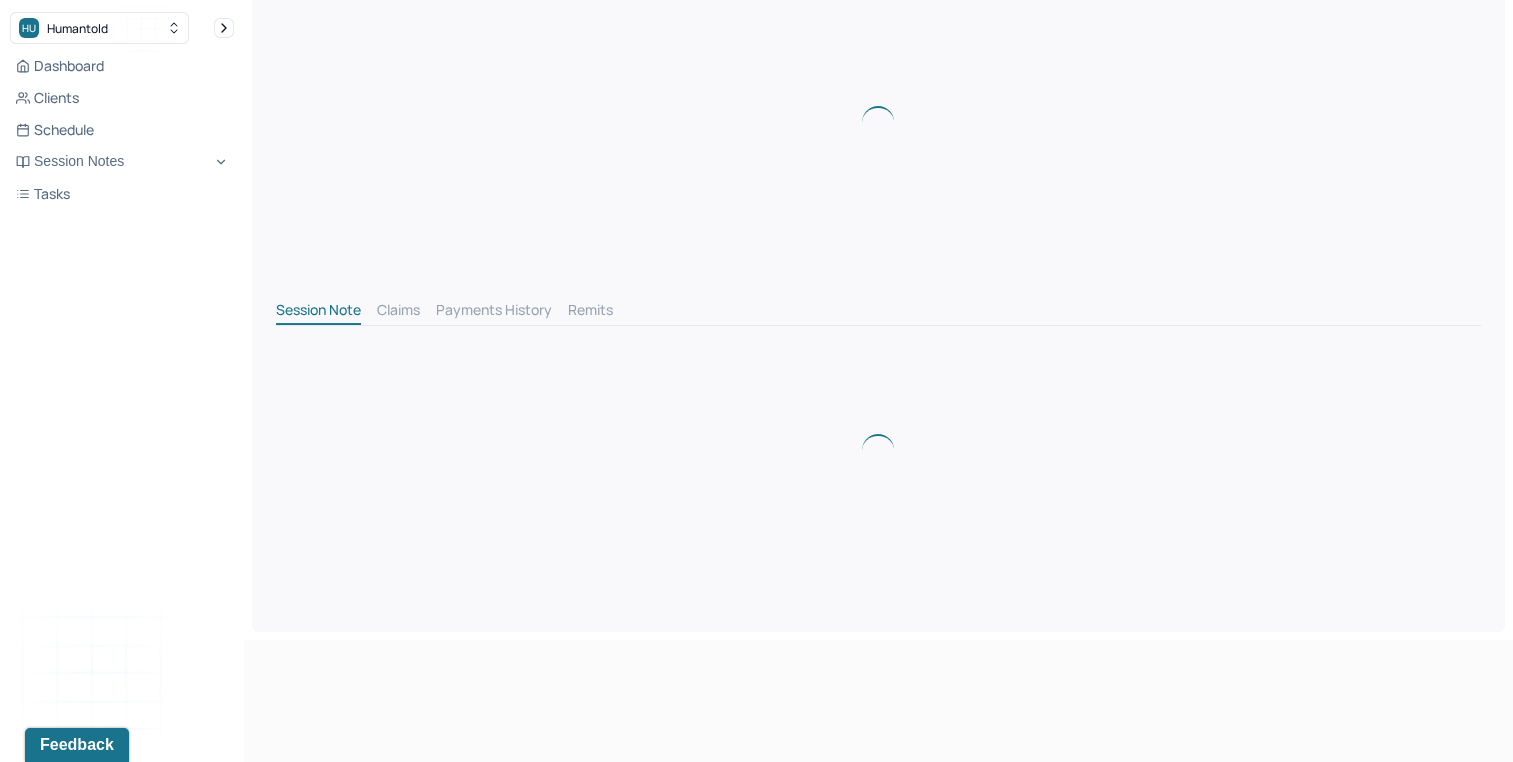 scroll, scrollTop: 0, scrollLeft: 0, axis: both 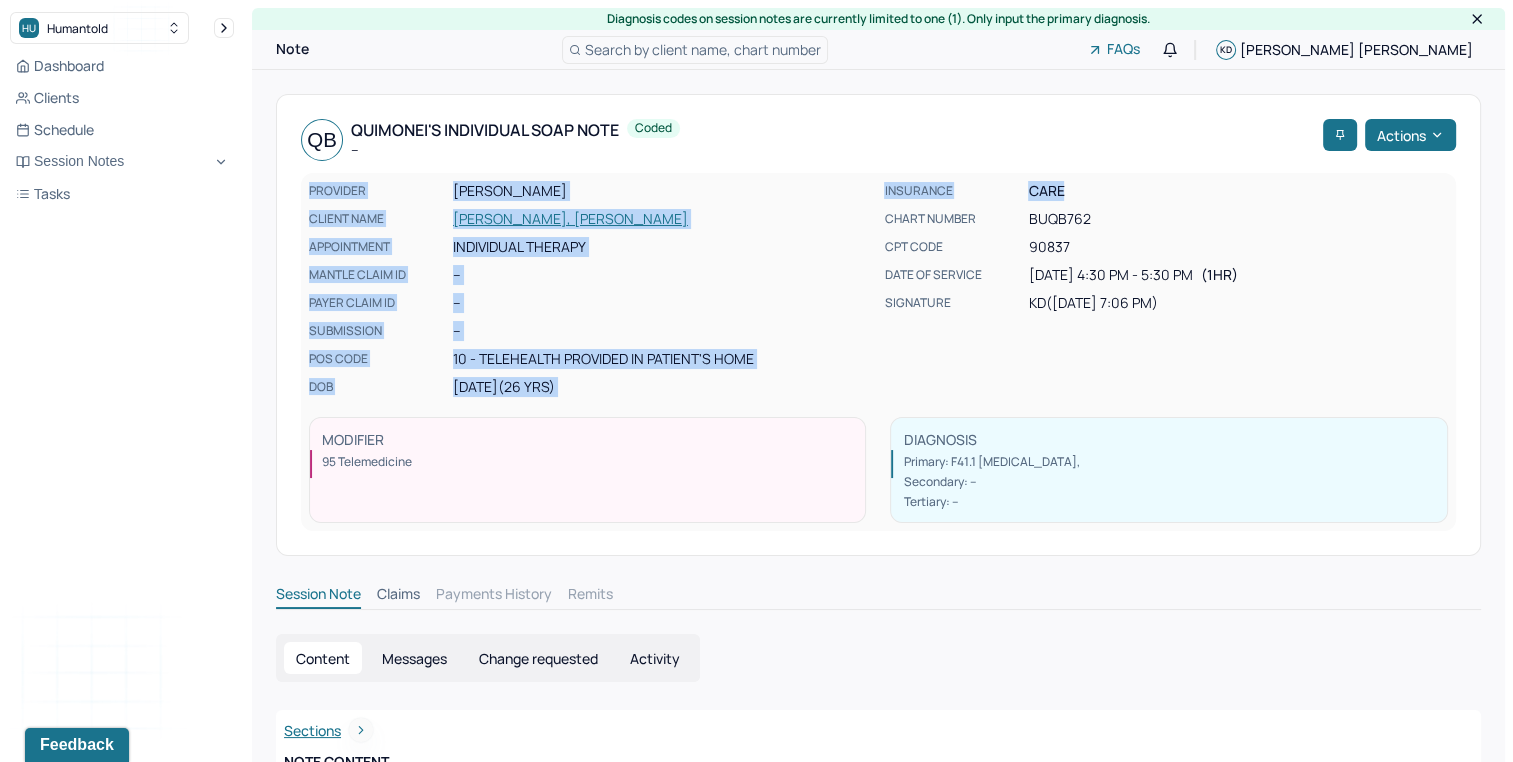 drag, startPoint x: 1527, startPoint y: 79, endPoint x: 1516, endPoint y: 154, distance: 75.802376 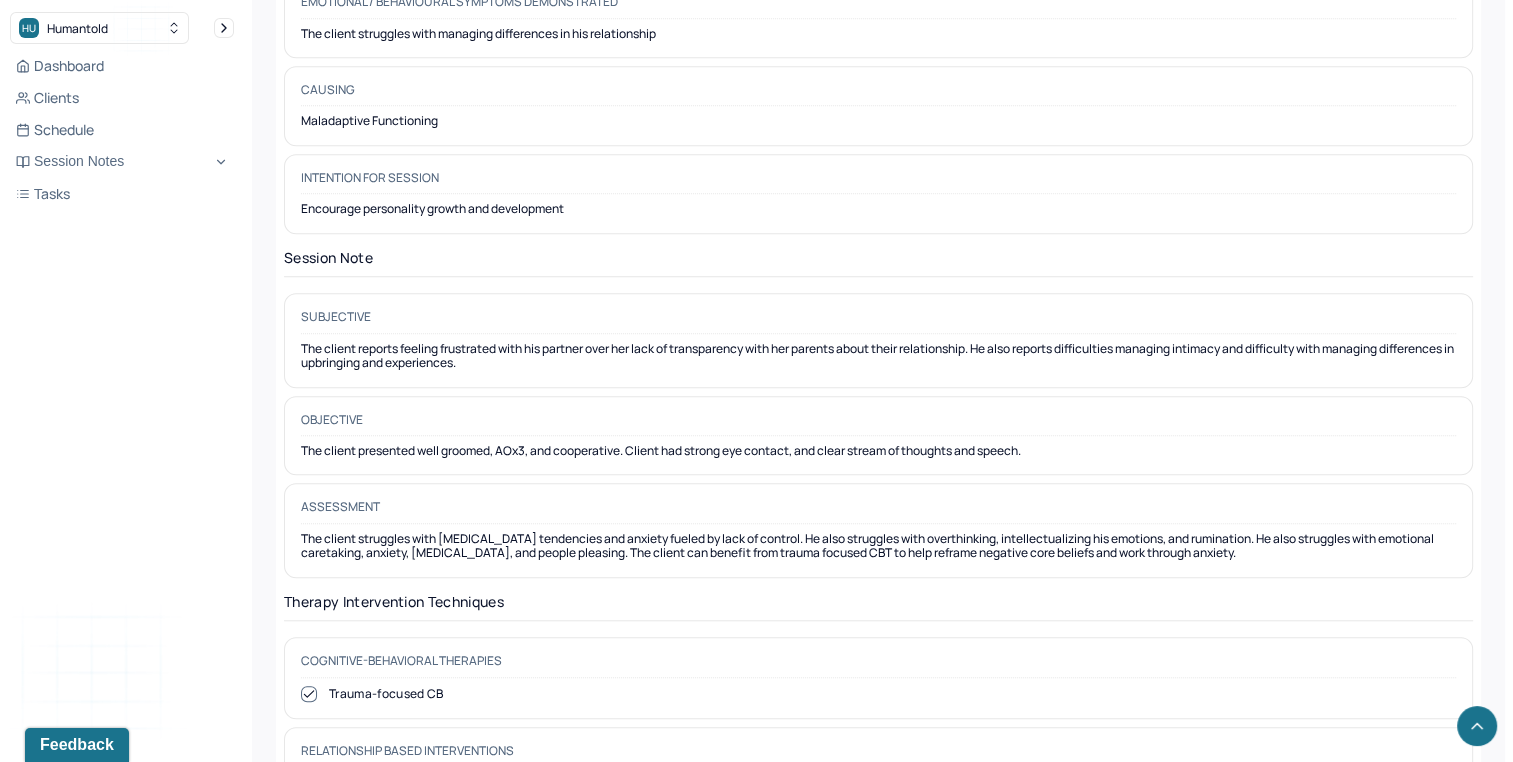 scroll, scrollTop: 1541, scrollLeft: 0, axis: vertical 